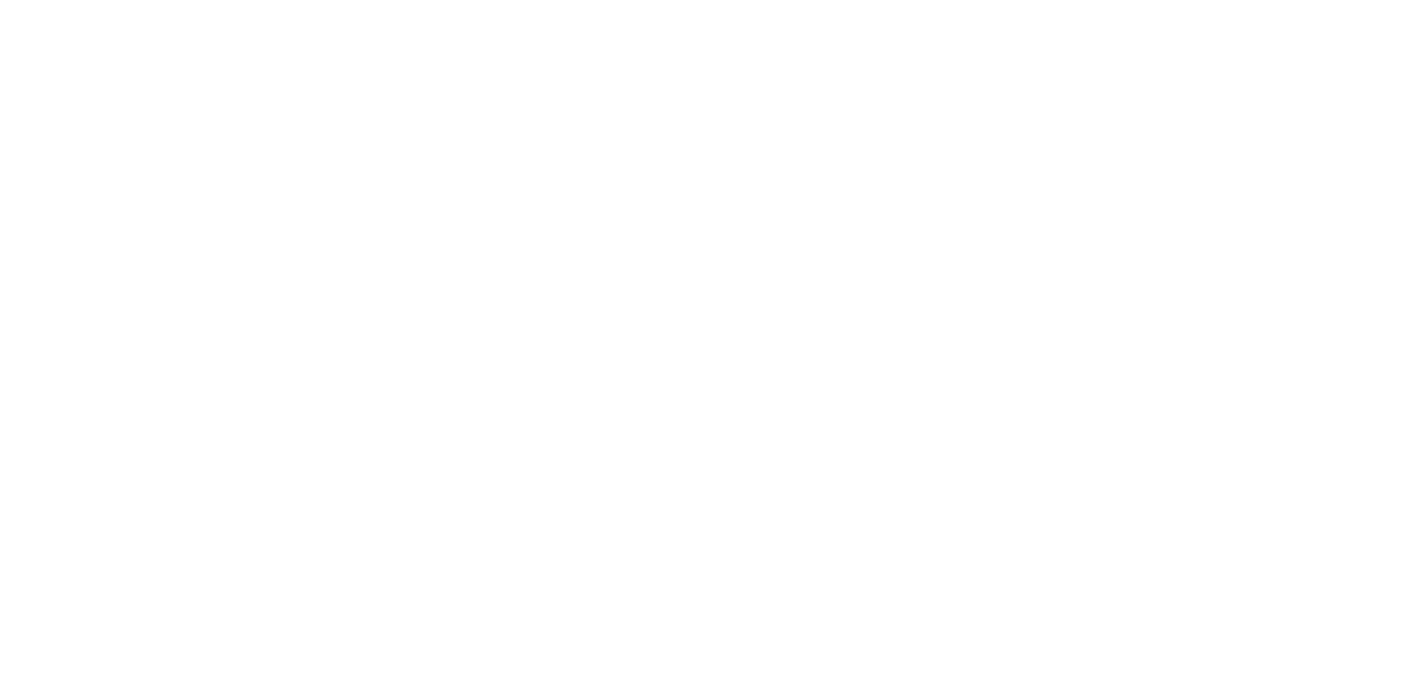 scroll, scrollTop: 0, scrollLeft: 0, axis: both 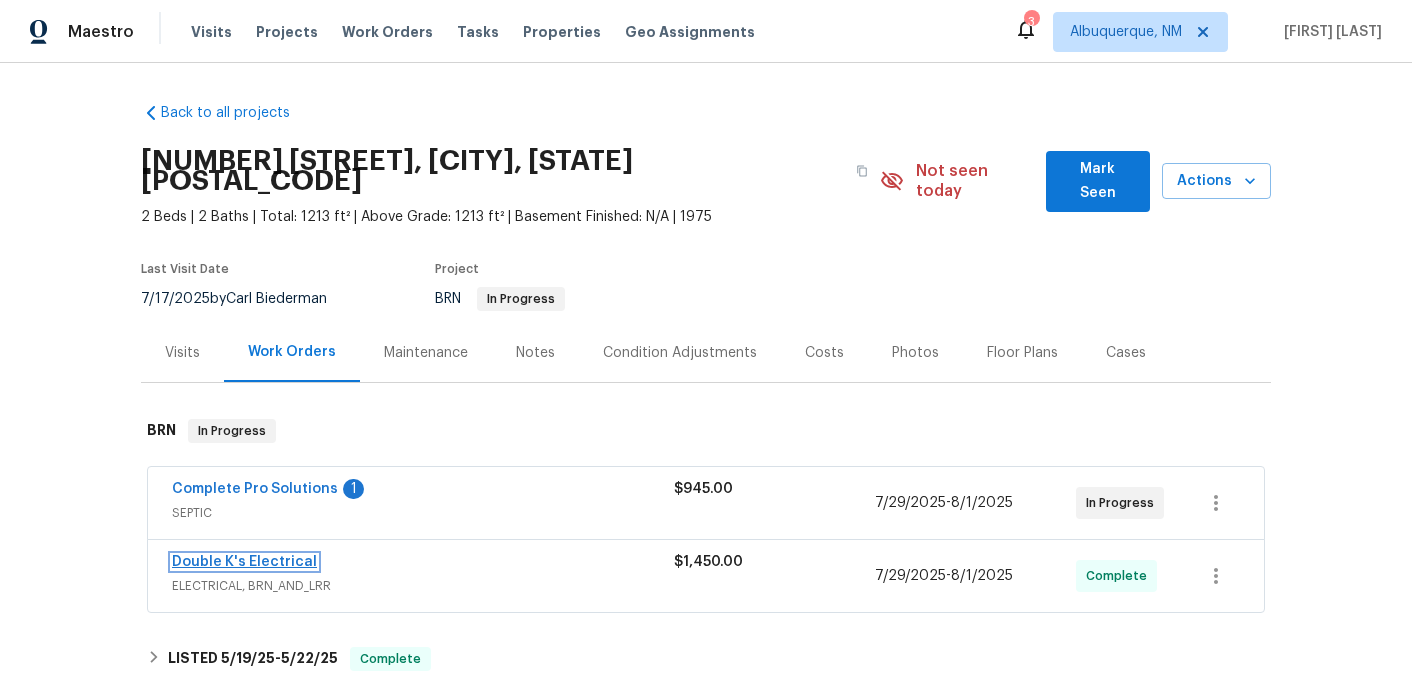 click on "Double K's Electrical" at bounding box center (244, 562) 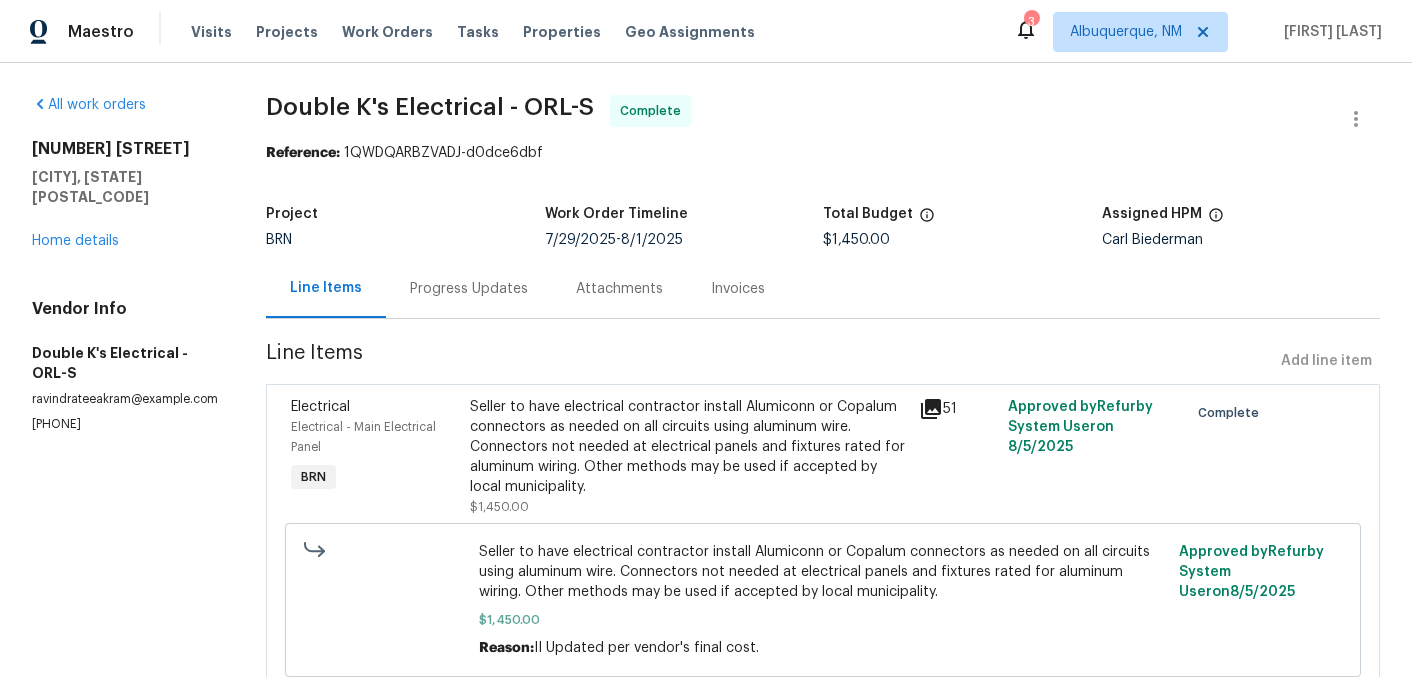 click 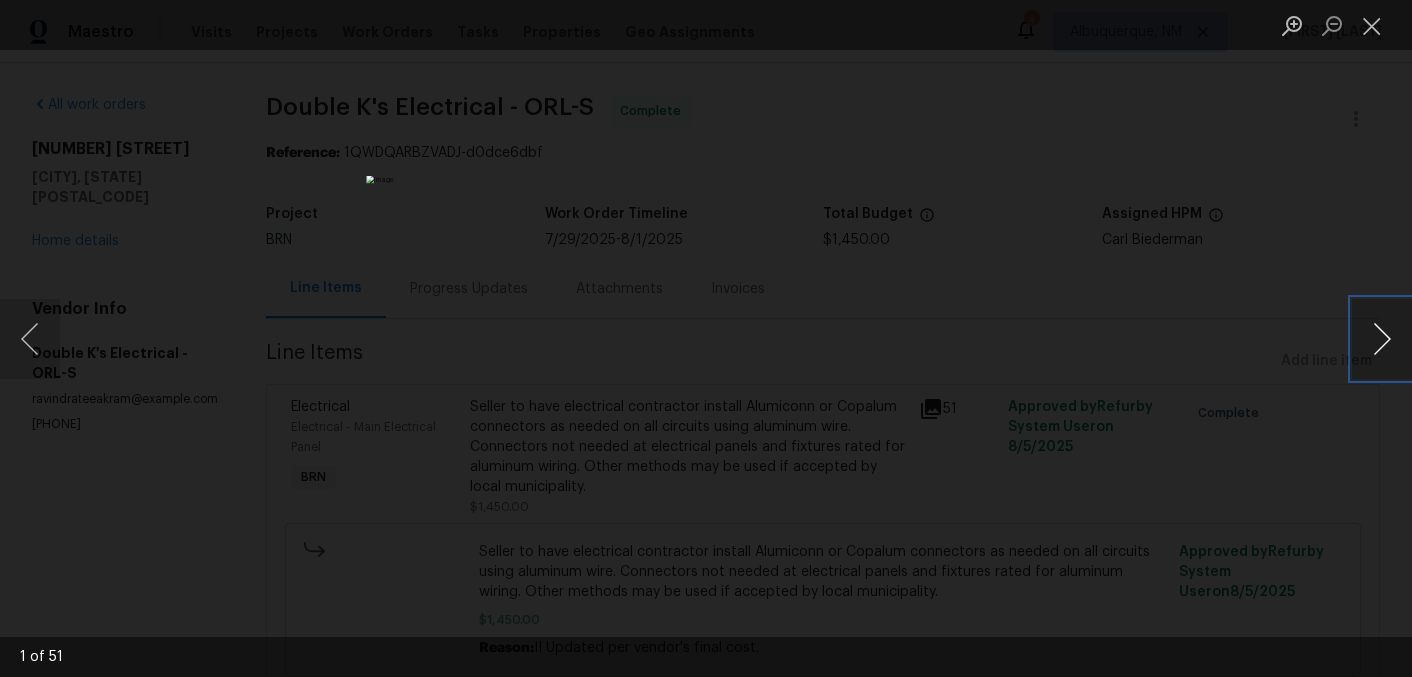 click at bounding box center (1382, 339) 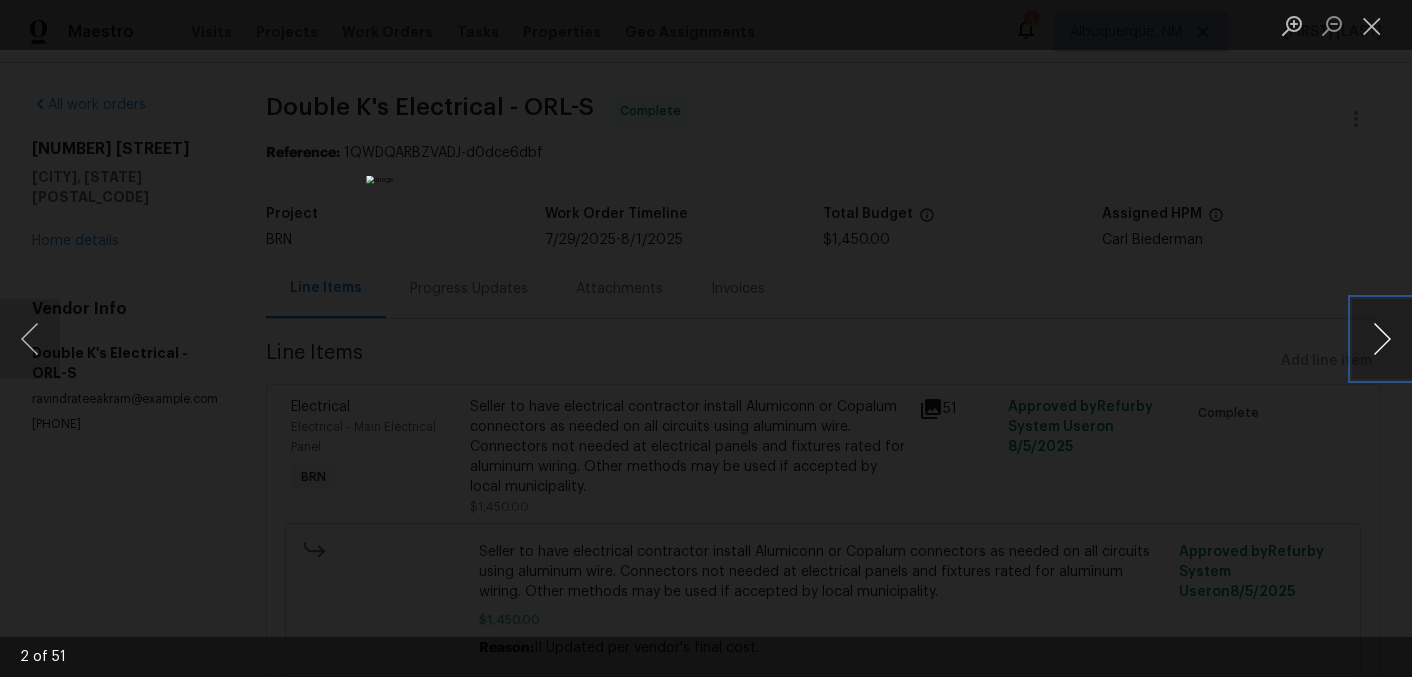click at bounding box center [1382, 339] 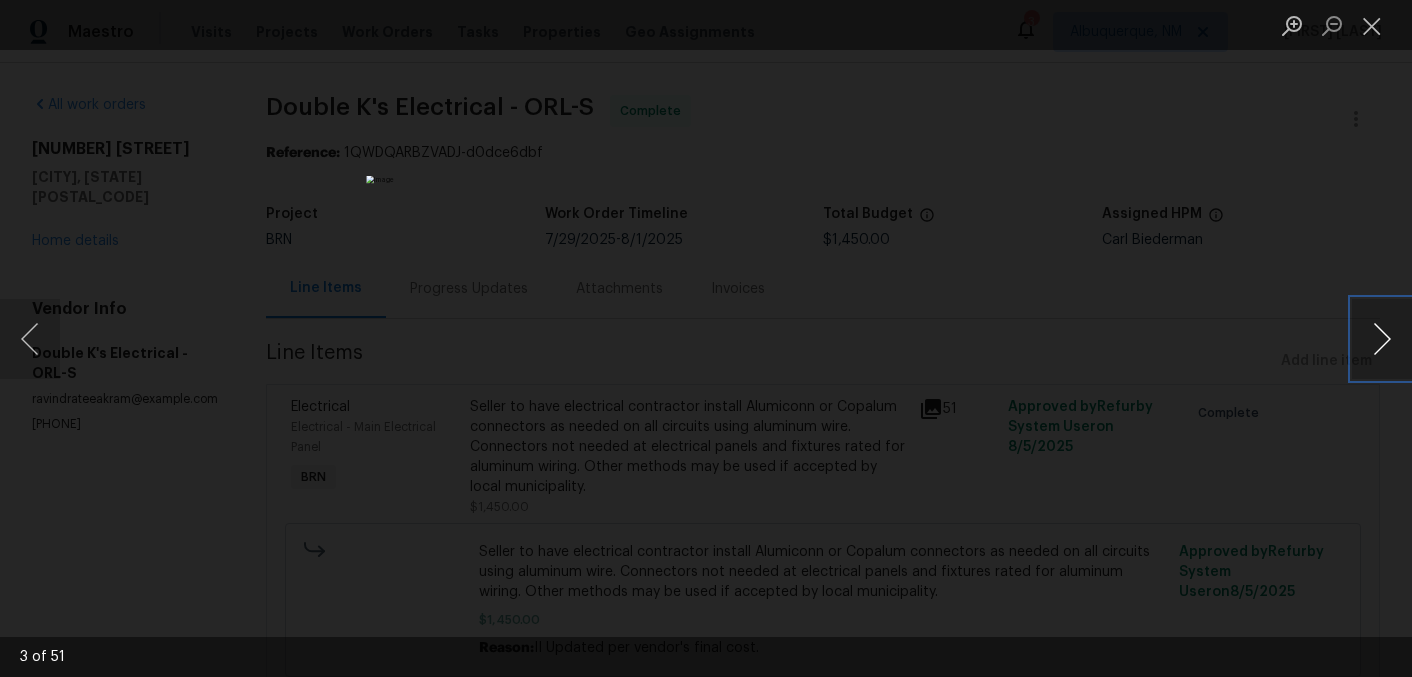 click at bounding box center (1382, 339) 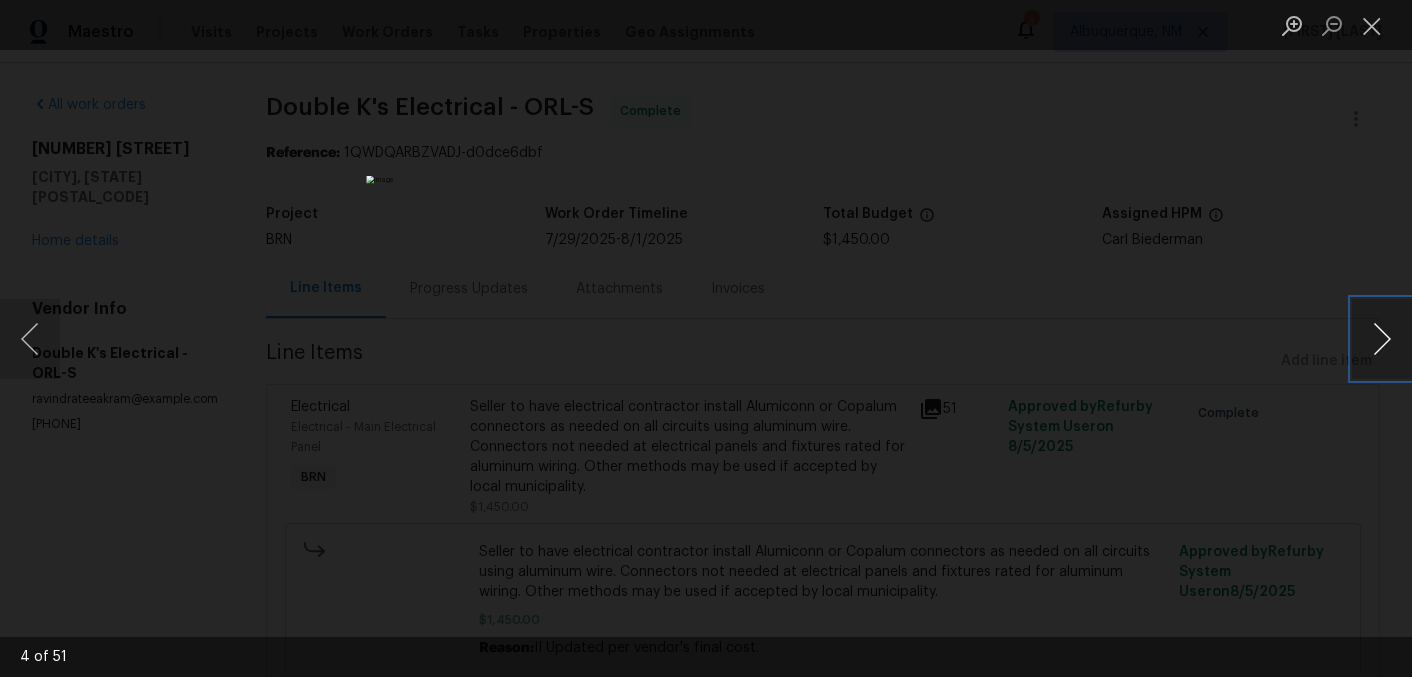 click at bounding box center (1382, 339) 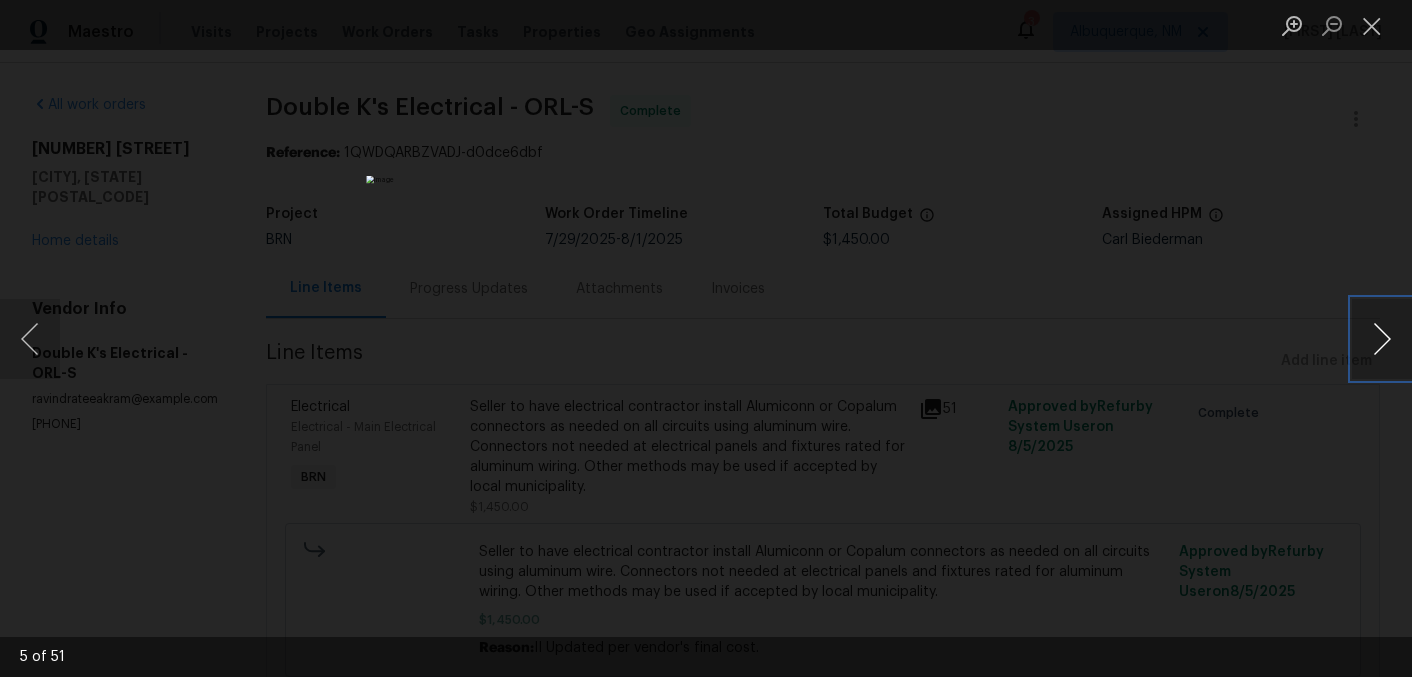 click at bounding box center [1382, 339] 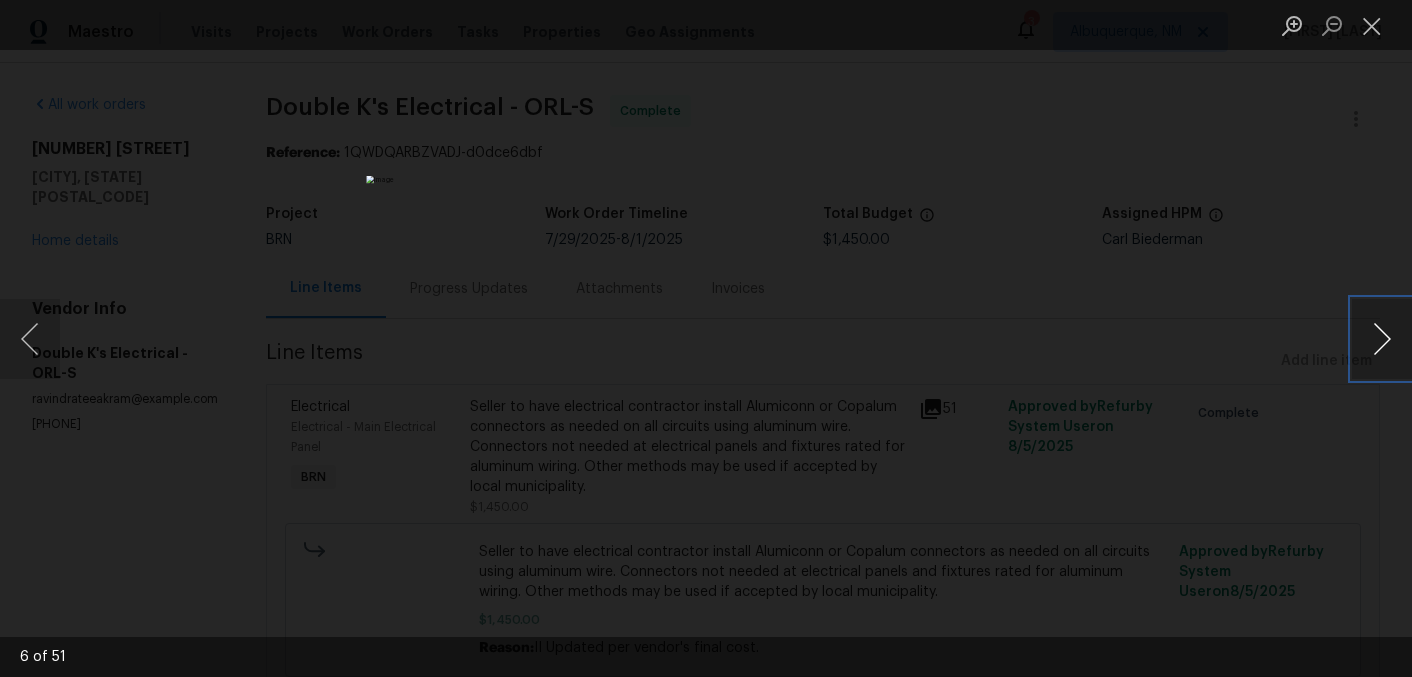 click at bounding box center [1382, 339] 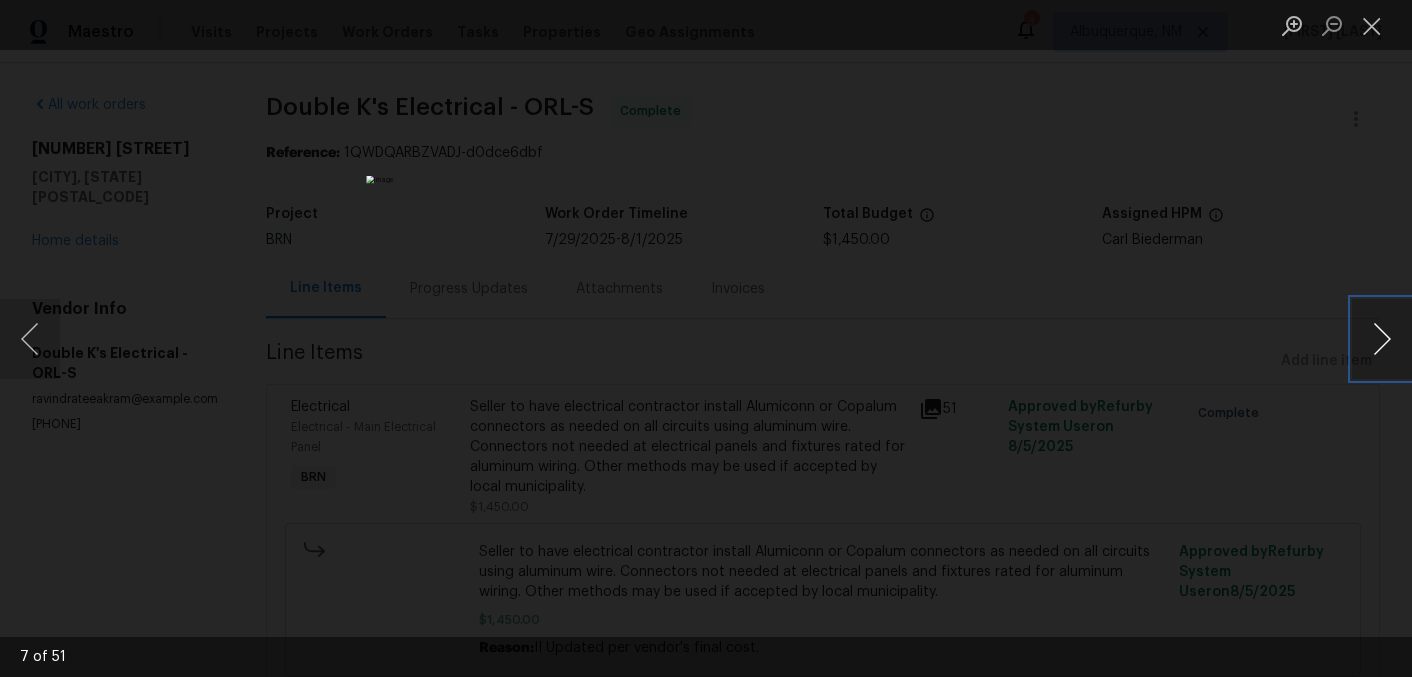 click at bounding box center [1382, 339] 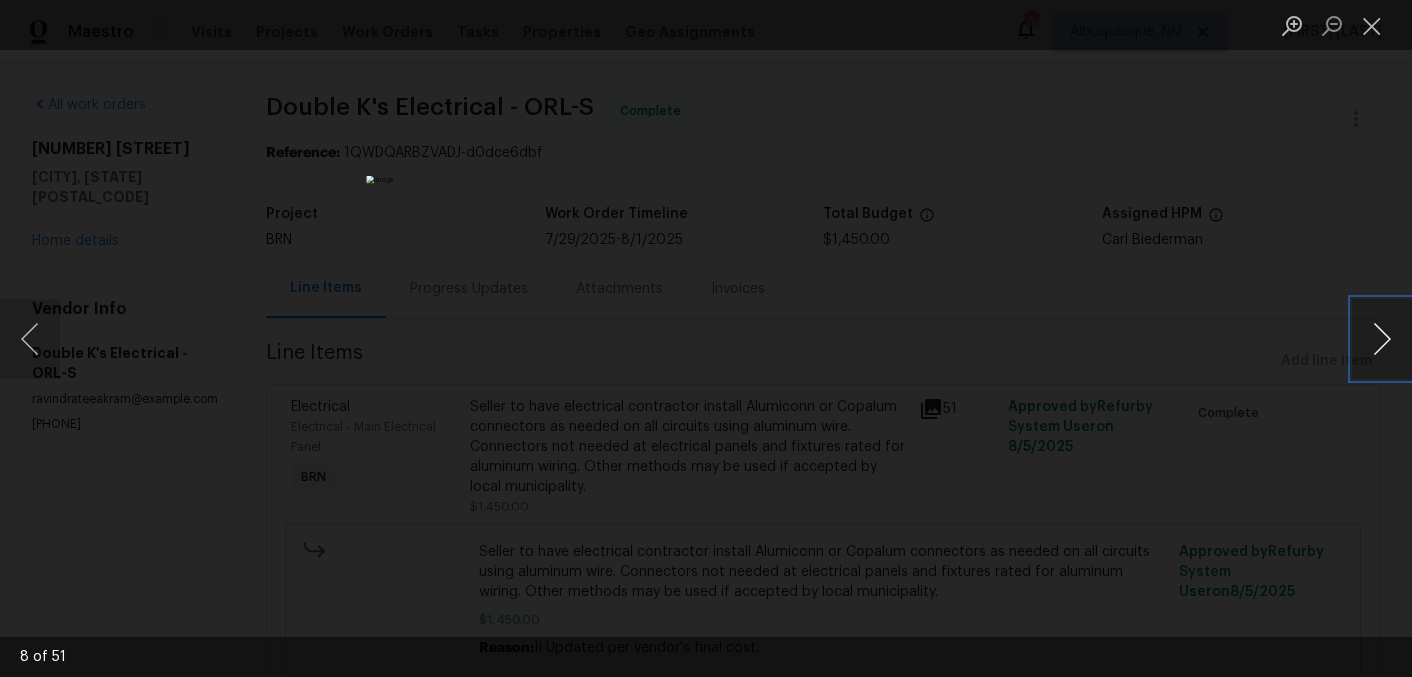 click at bounding box center (1382, 339) 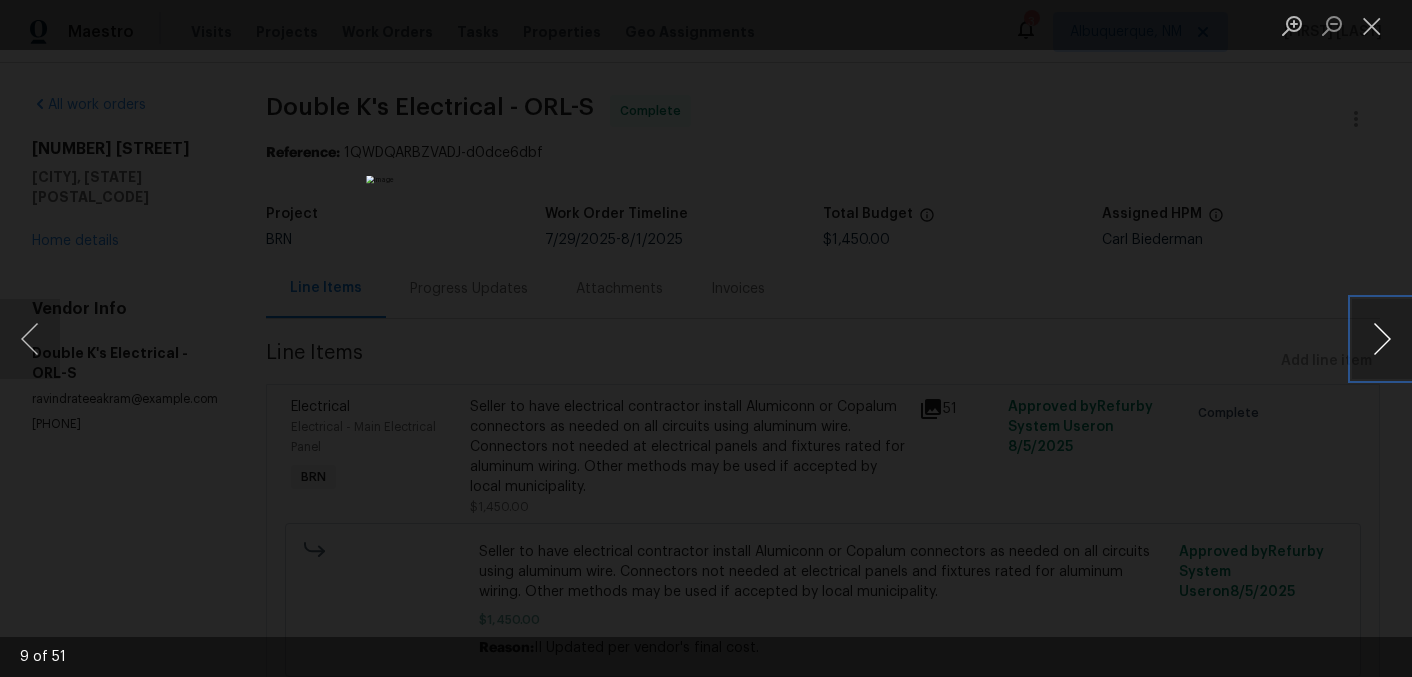 click at bounding box center (1382, 339) 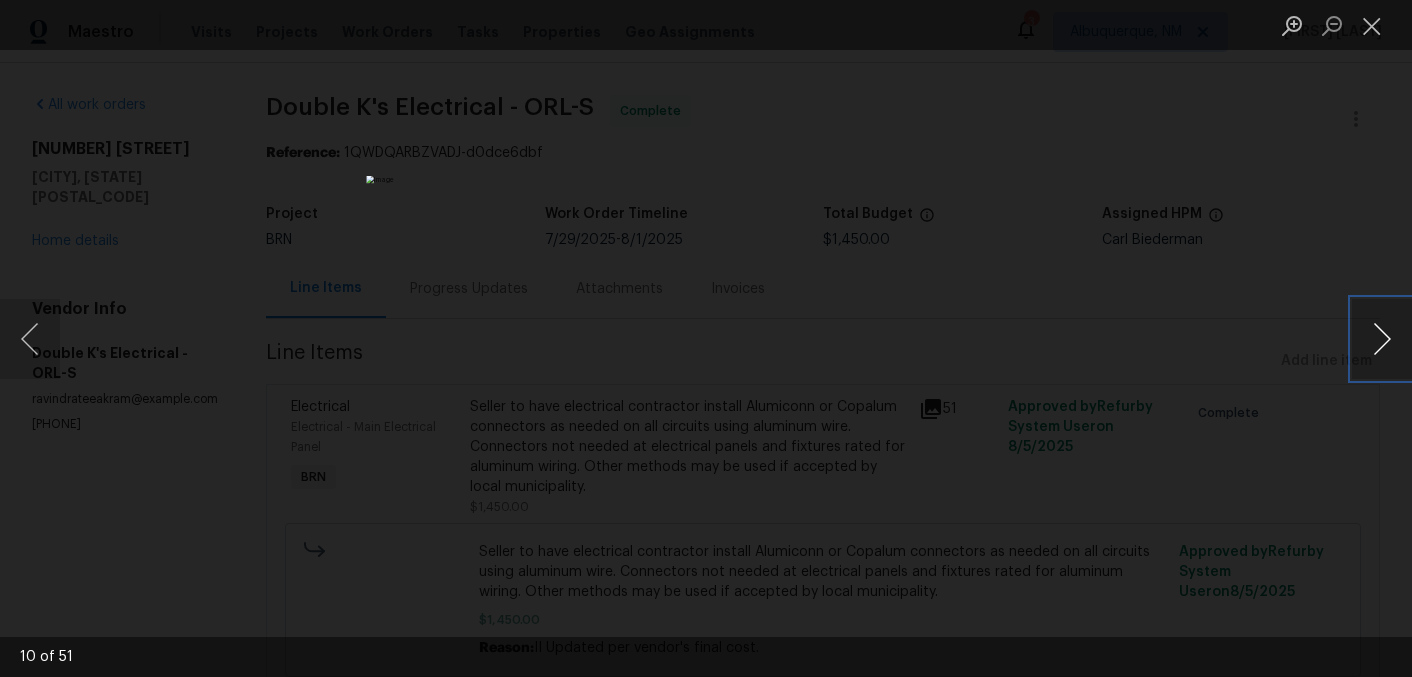 click at bounding box center (1382, 339) 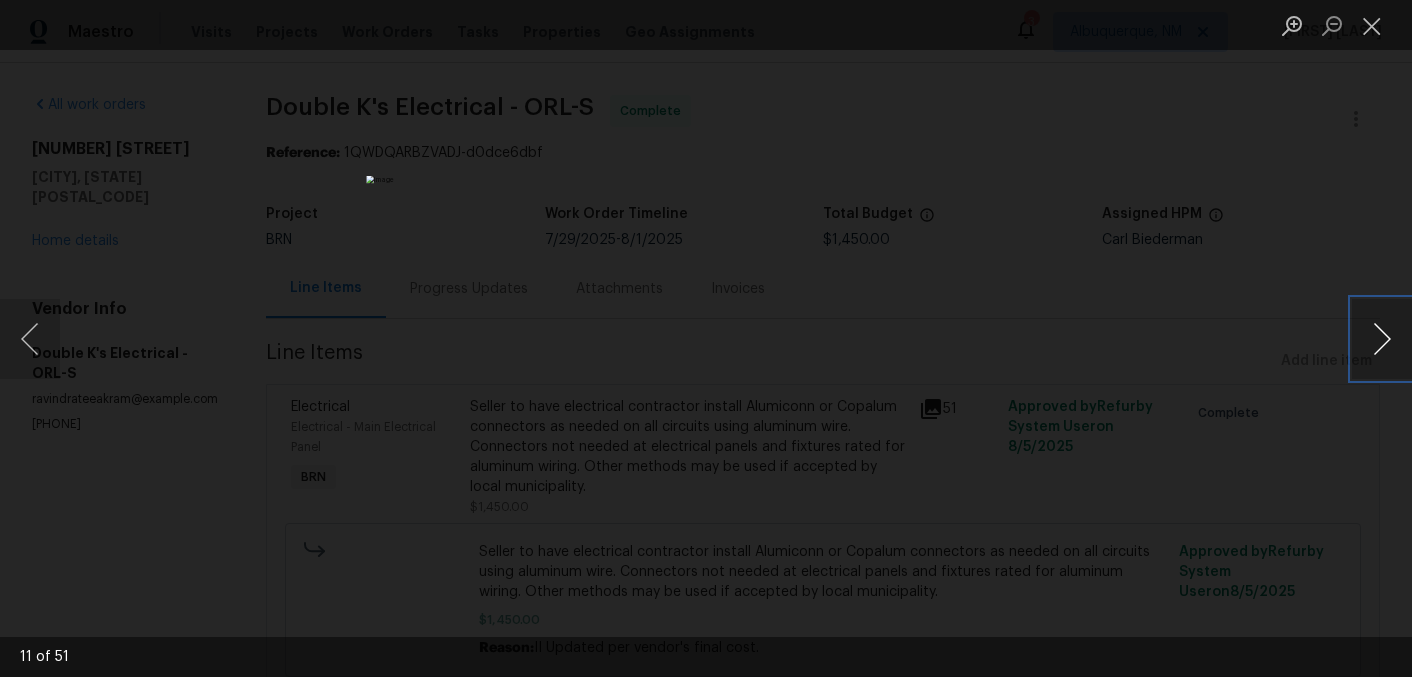 click at bounding box center [1382, 339] 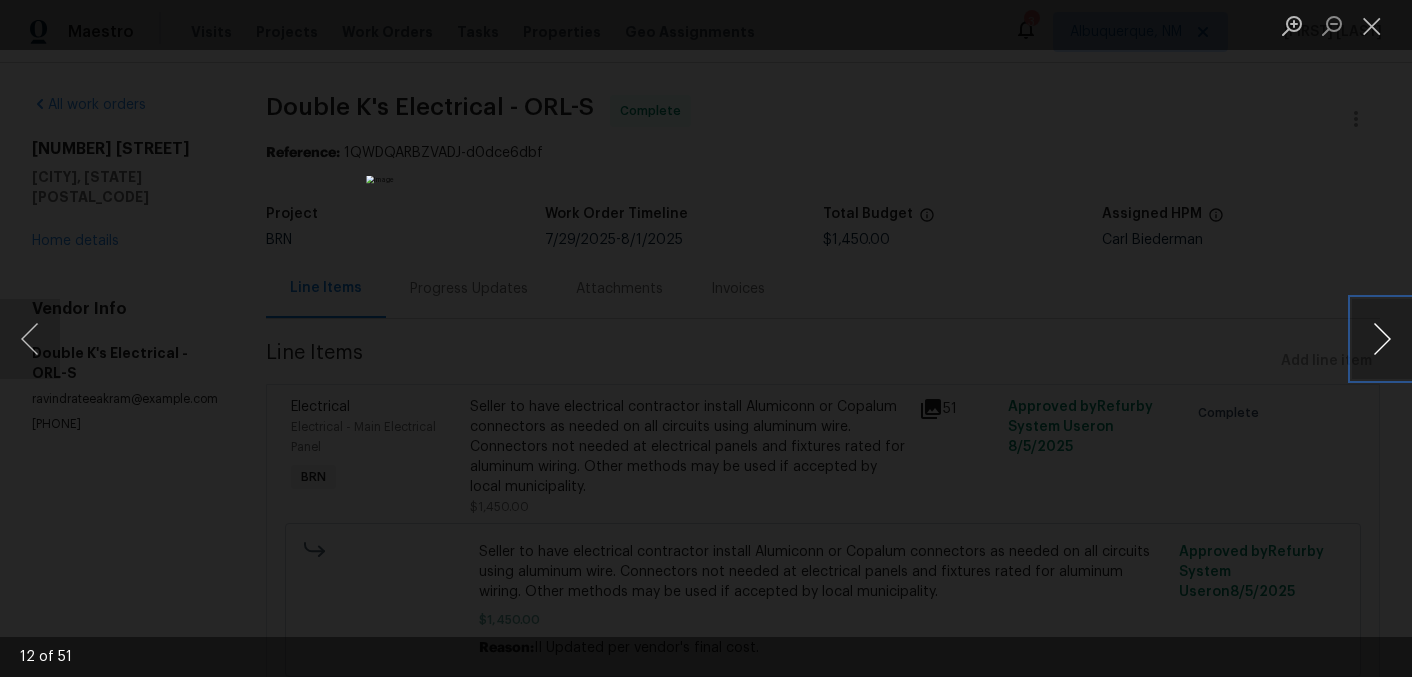 click at bounding box center (1382, 339) 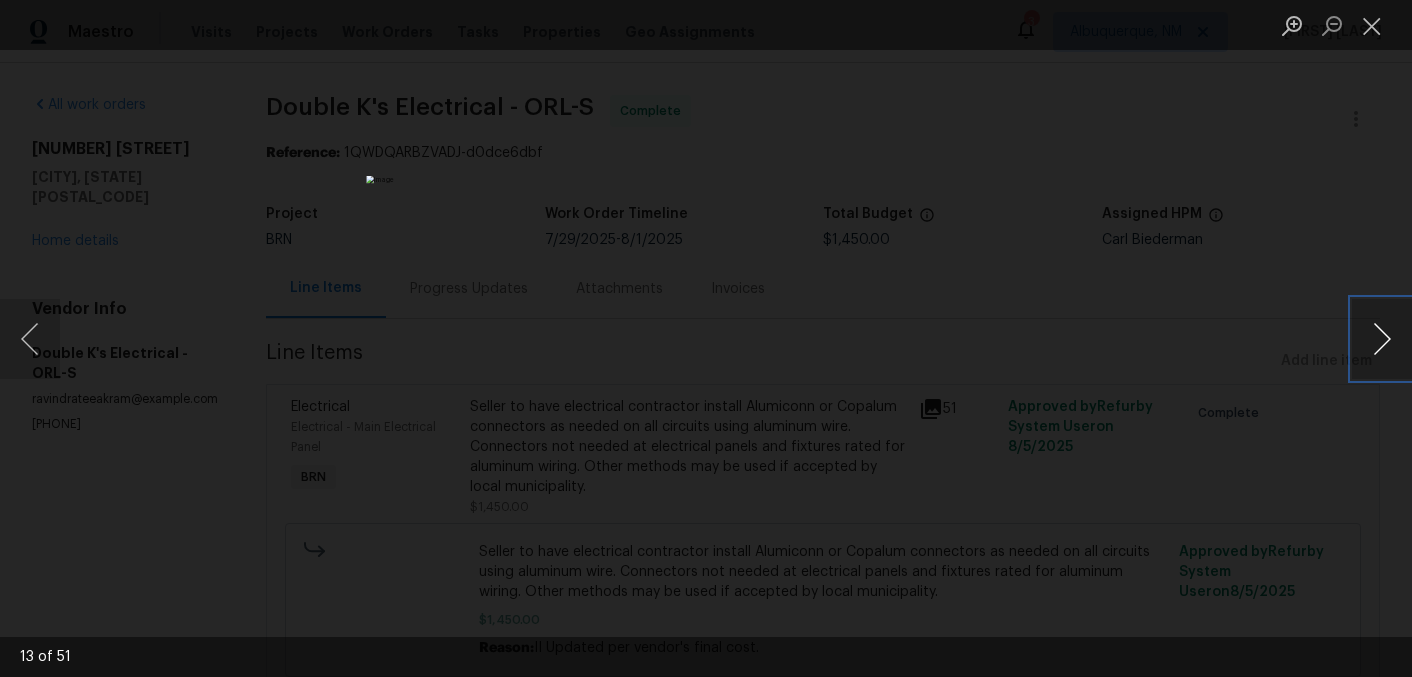 click at bounding box center [1382, 339] 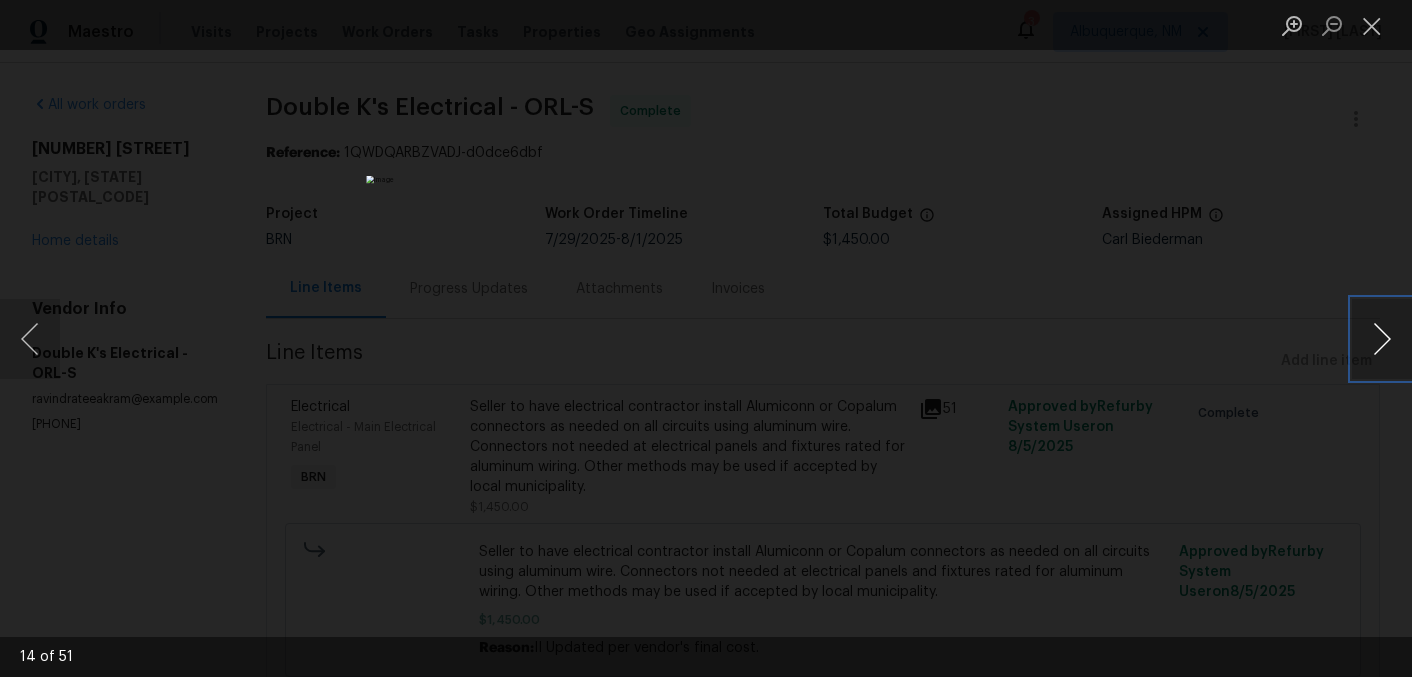 click at bounding box center [1382, 339] 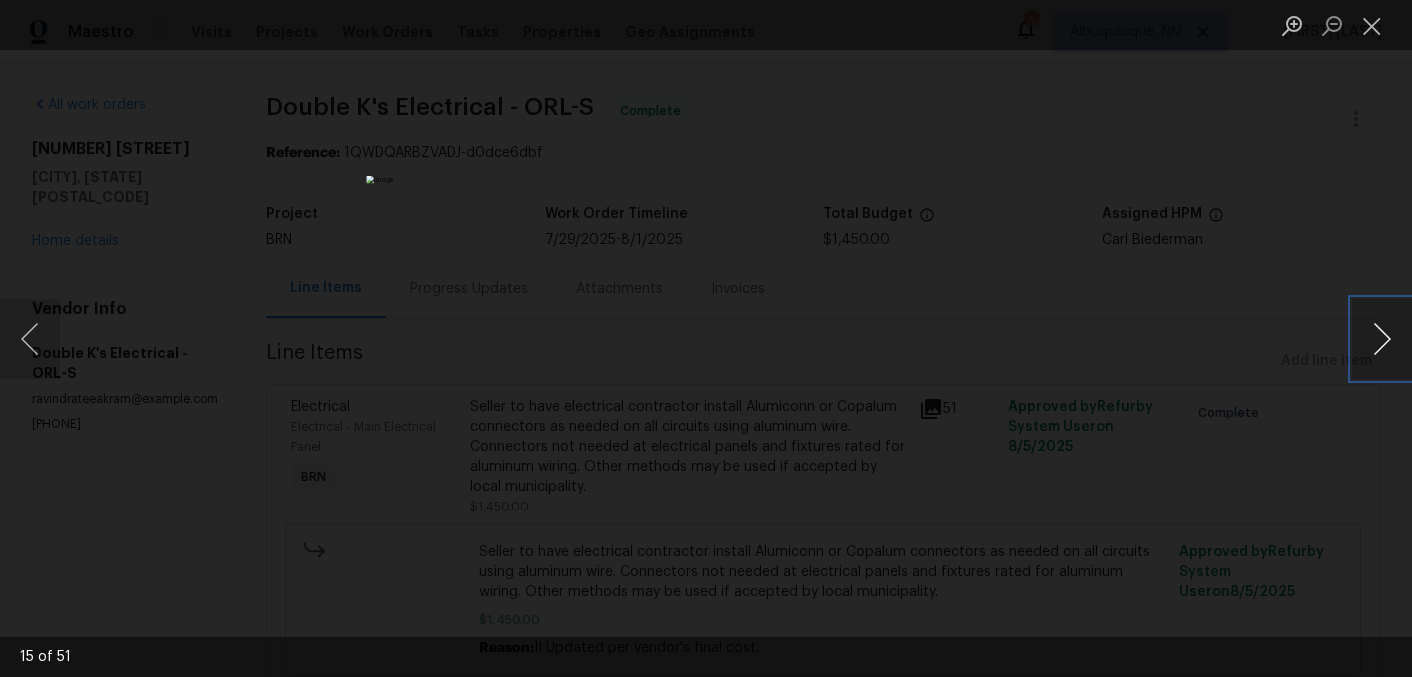 click at bounding box center [1382, 339] 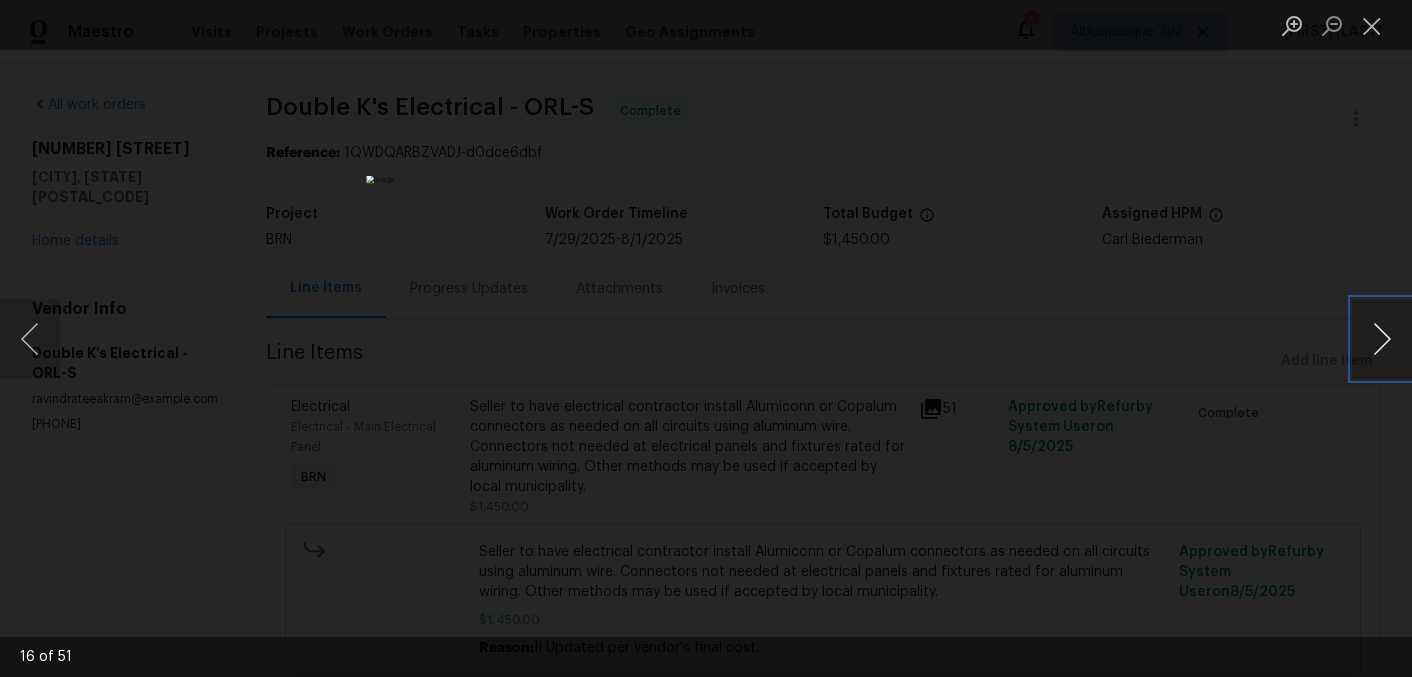 click at bounding box center (1382, 339) 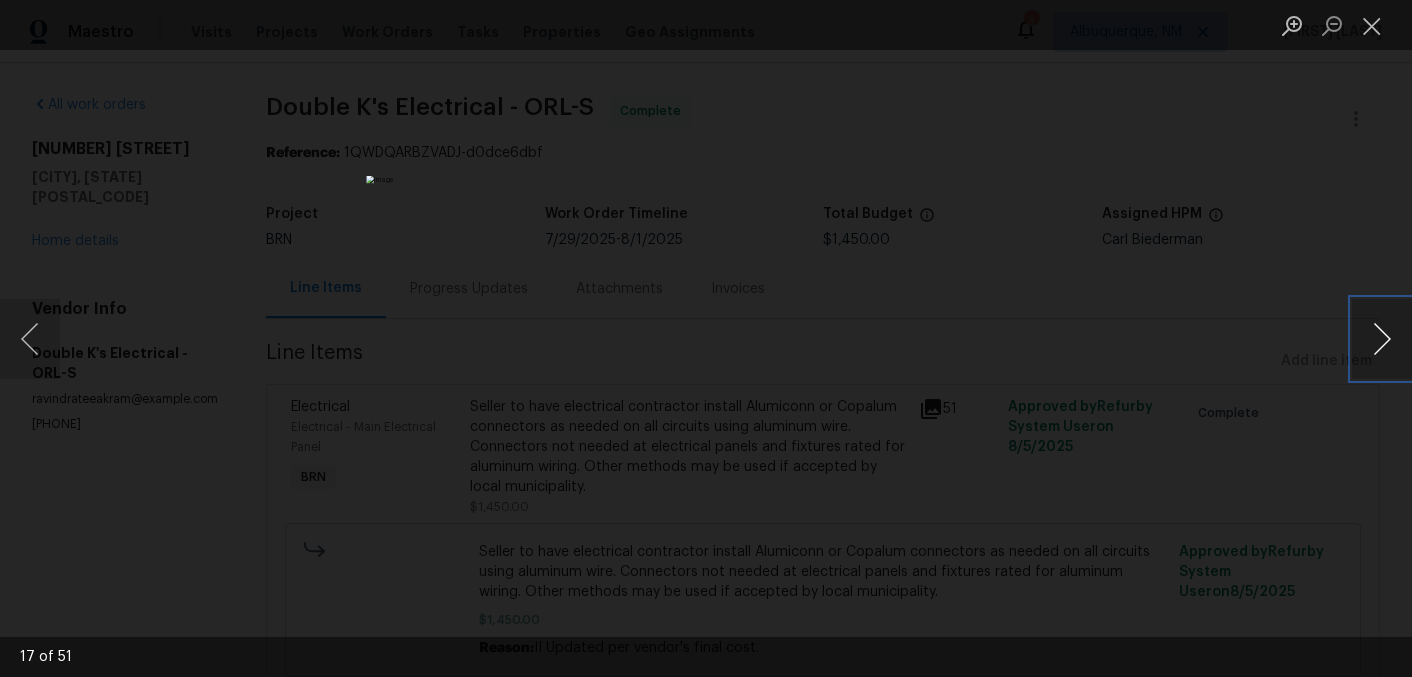 click at bounding box center [1382, 339] 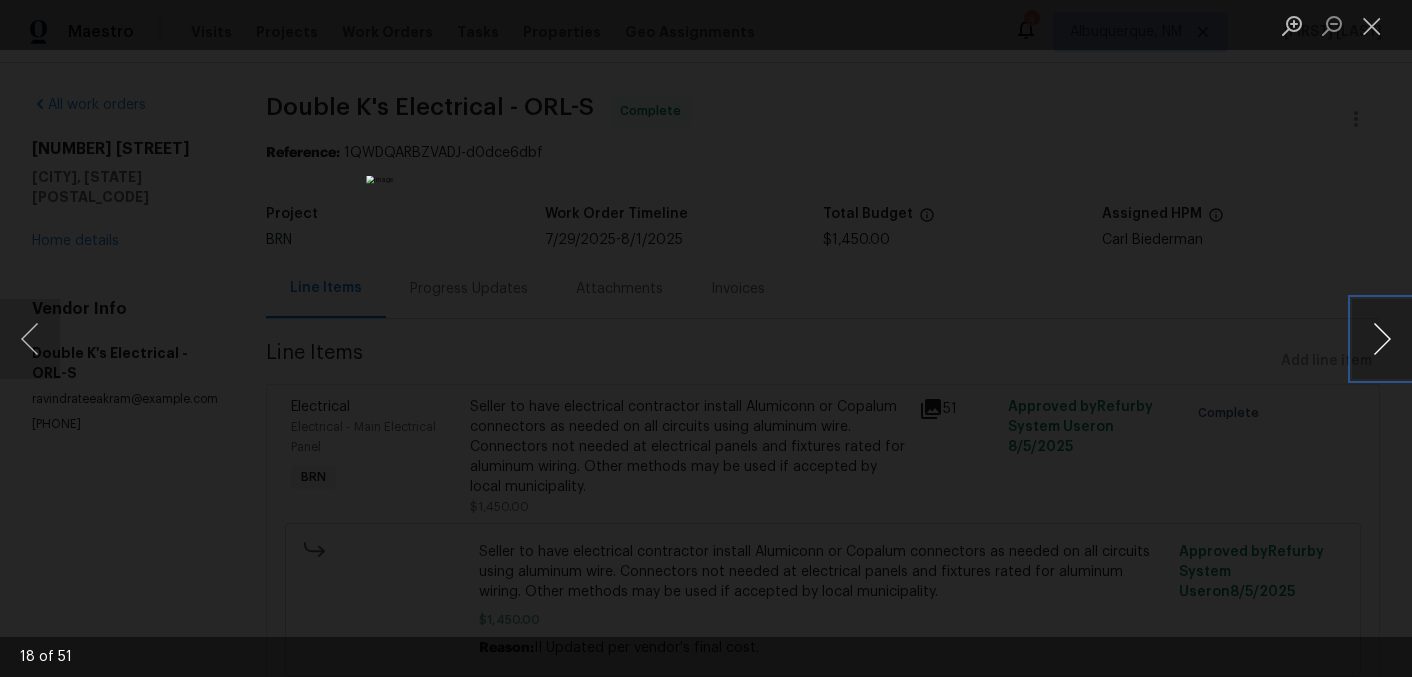click at bounding box center (1382, 339) 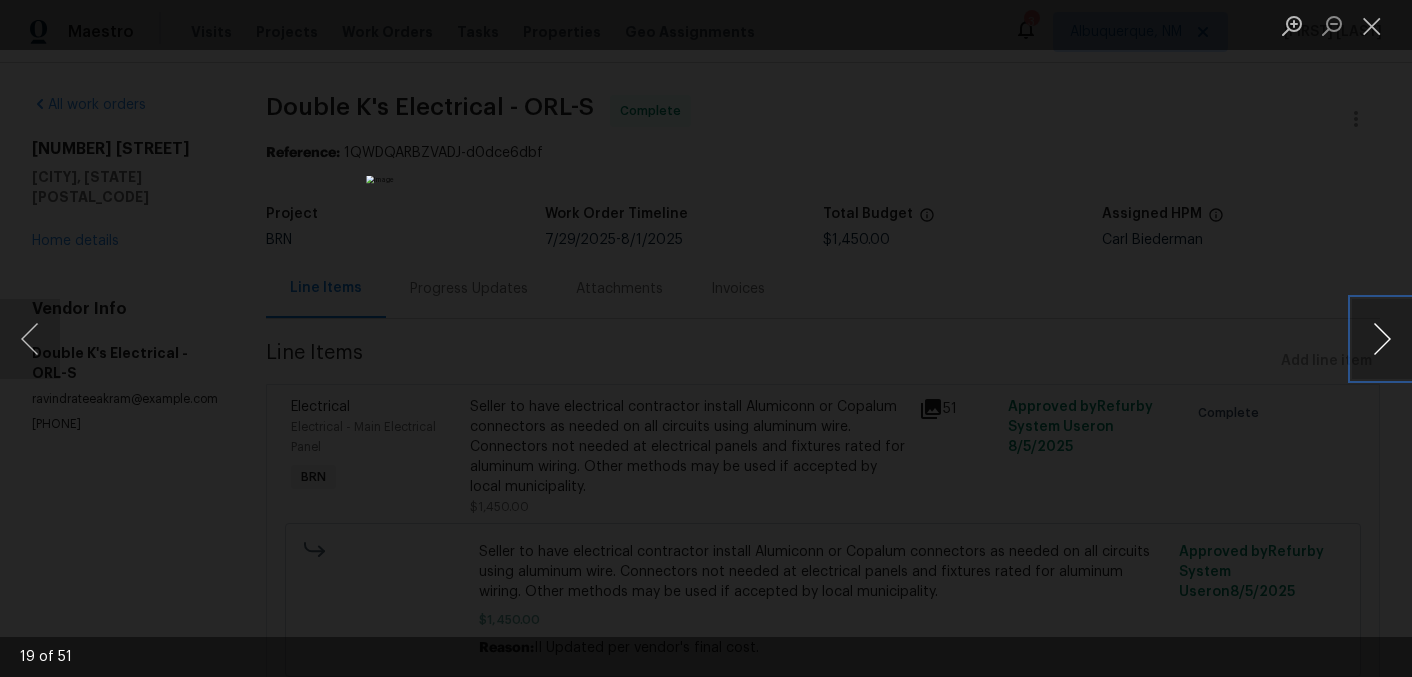 click at bounding box center (1382, 339) 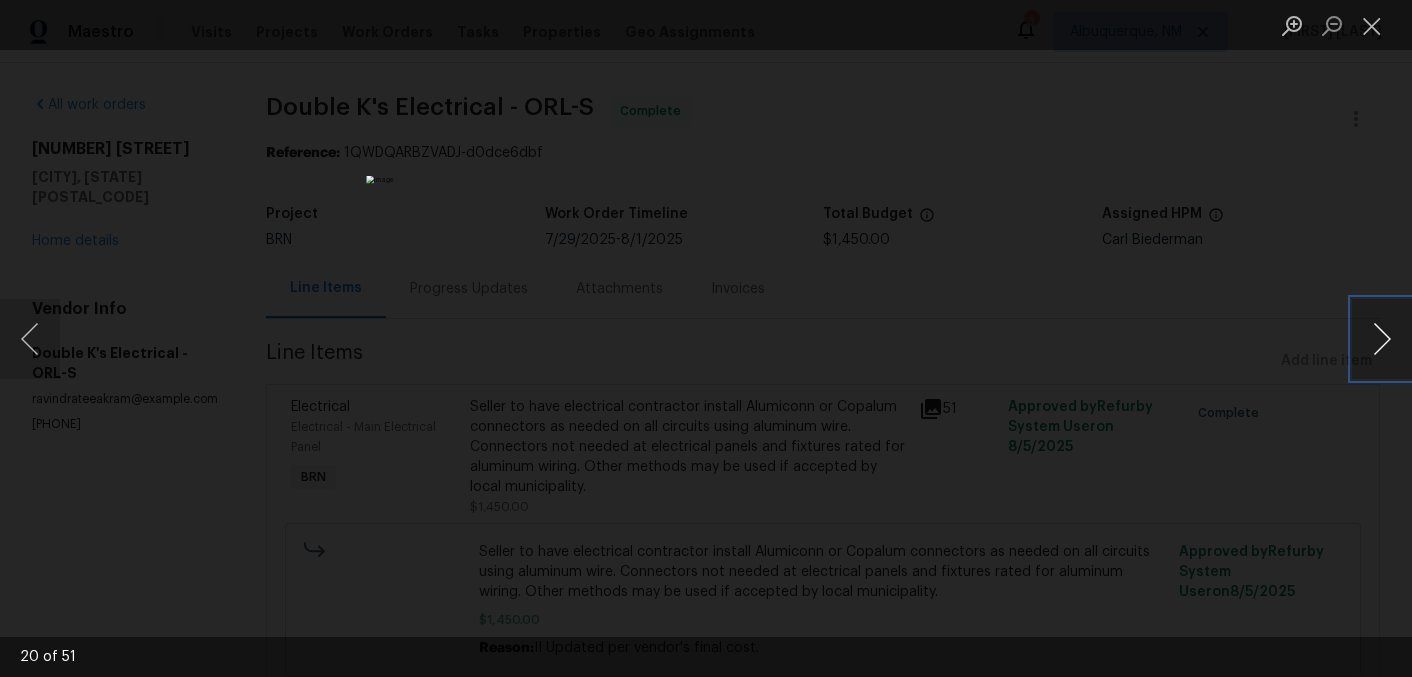click at bounding box center [1382, 339] 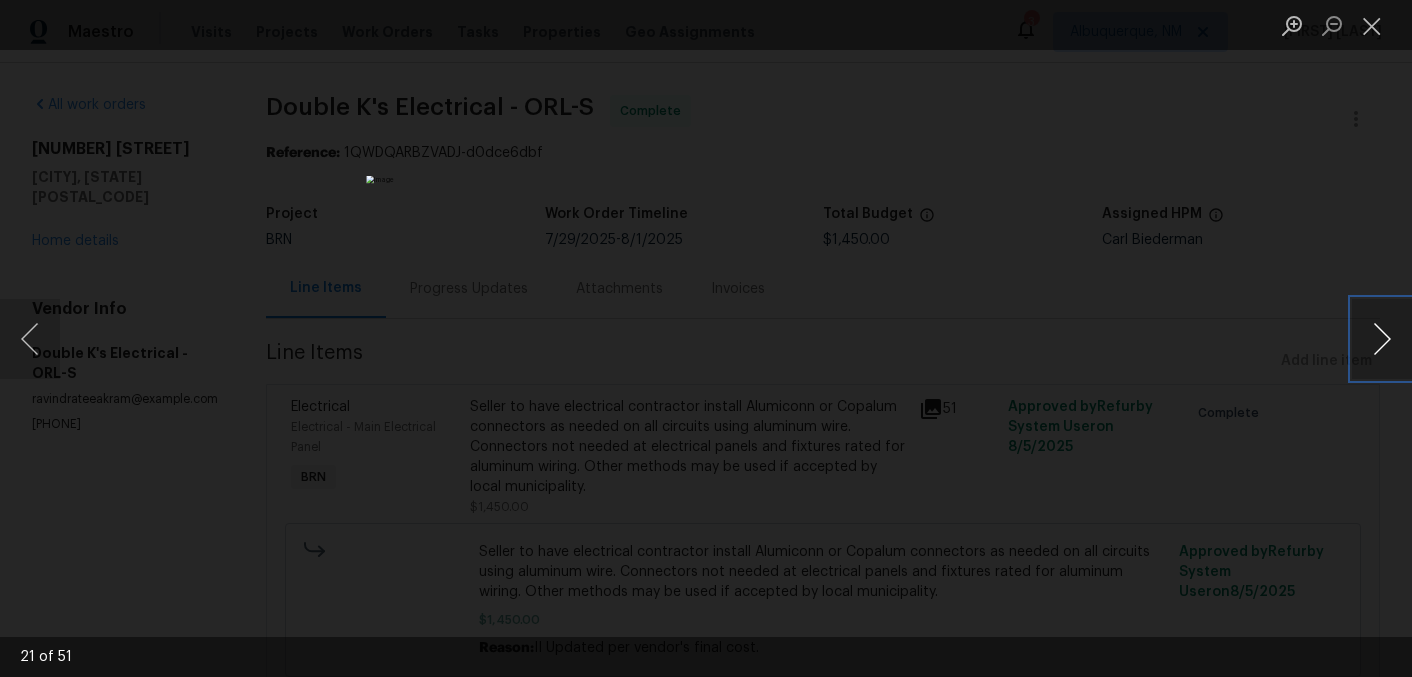 click at bounding box center [1382, 339] 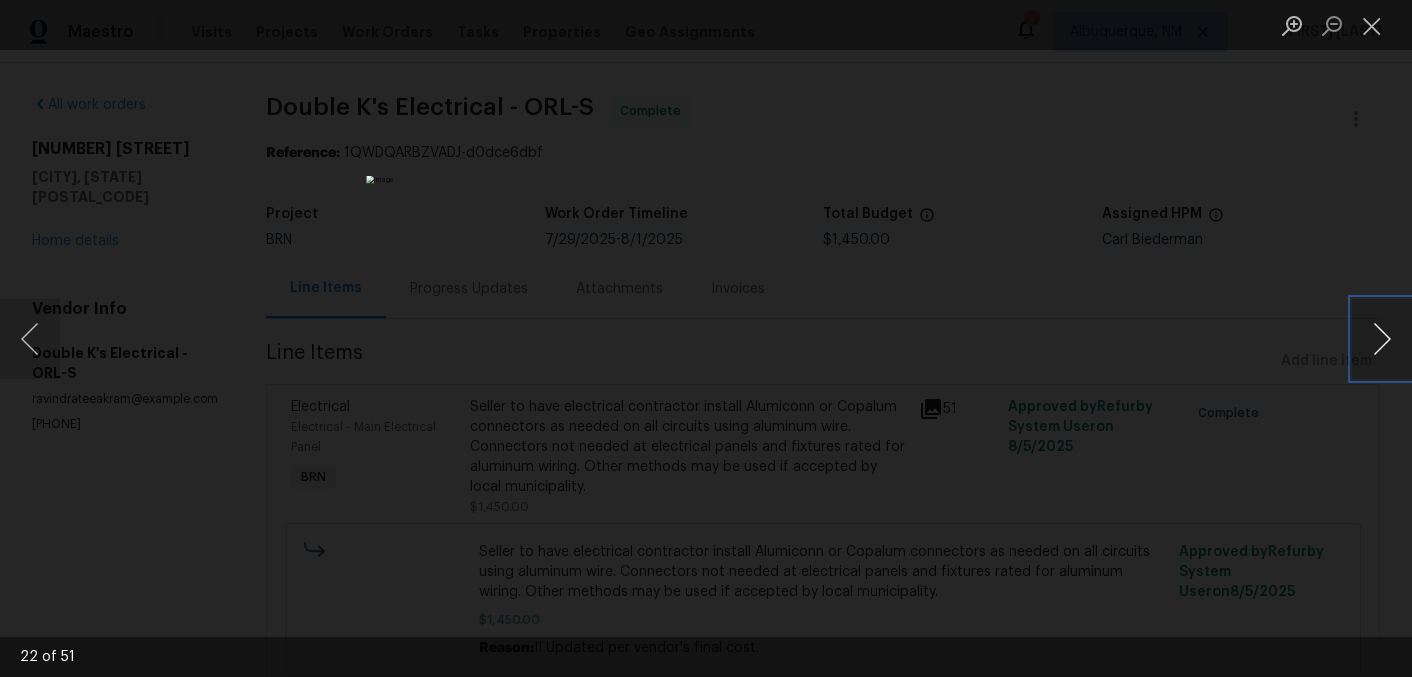 click at bounding box center [1382, 339] 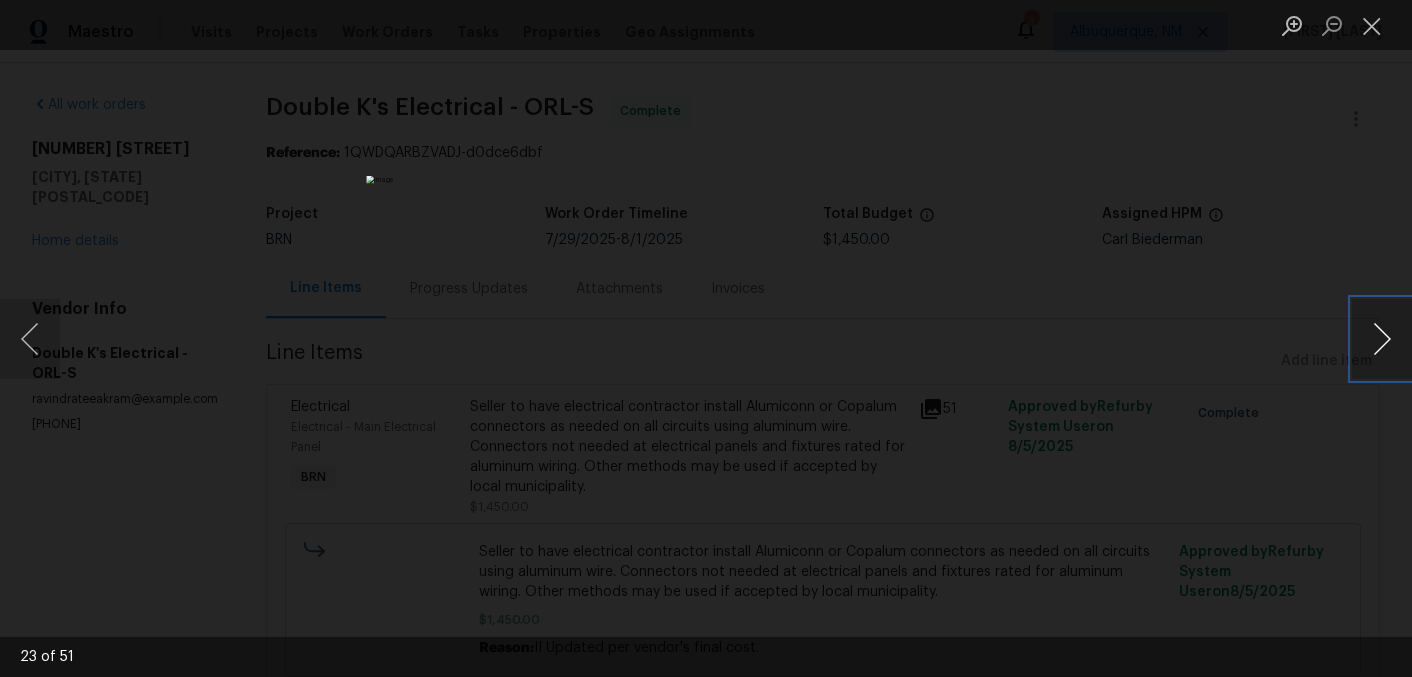 click at bounding box center (1382, 339) 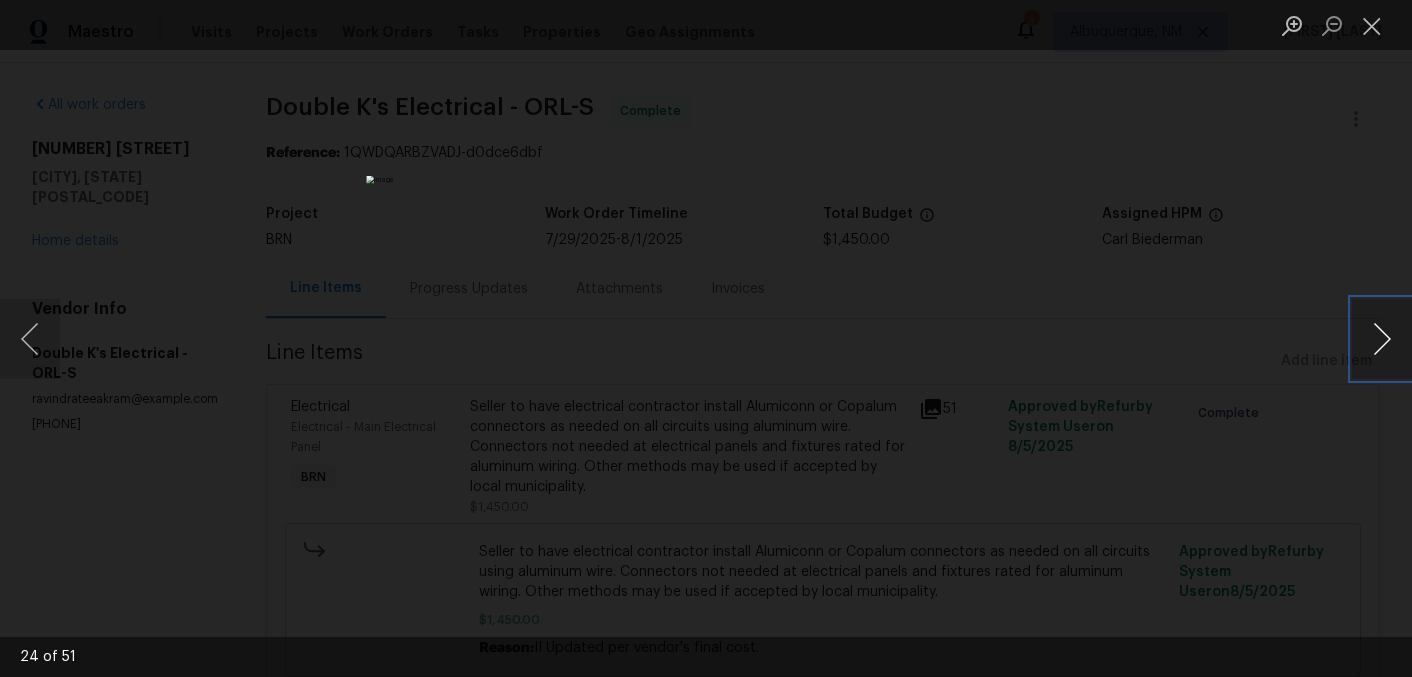 click at bounding box center [1382, 339] 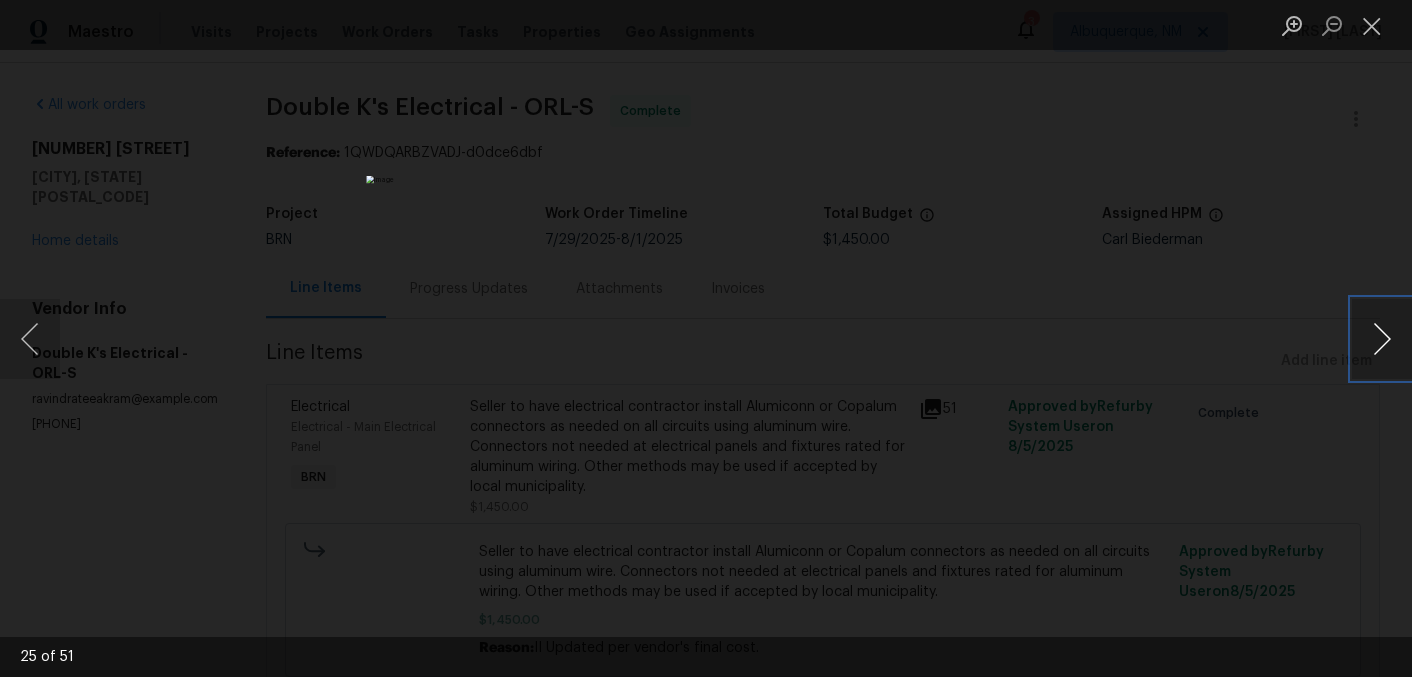 click at bounding box center [1382, 339] 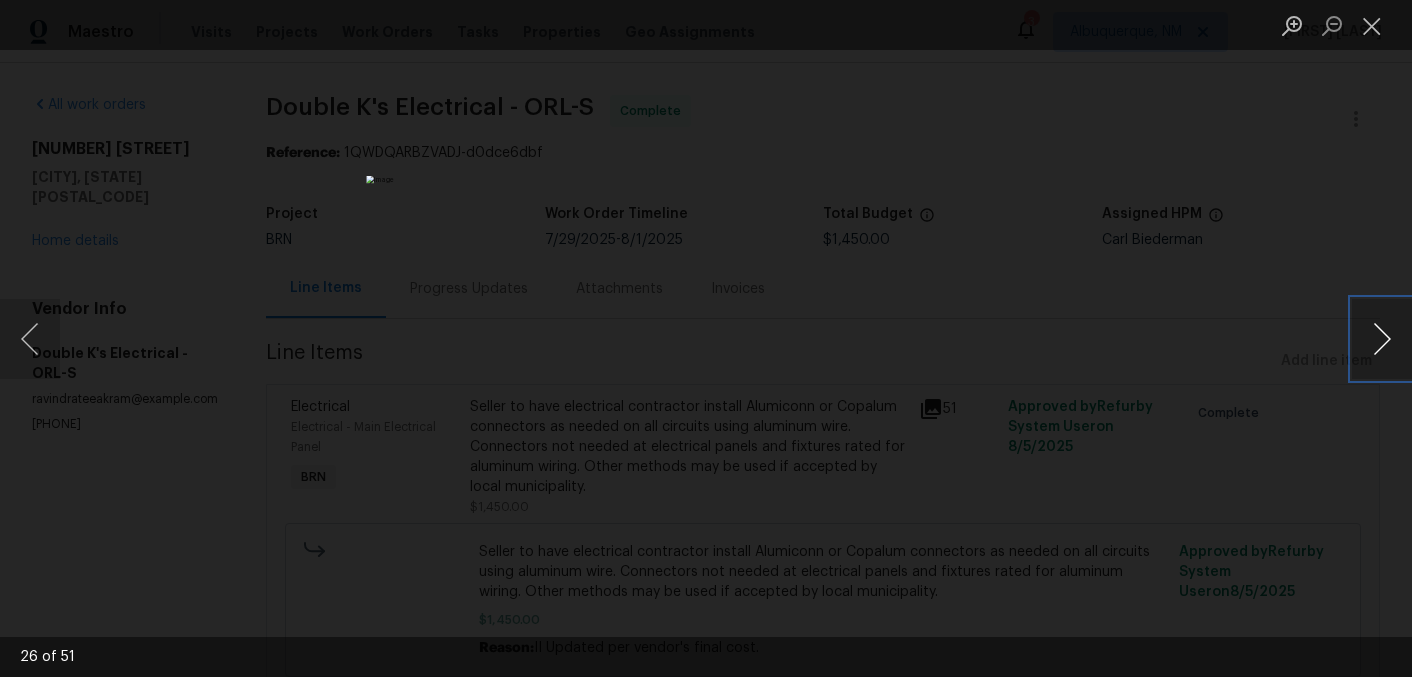 click at bounding box center (1382, 339) 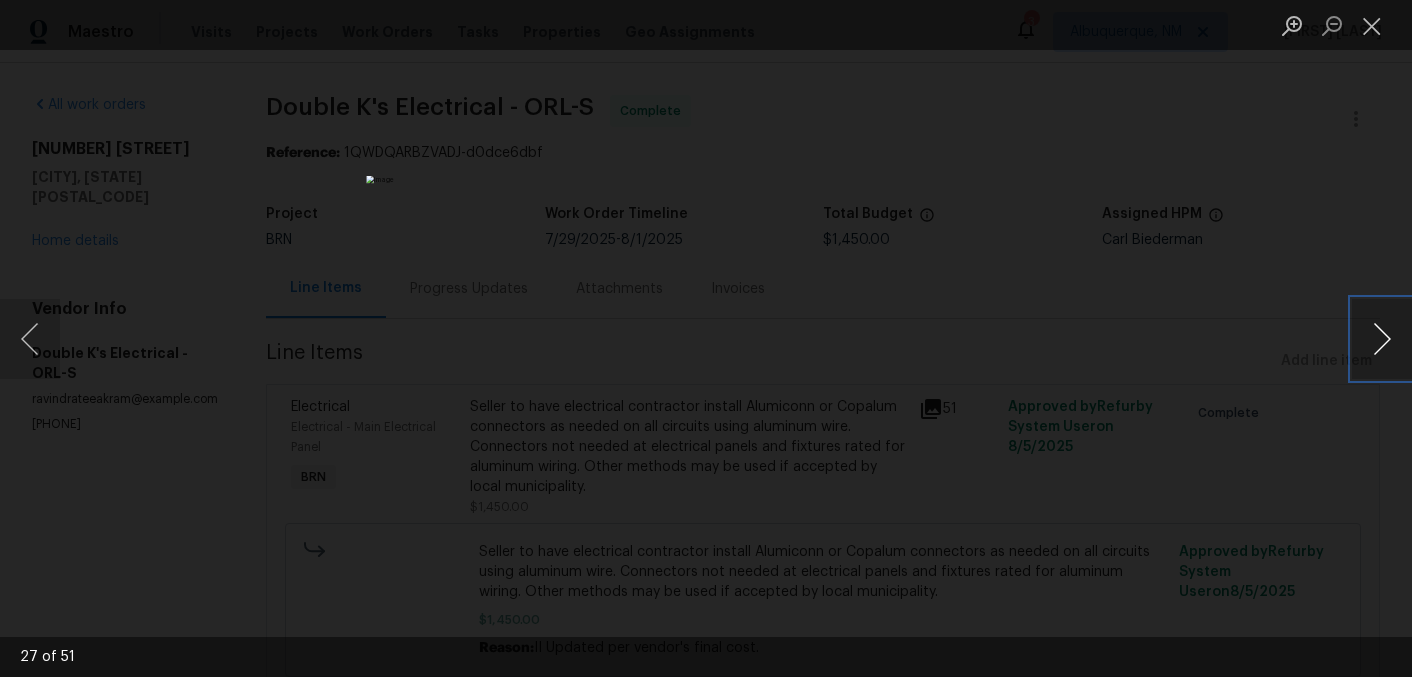 click at bounding box center (1382, 339) 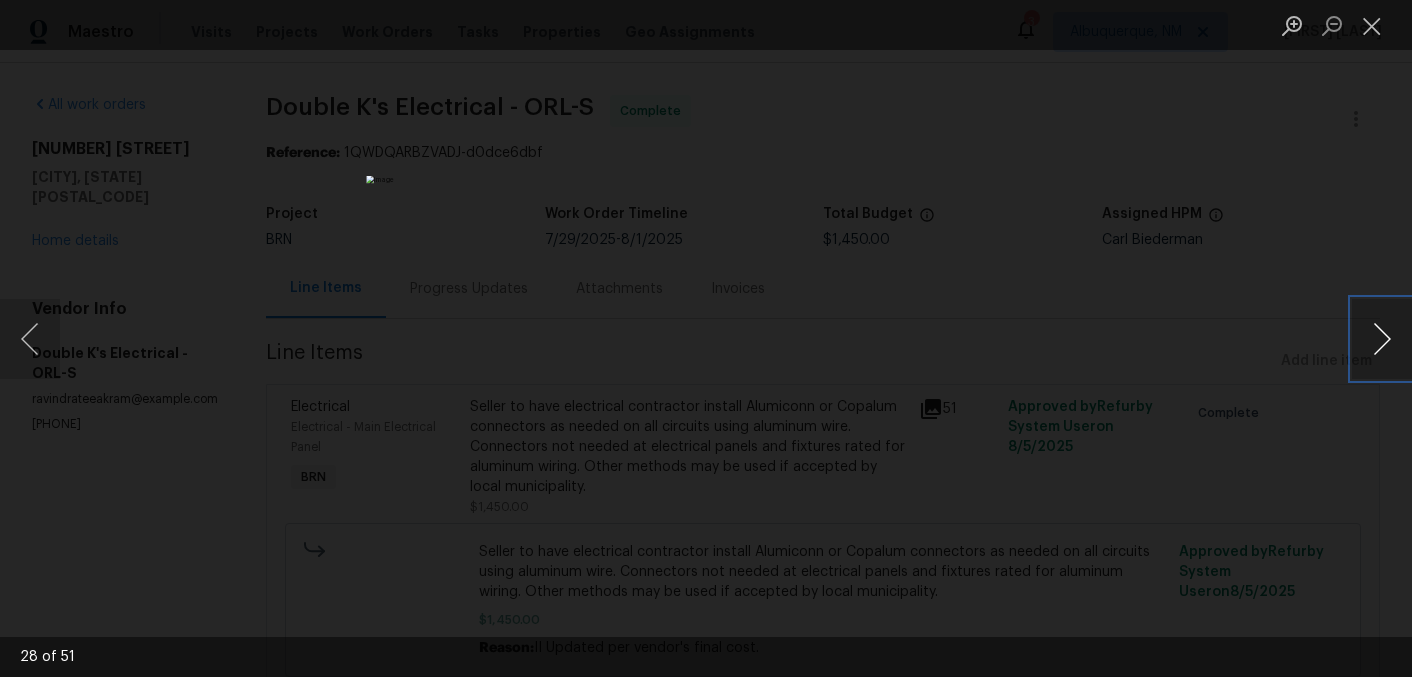 click at bounding box center (1382, 339) 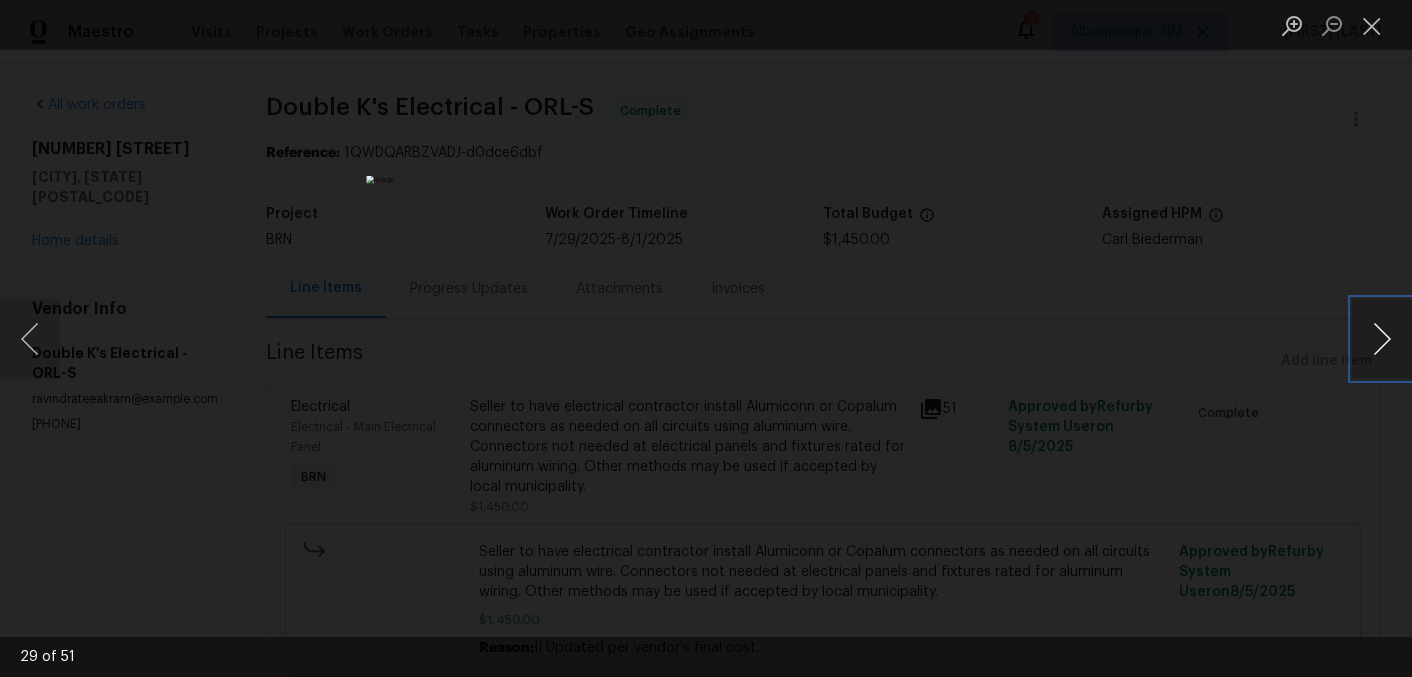 click at bounding box center (1382, 339) 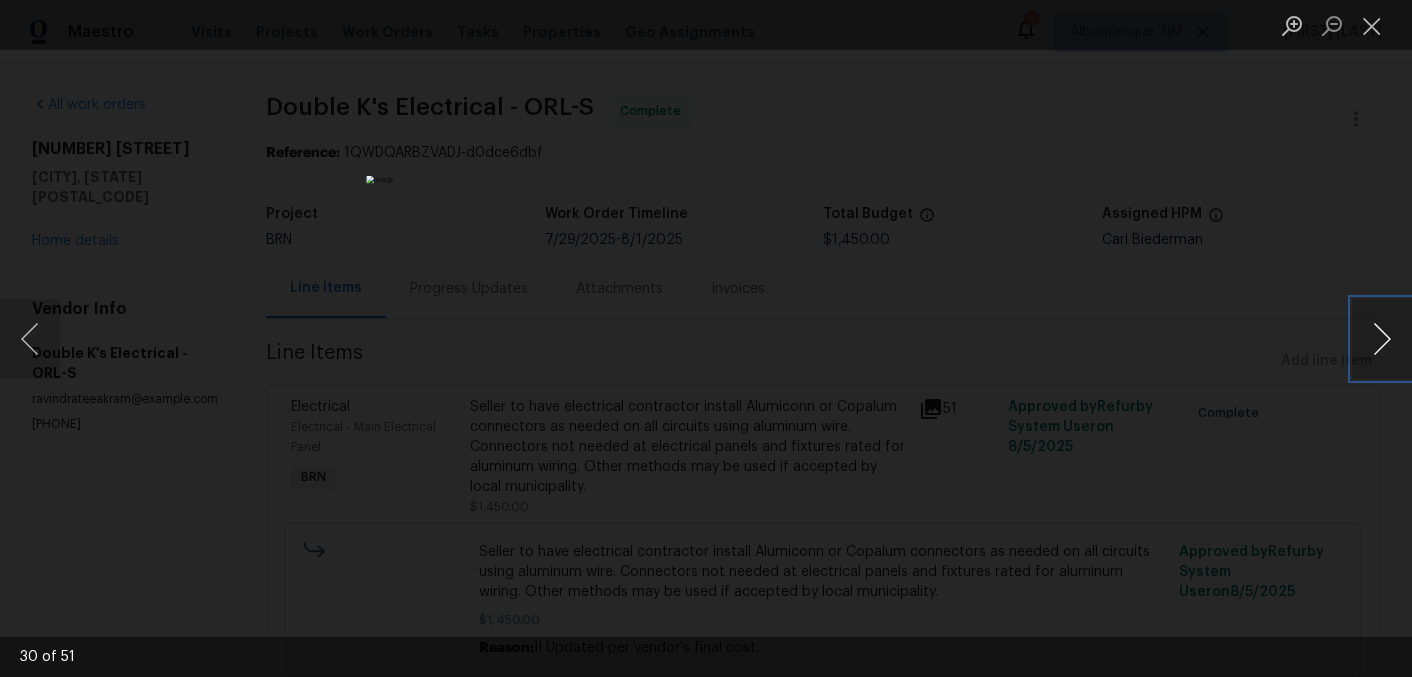 click at bounding box center [1382, 339] 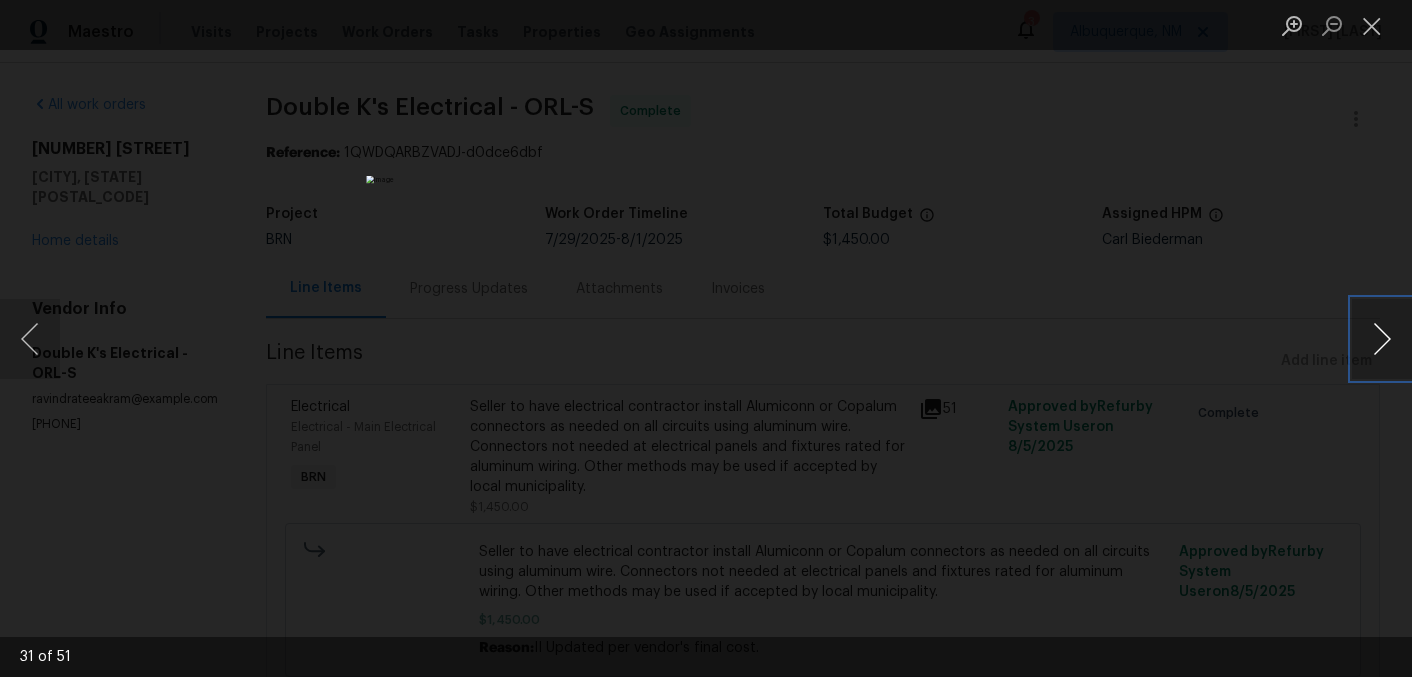 click at bounding box center [1382, 339] 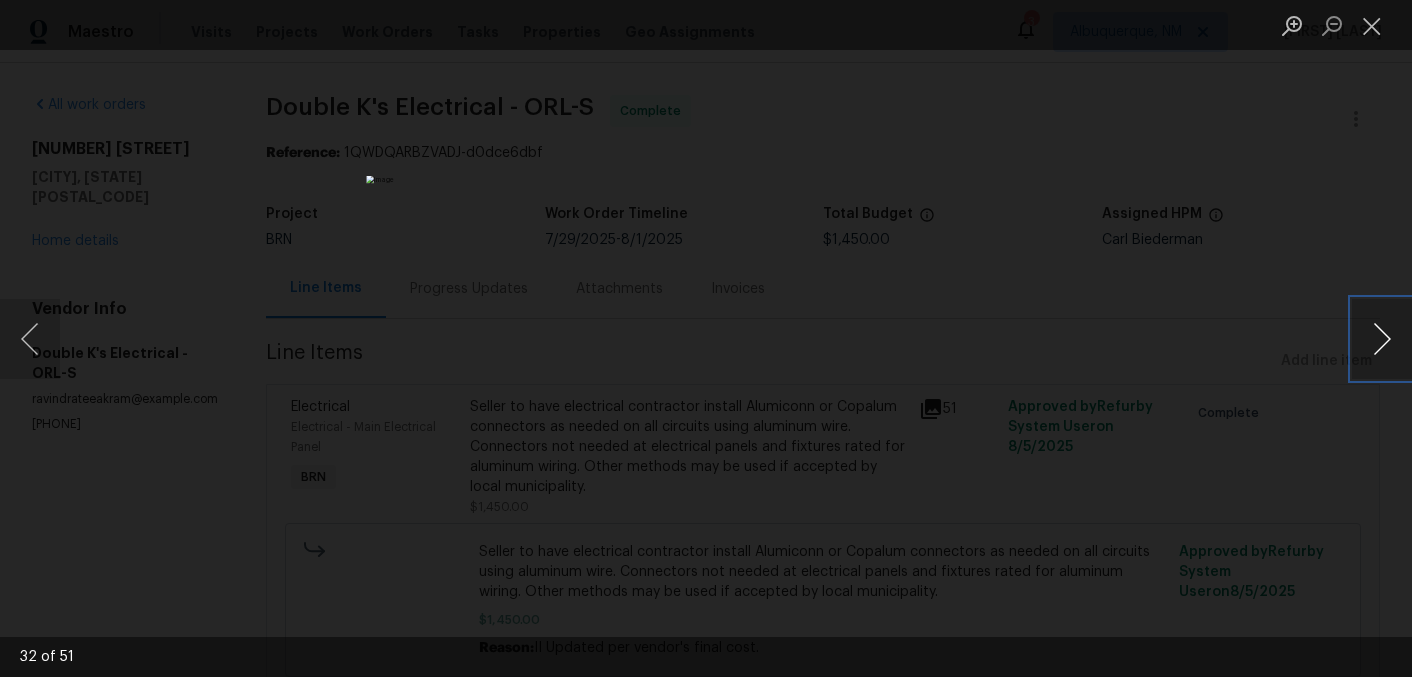 click at bounding box center [1382, 339] 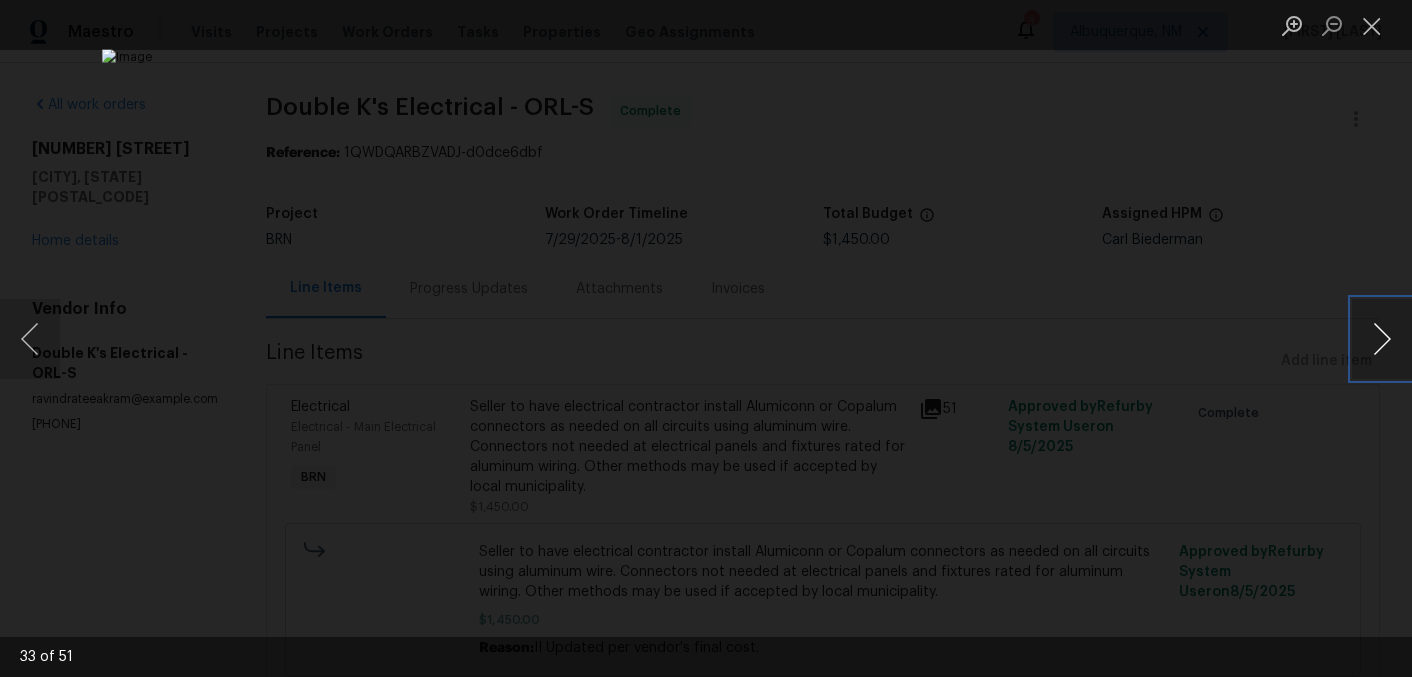 click at bounding box center [1382, 339] 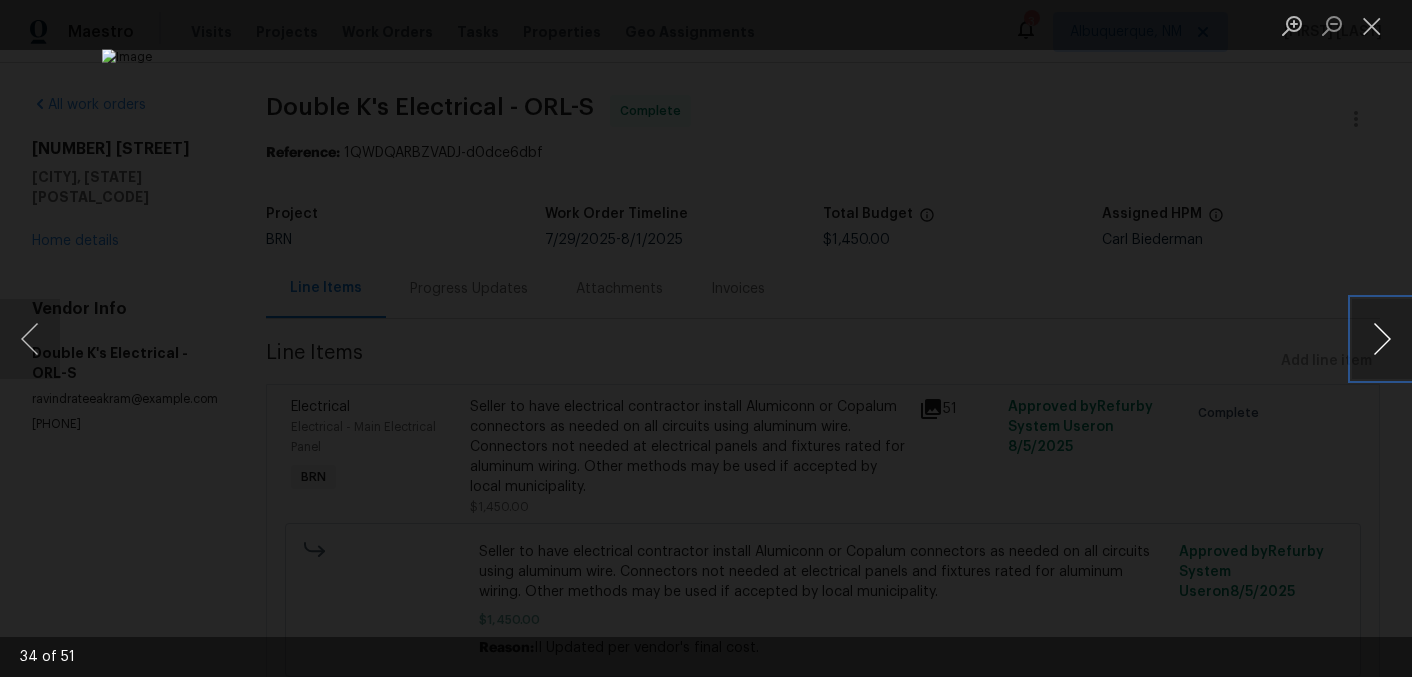 click at bounding box center (1382, 339) 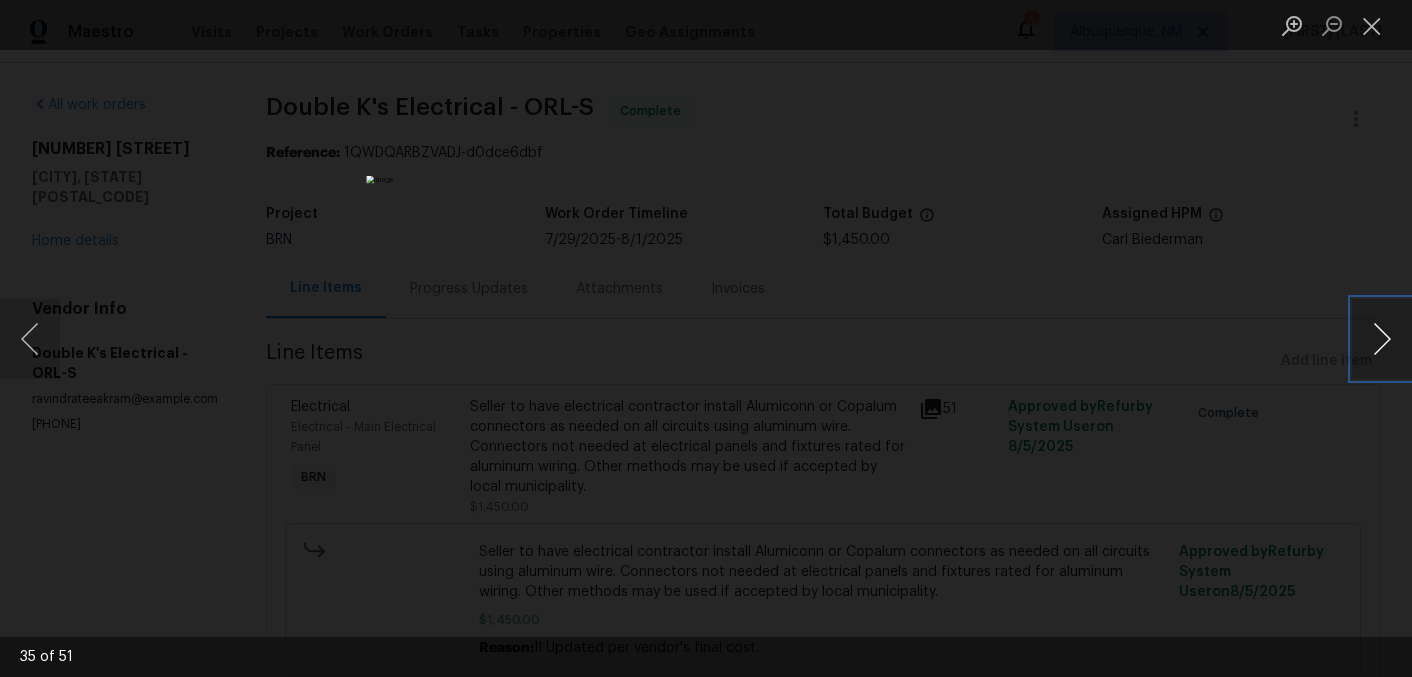 click at bounding box center (1382, 339) 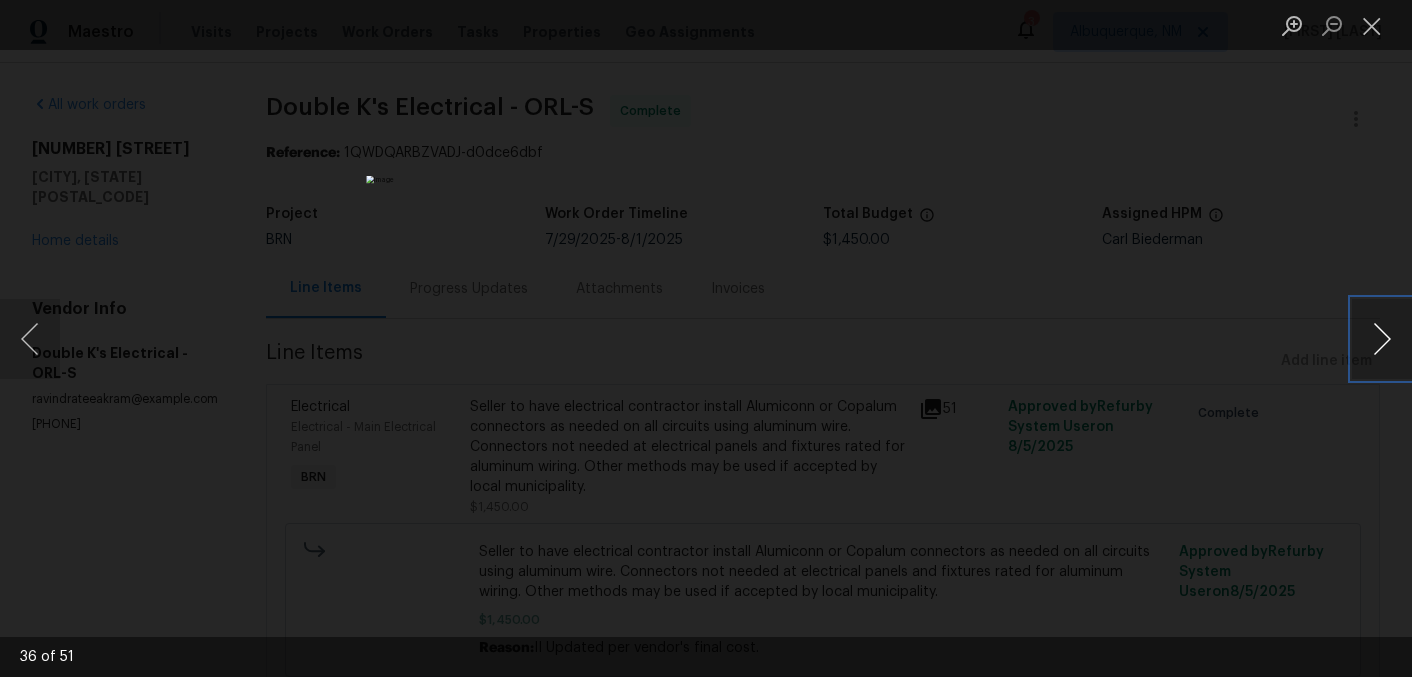click at bounding box center (1382, 339) 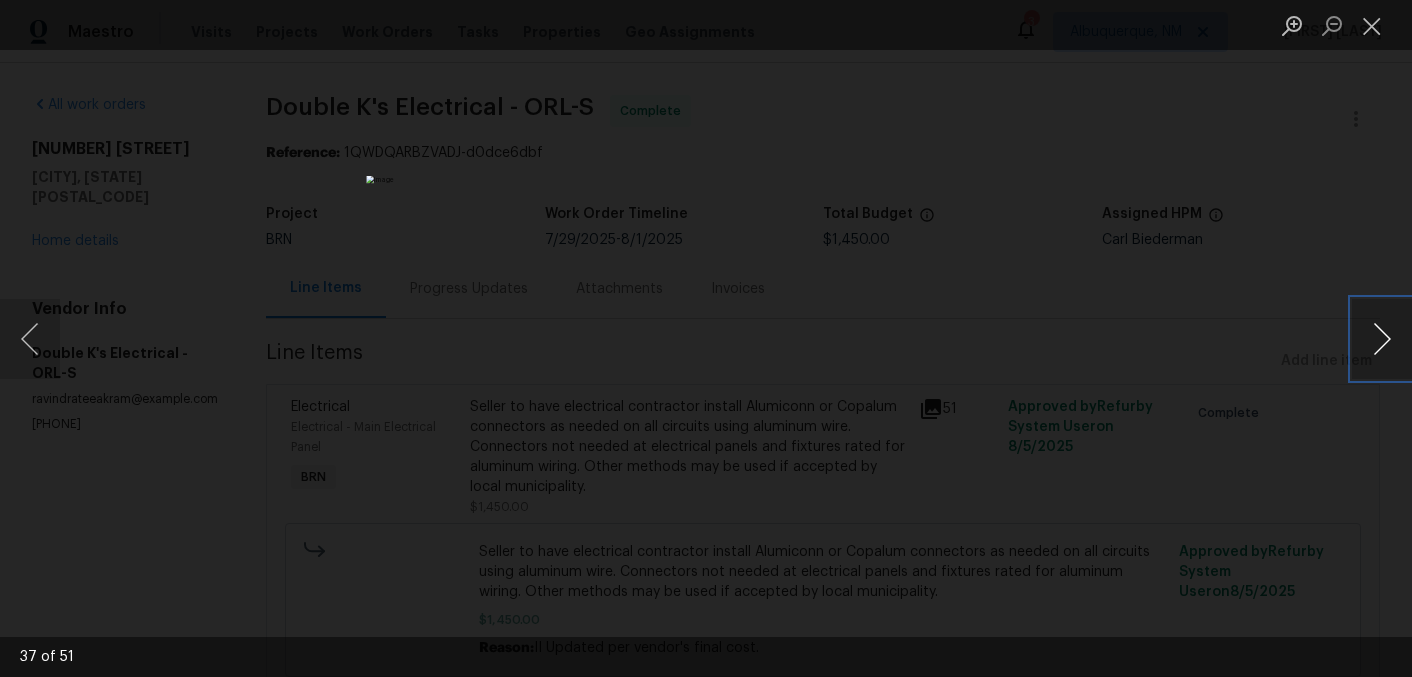 click at bounding box center (1382, 339) 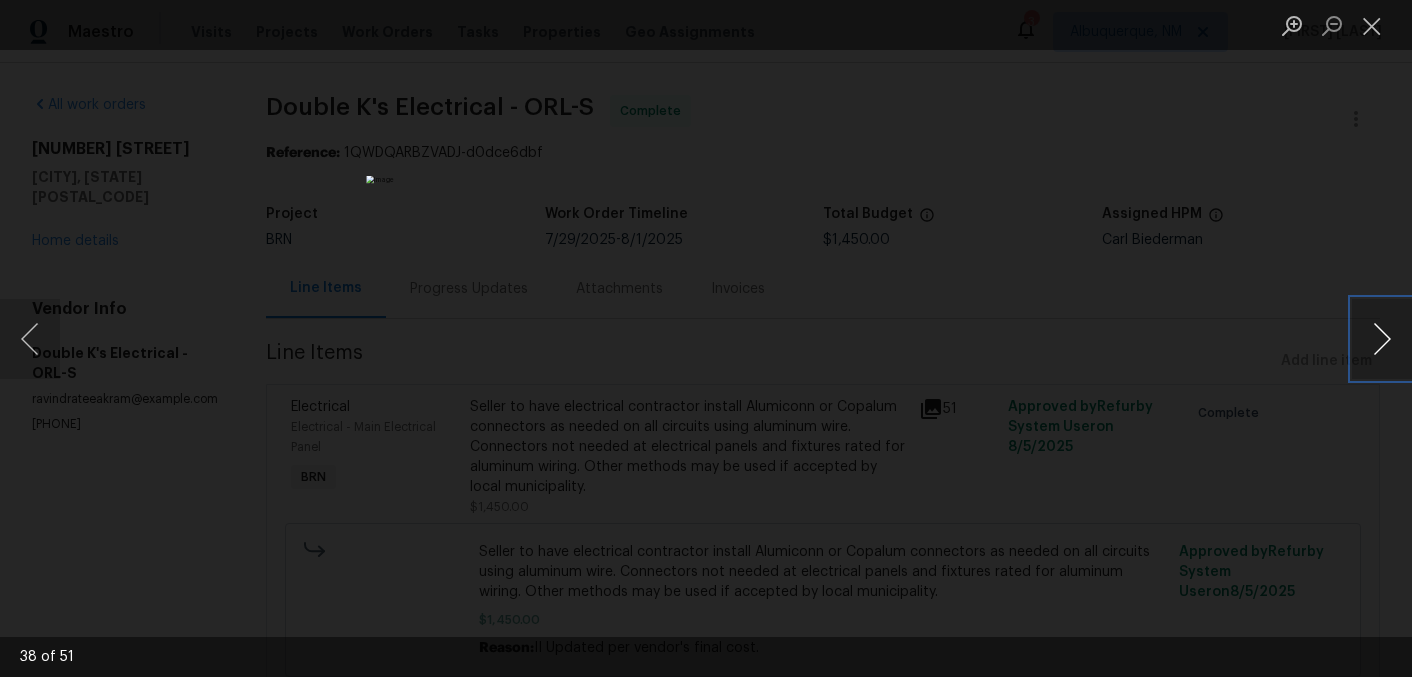 click at bounding box center (1382, 339) 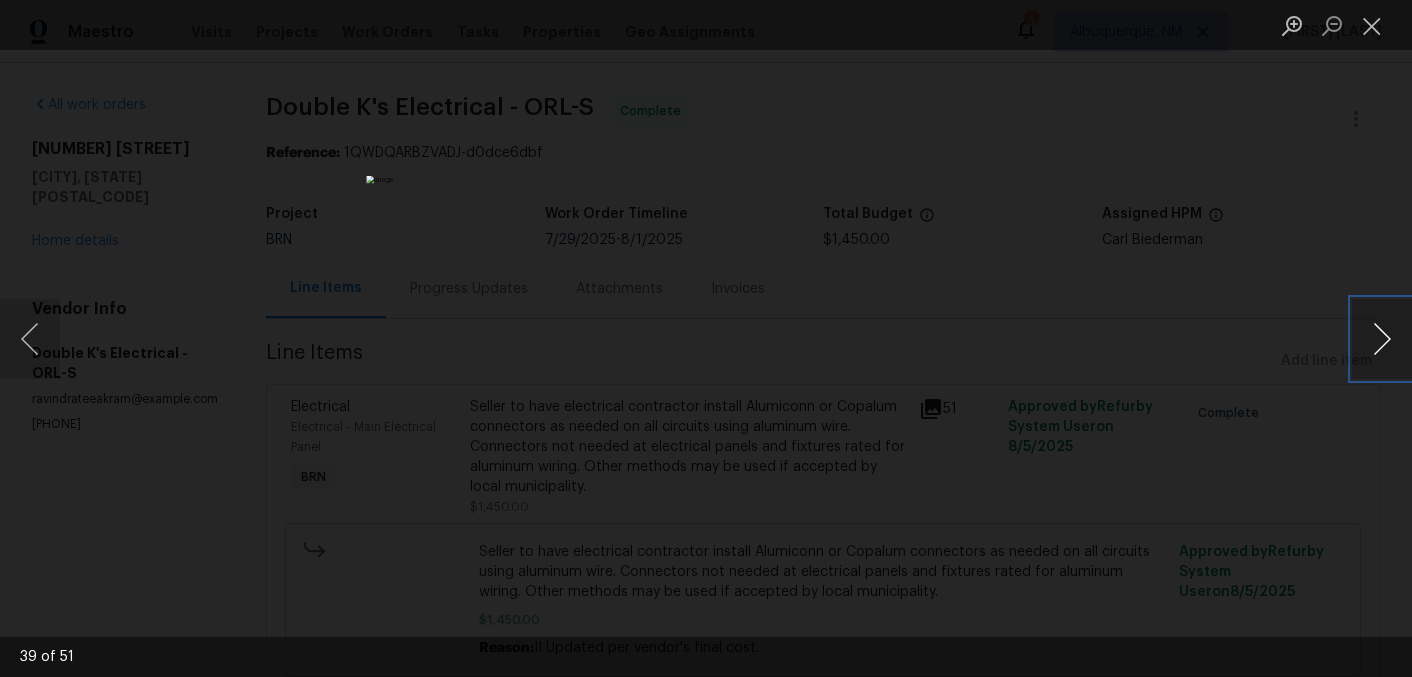 click at bounding box center (1382, 339) 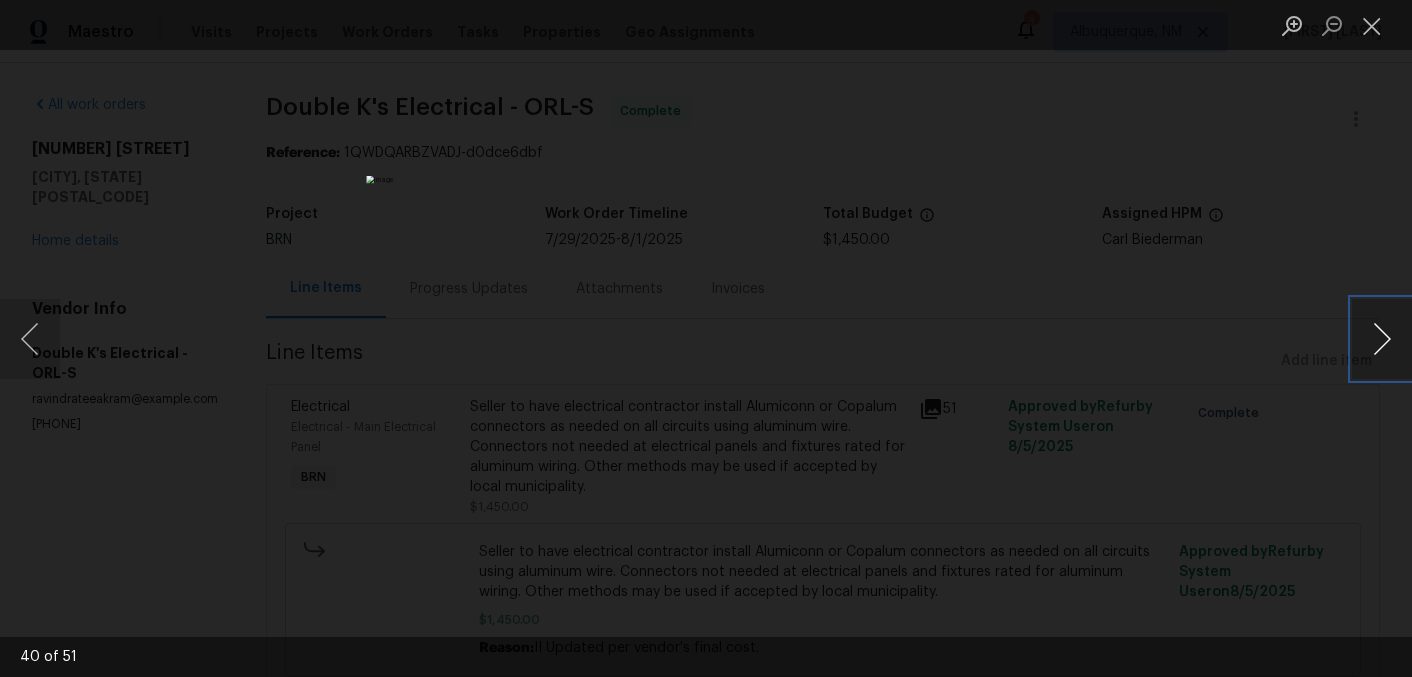click at bounding box center [1382, 339] 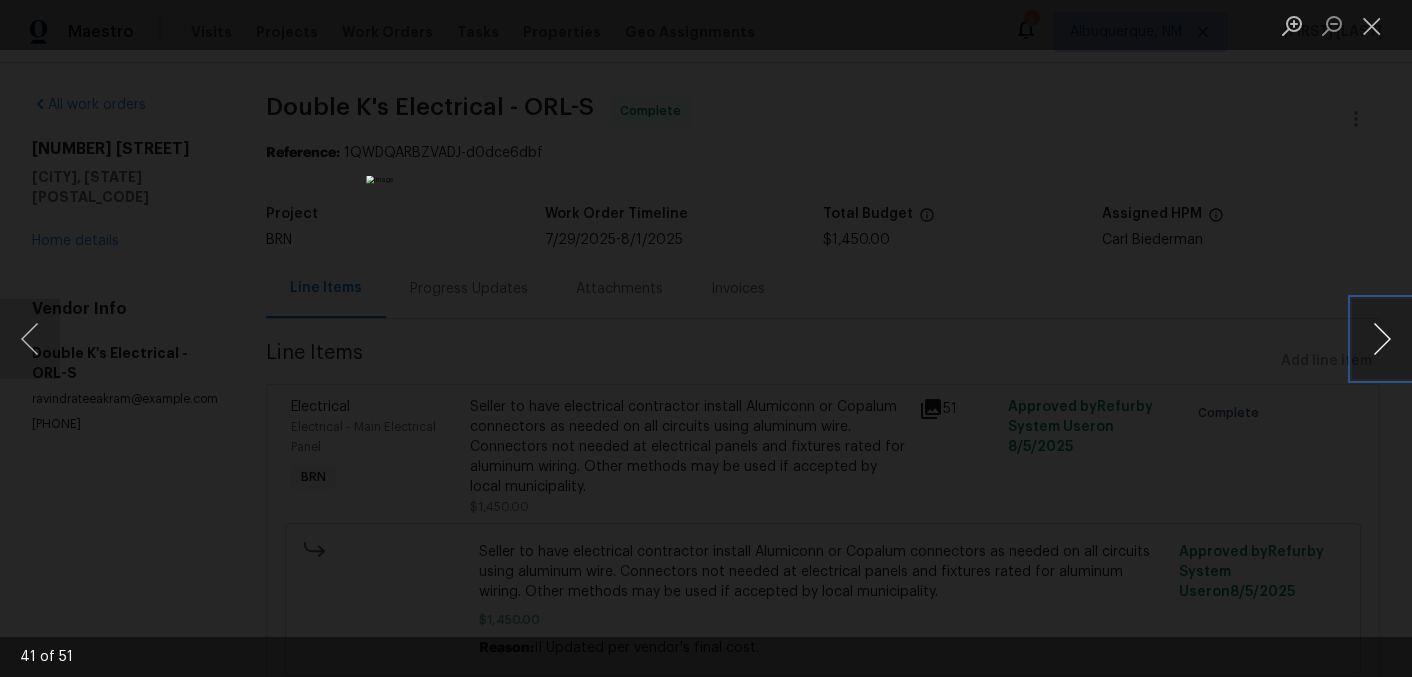 click at bounding box center [1382, 339] 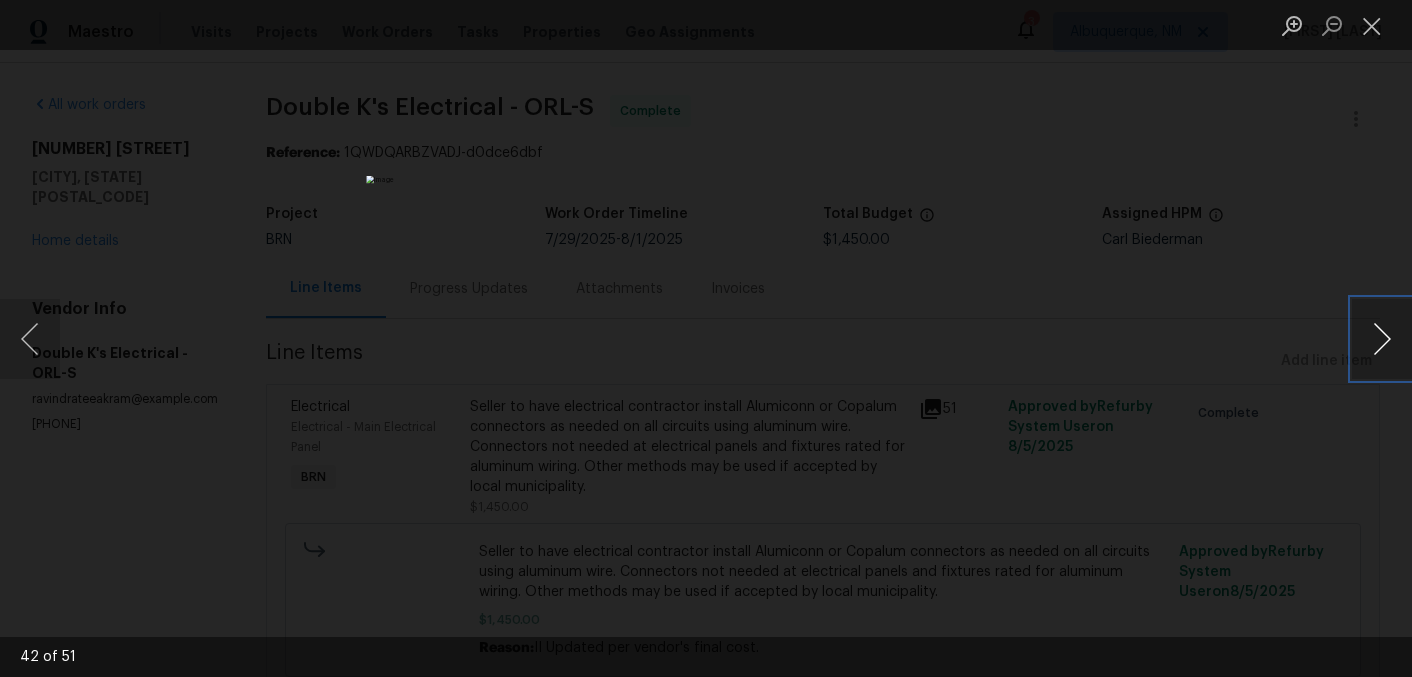 click at bounding box center [1382, 339] 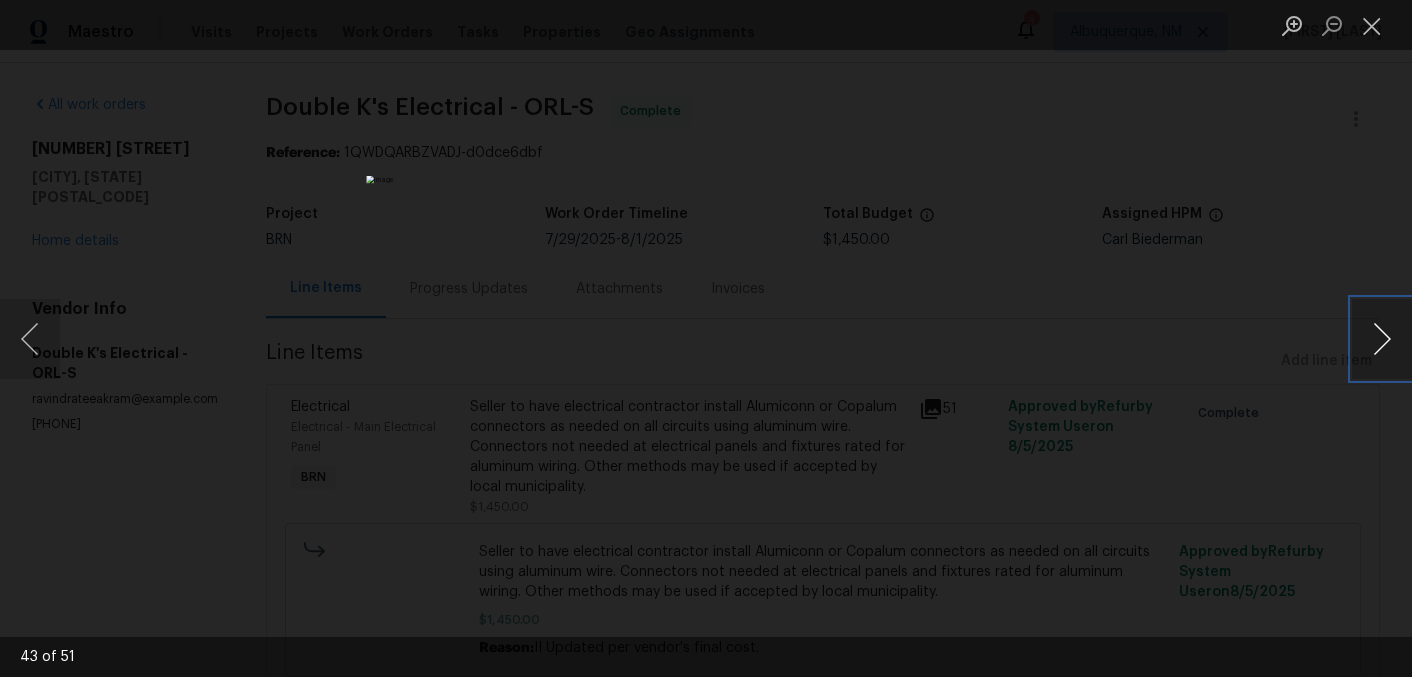 click at bounding box center [1382, 339] 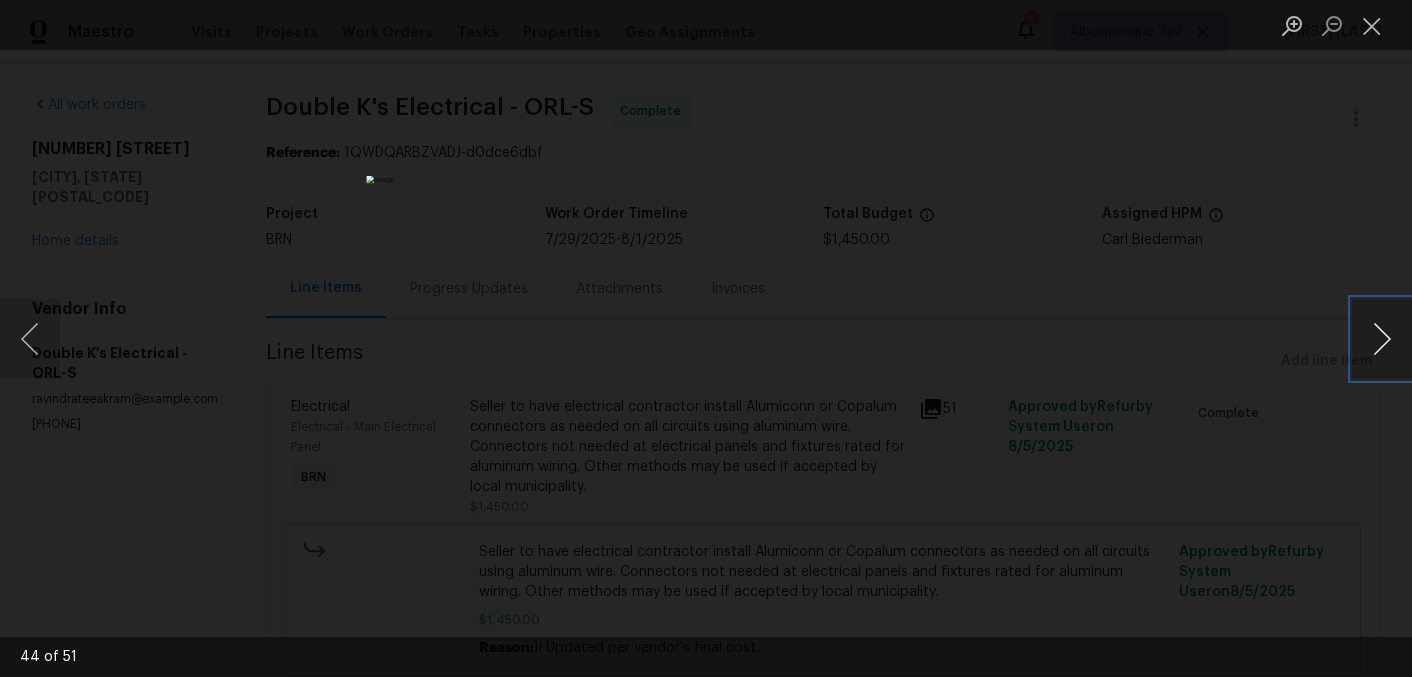 click at bounding box center (1382, 339) 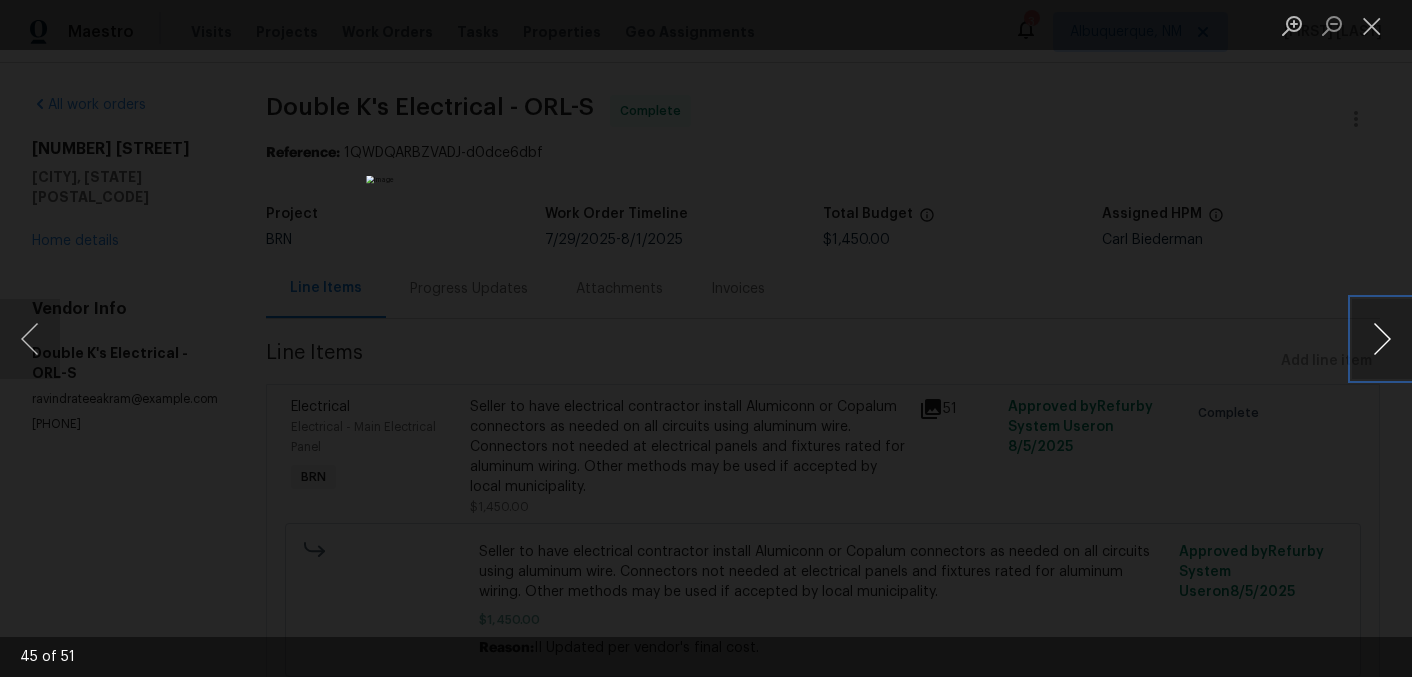 click at bounding box center (1382, 339) 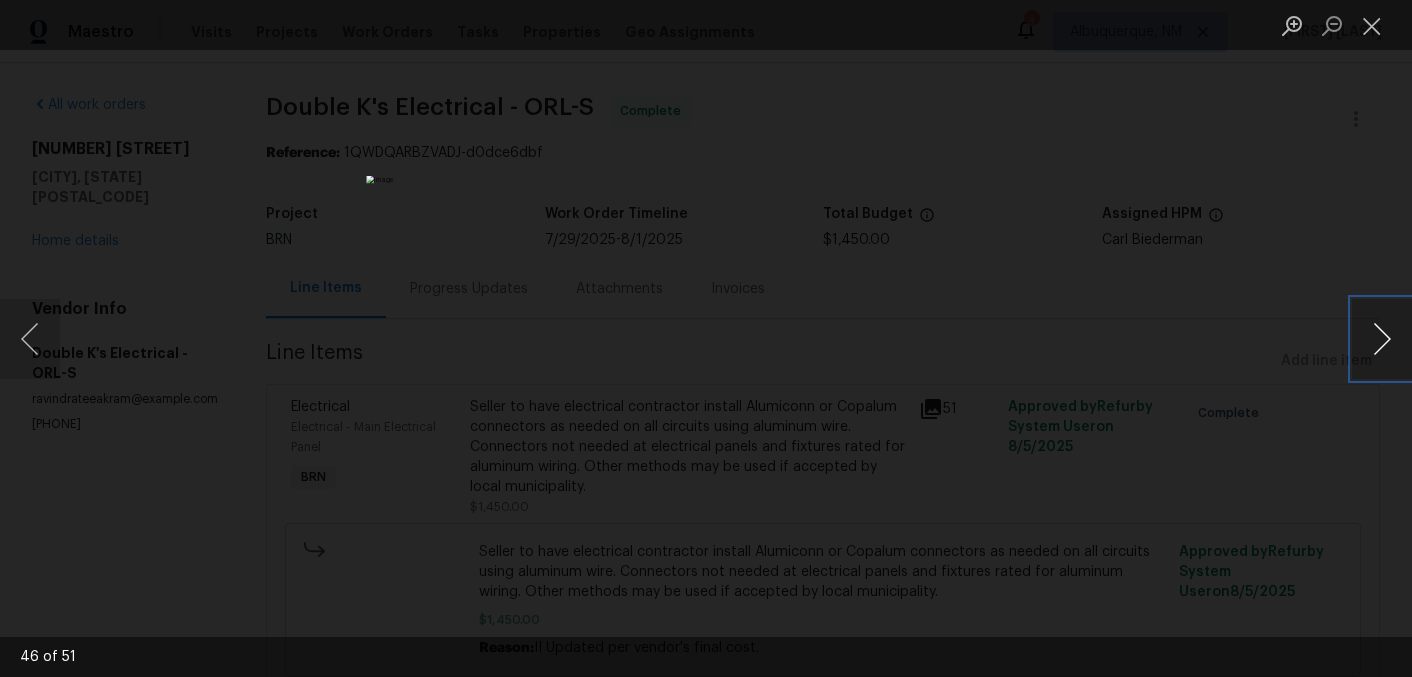 click at bounding box center (1382, 339) 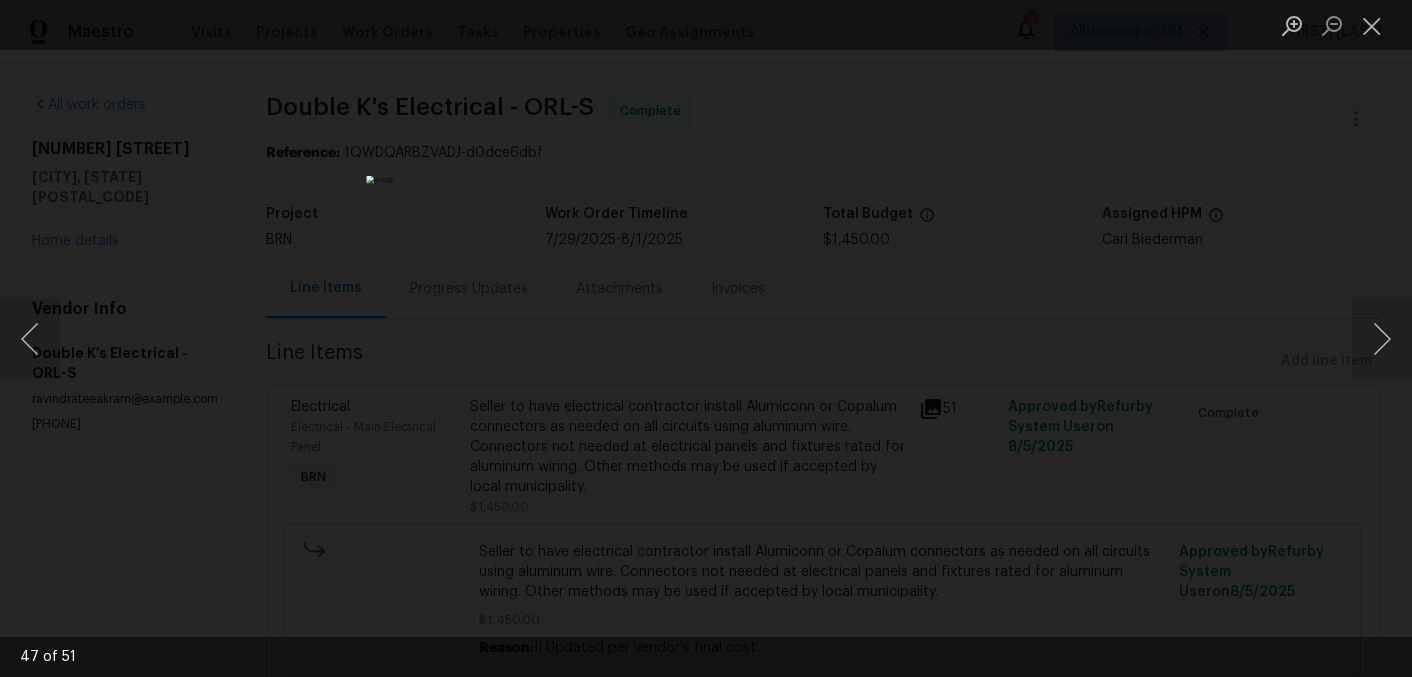 click at bounding box center [706, 338] 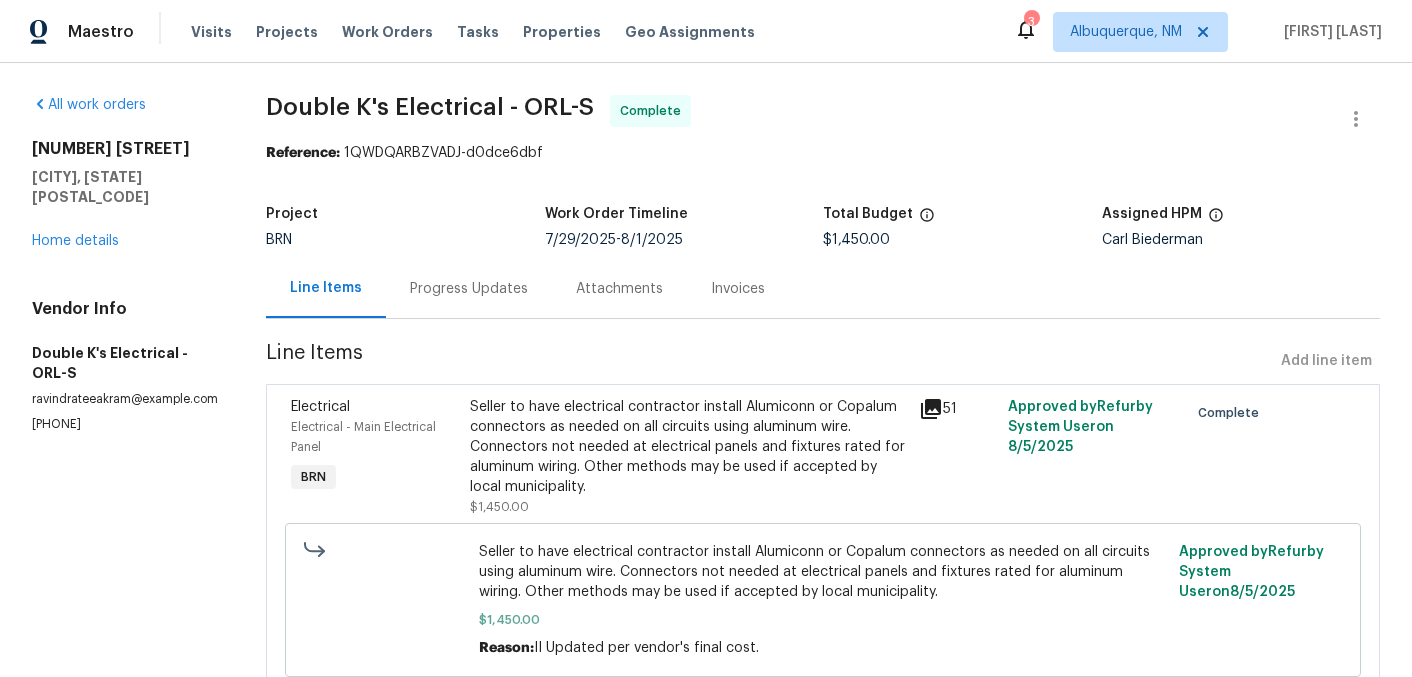 click 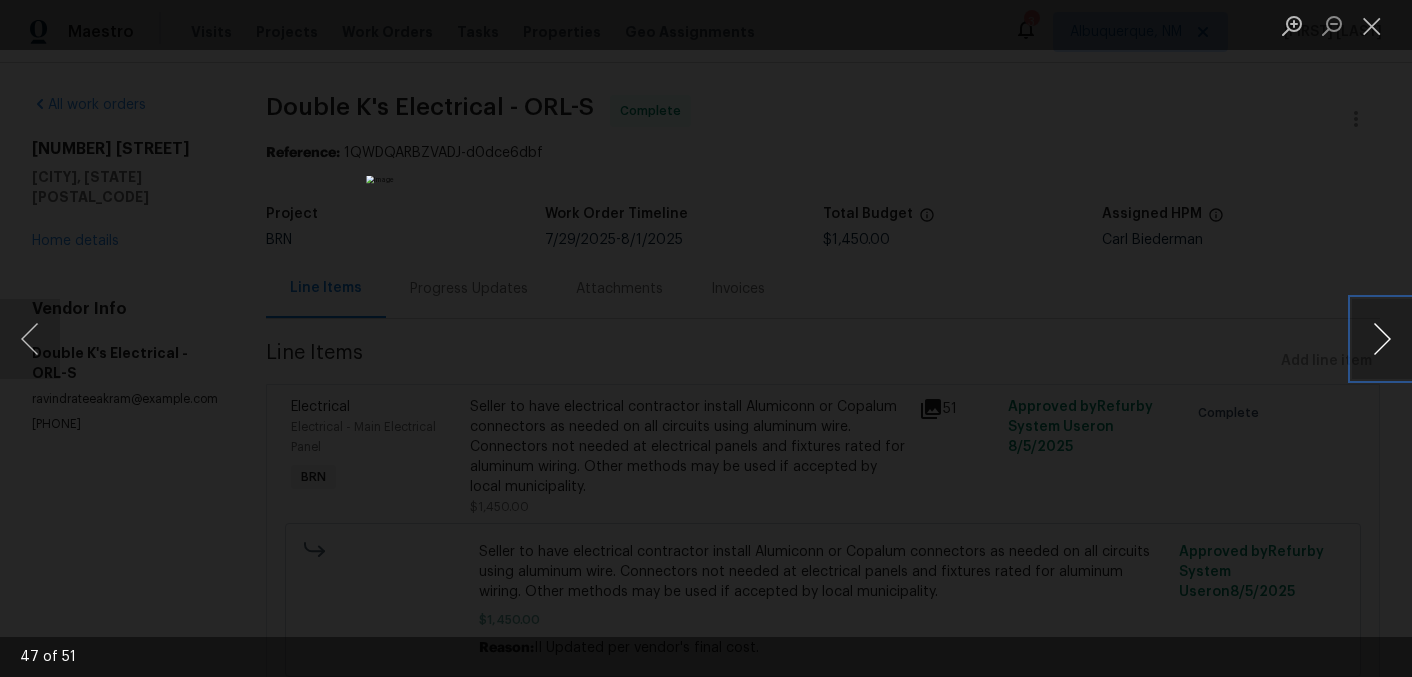 click at bounding box center [1382, 339] 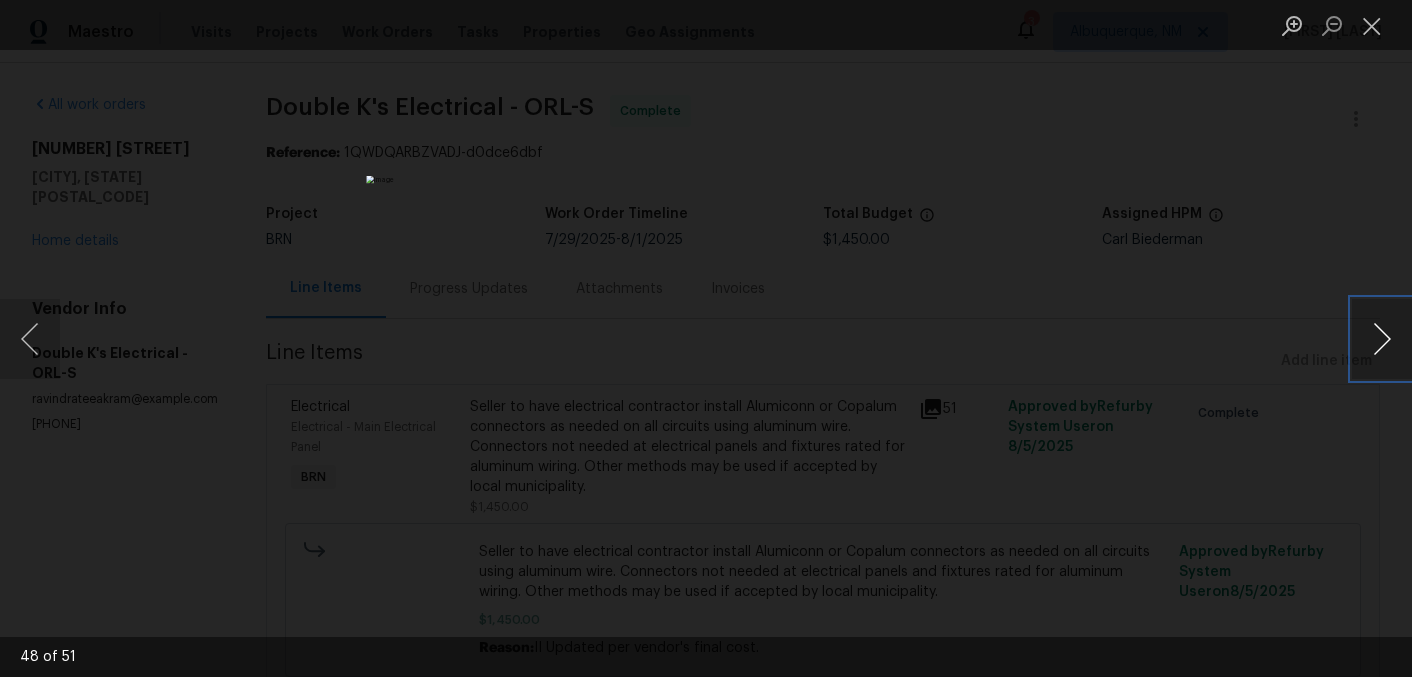 click at bounding box center [1382, 339] 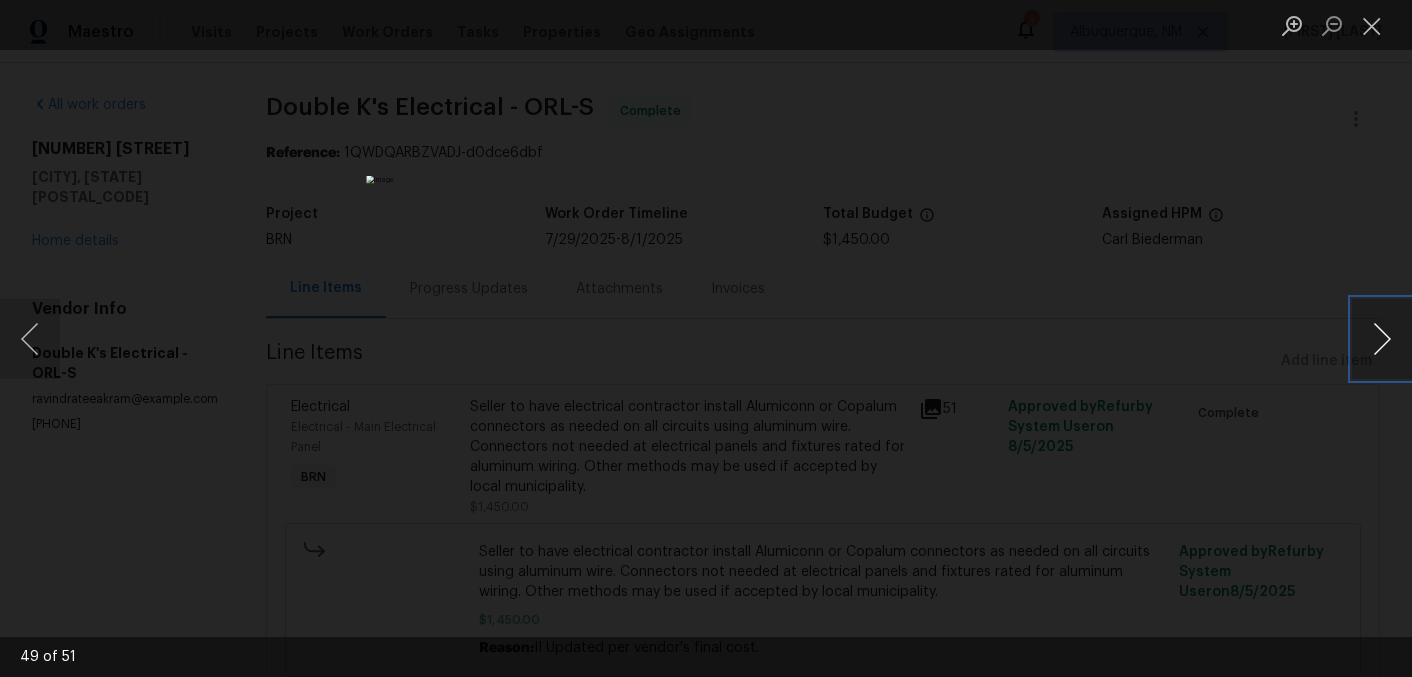 click at bounding box center [1382, 339] 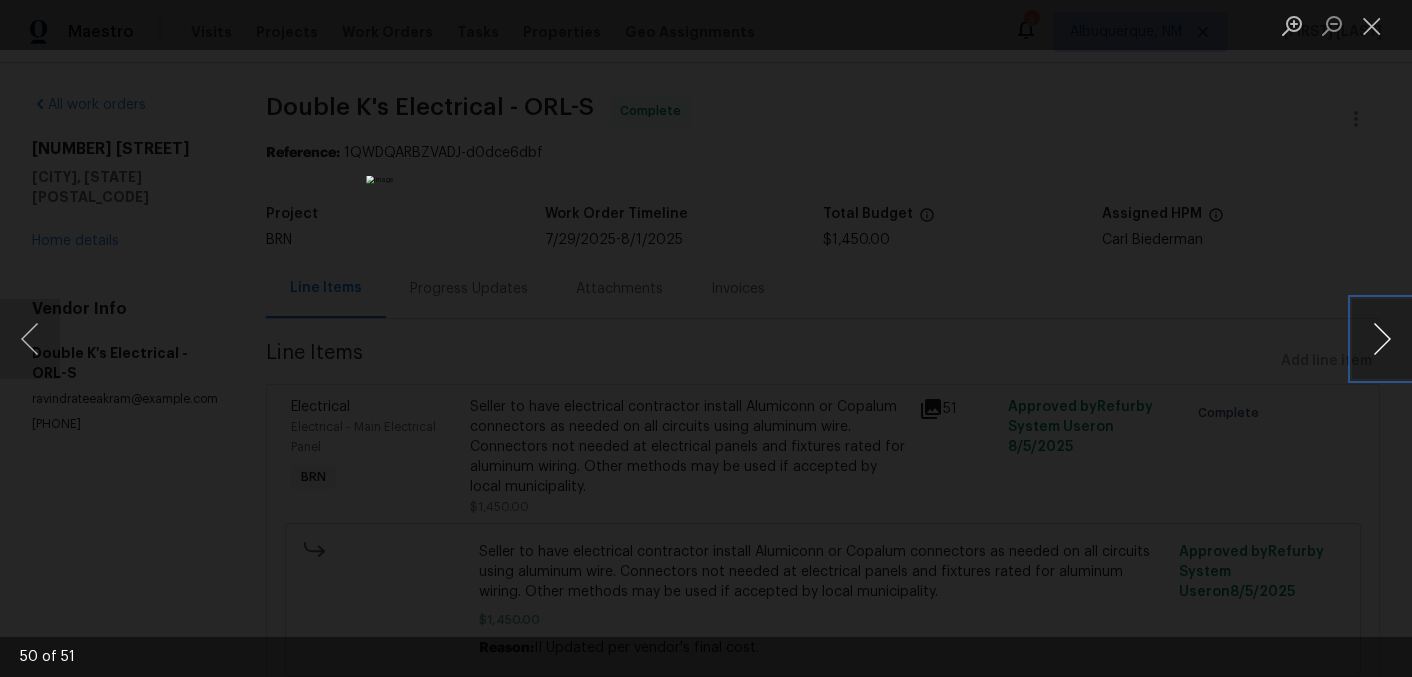 click at bounding box center [1382, 339] 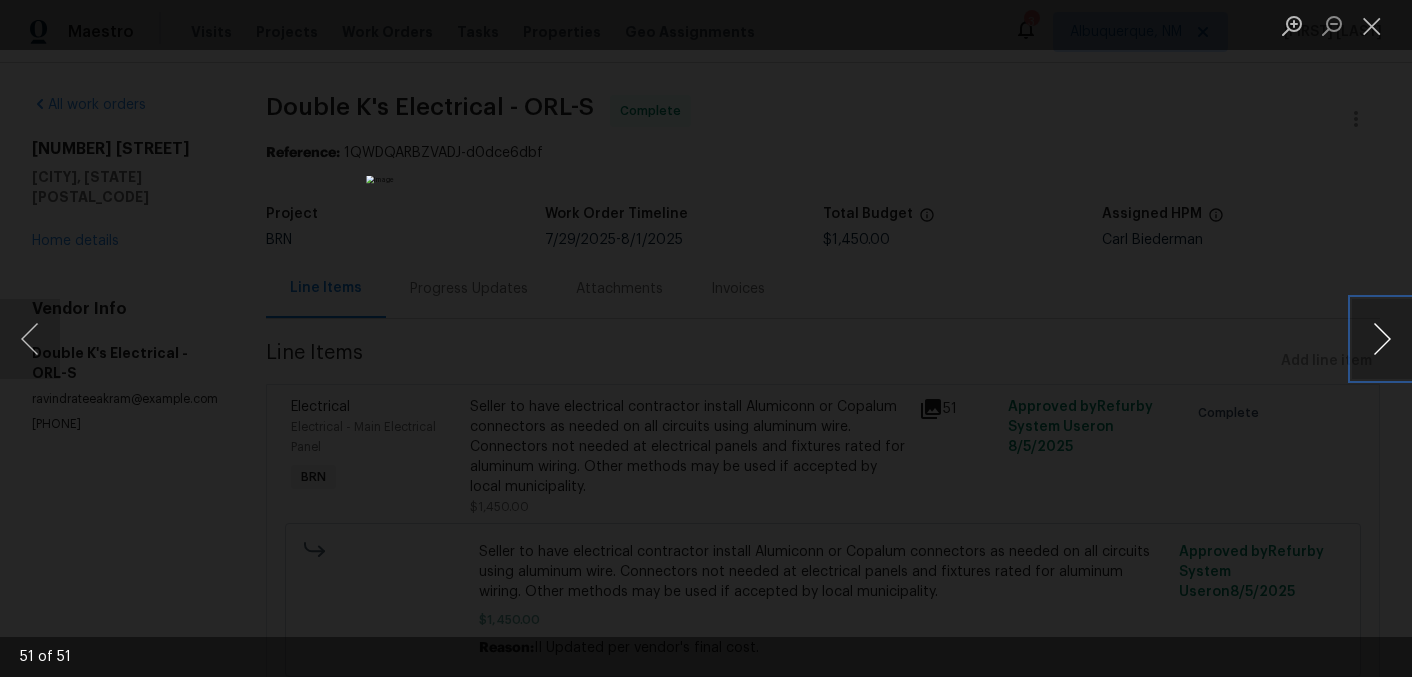 click at bounding box center [1382, 339] 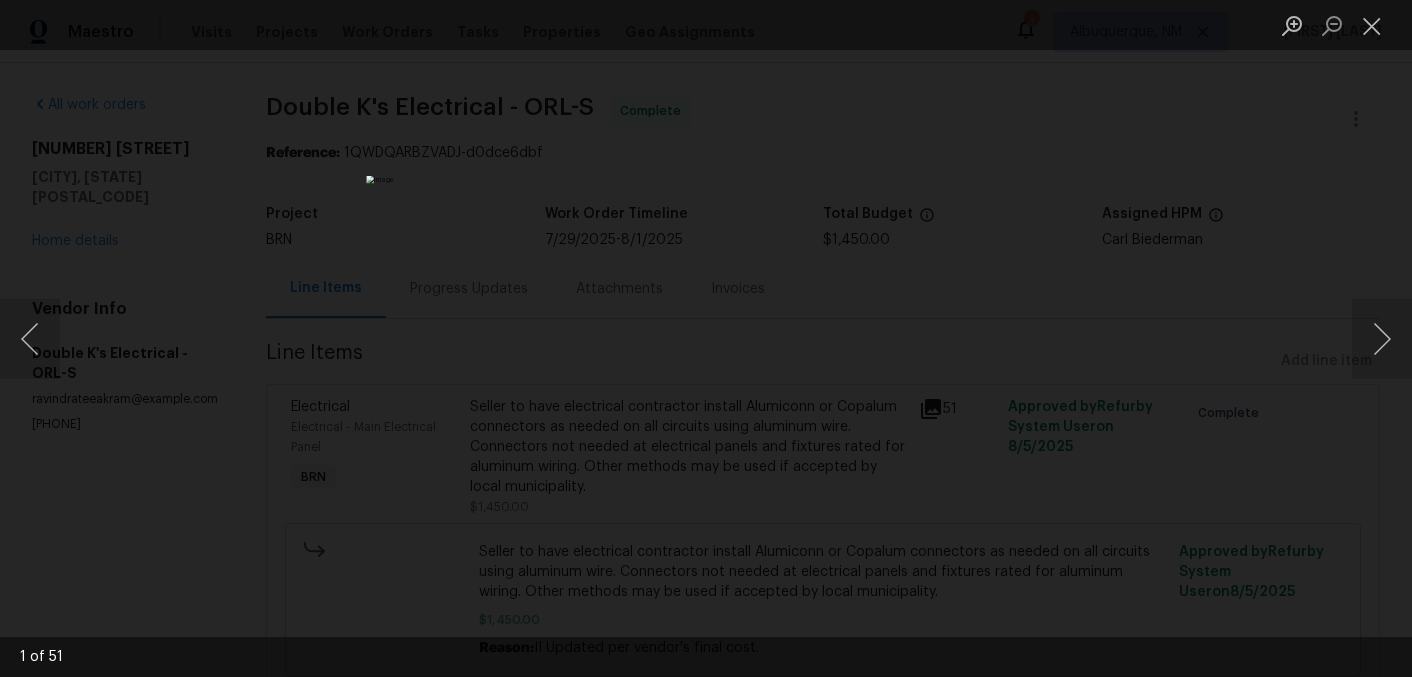click at bounding box center [706, 338] 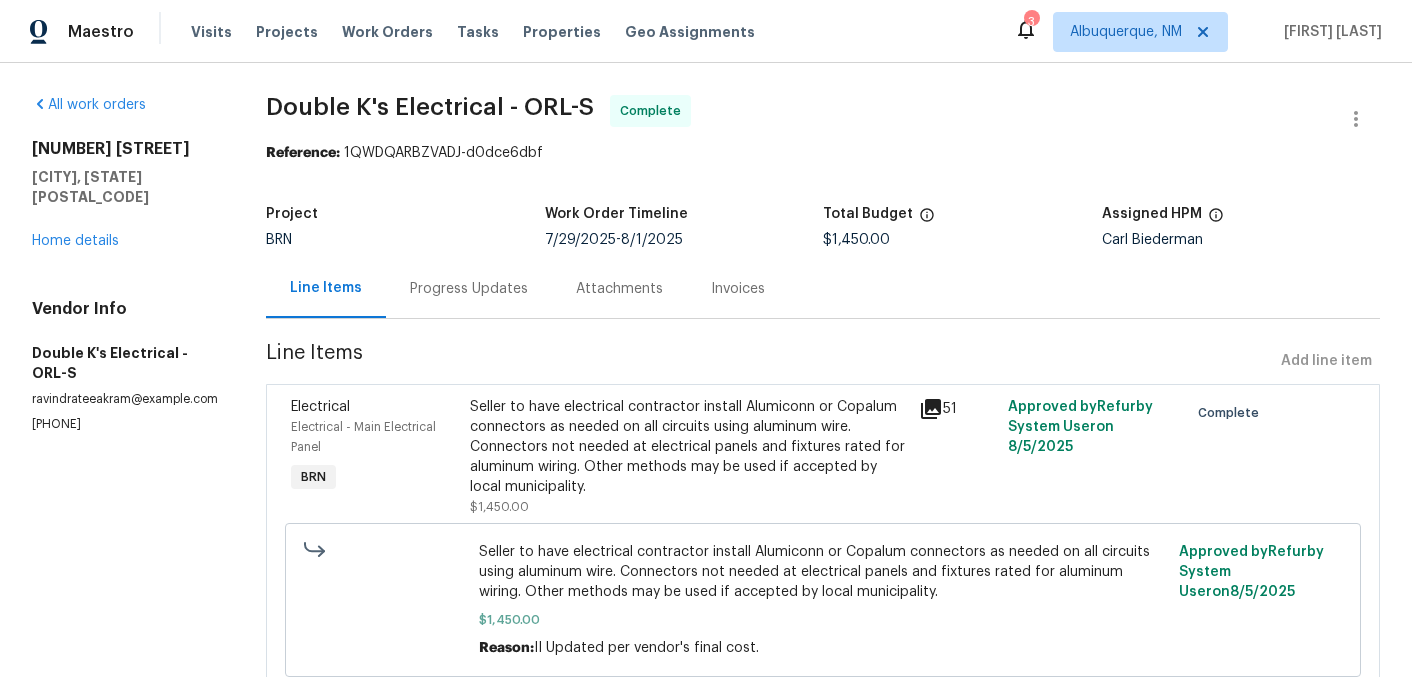 scroll, scrollTop: 76, scrollLeft: 0, axis: vertical 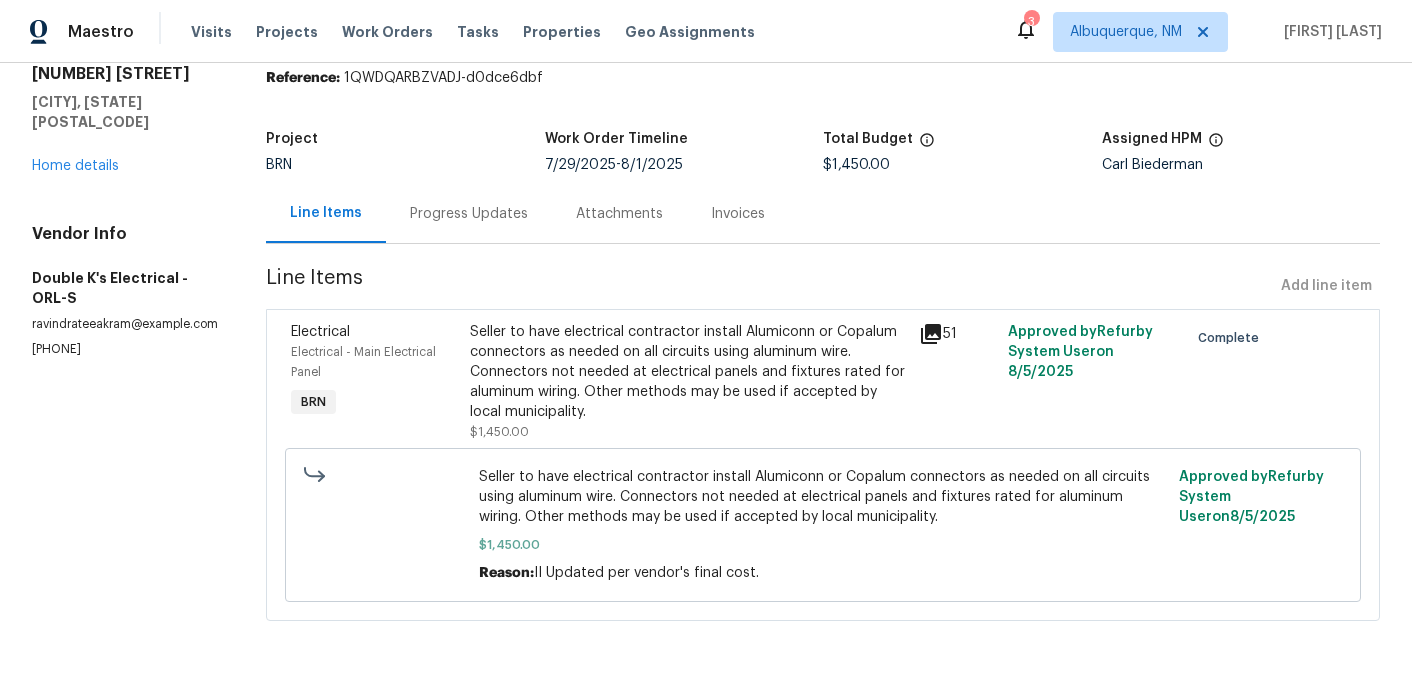 click 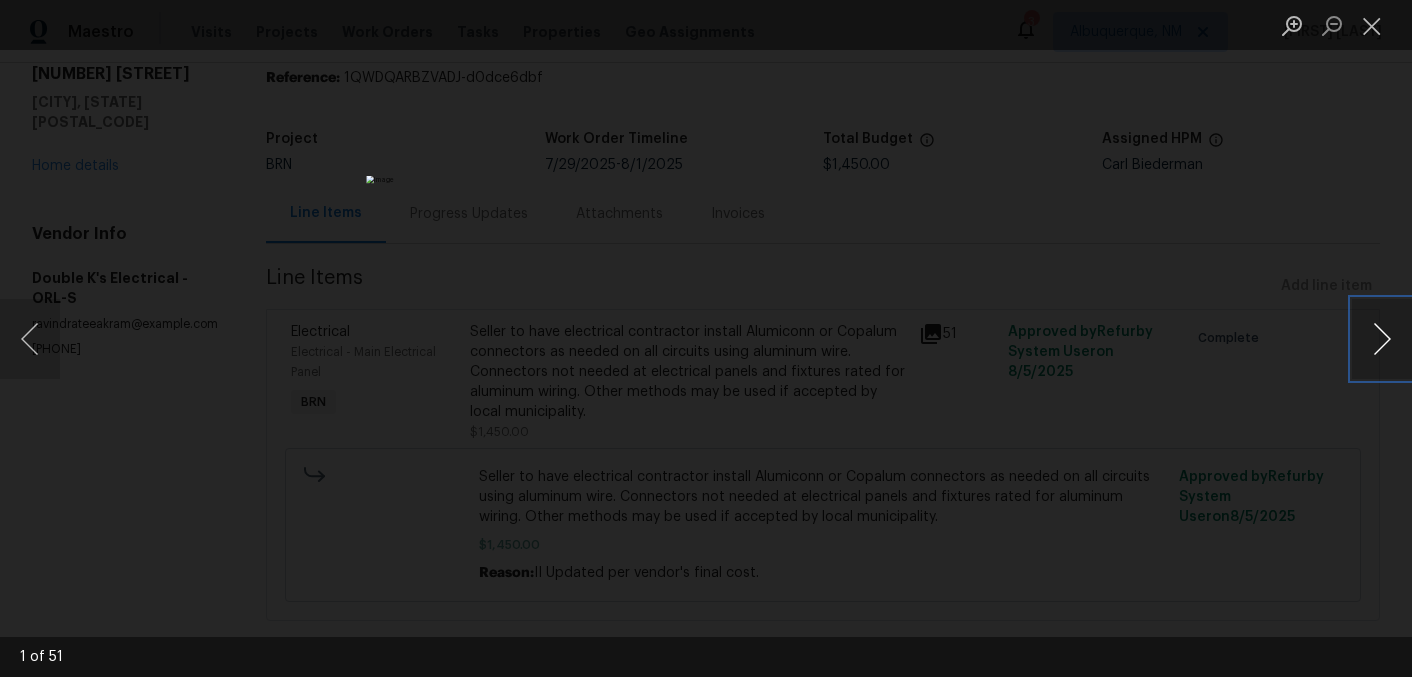 click at bounding box center (1382, 339) 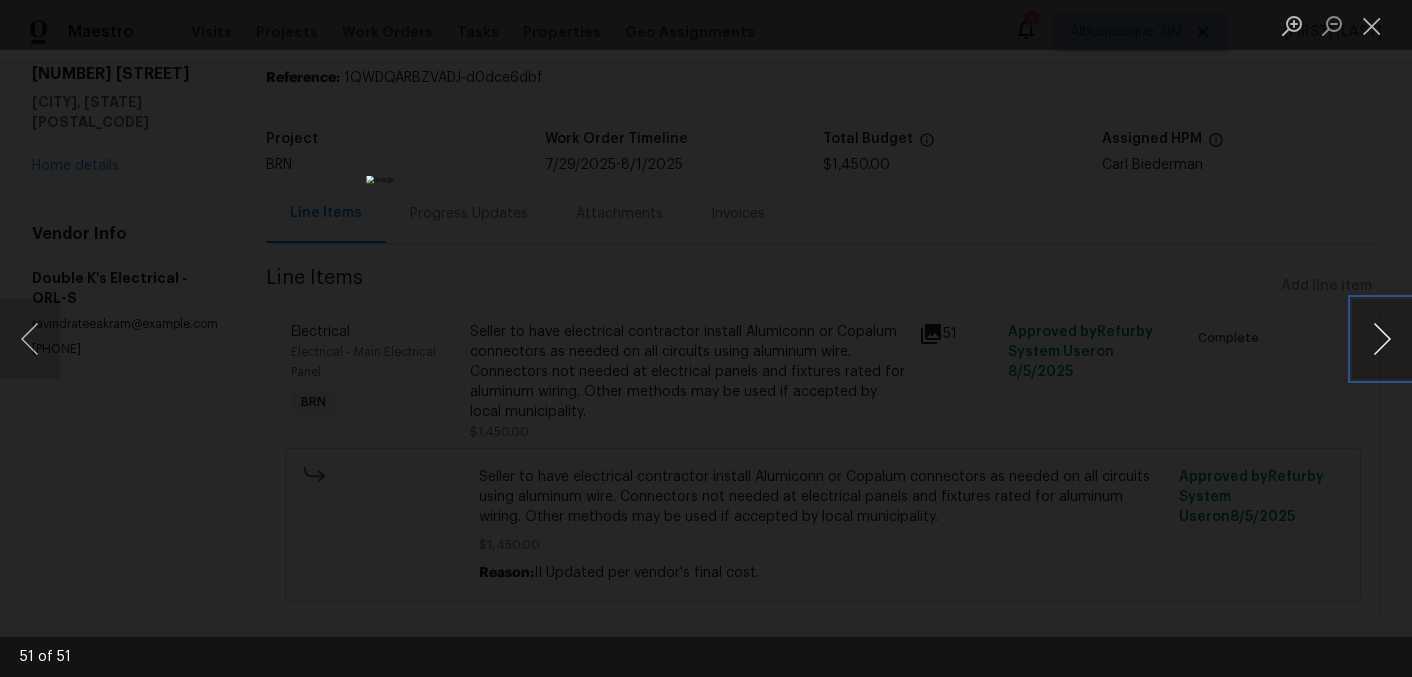 click at bounding box center [1382, 339] 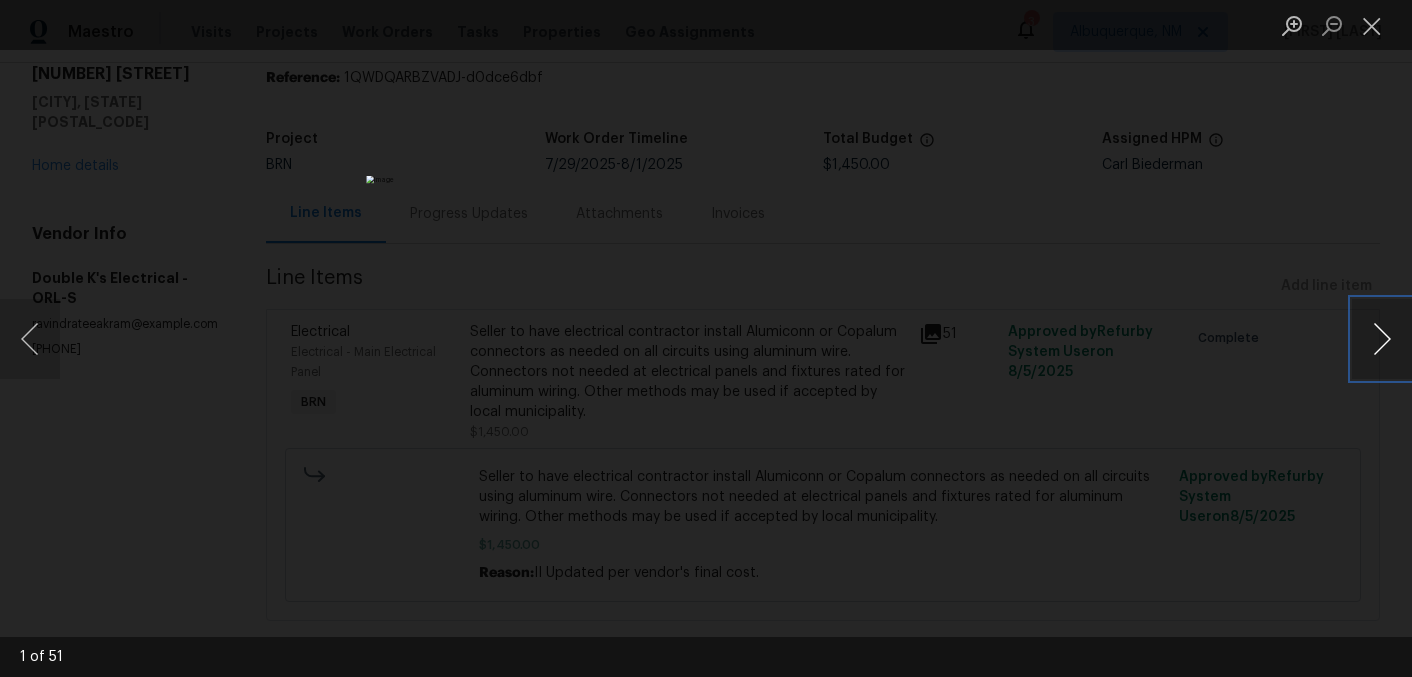 click at bounding box center [1382, 339] 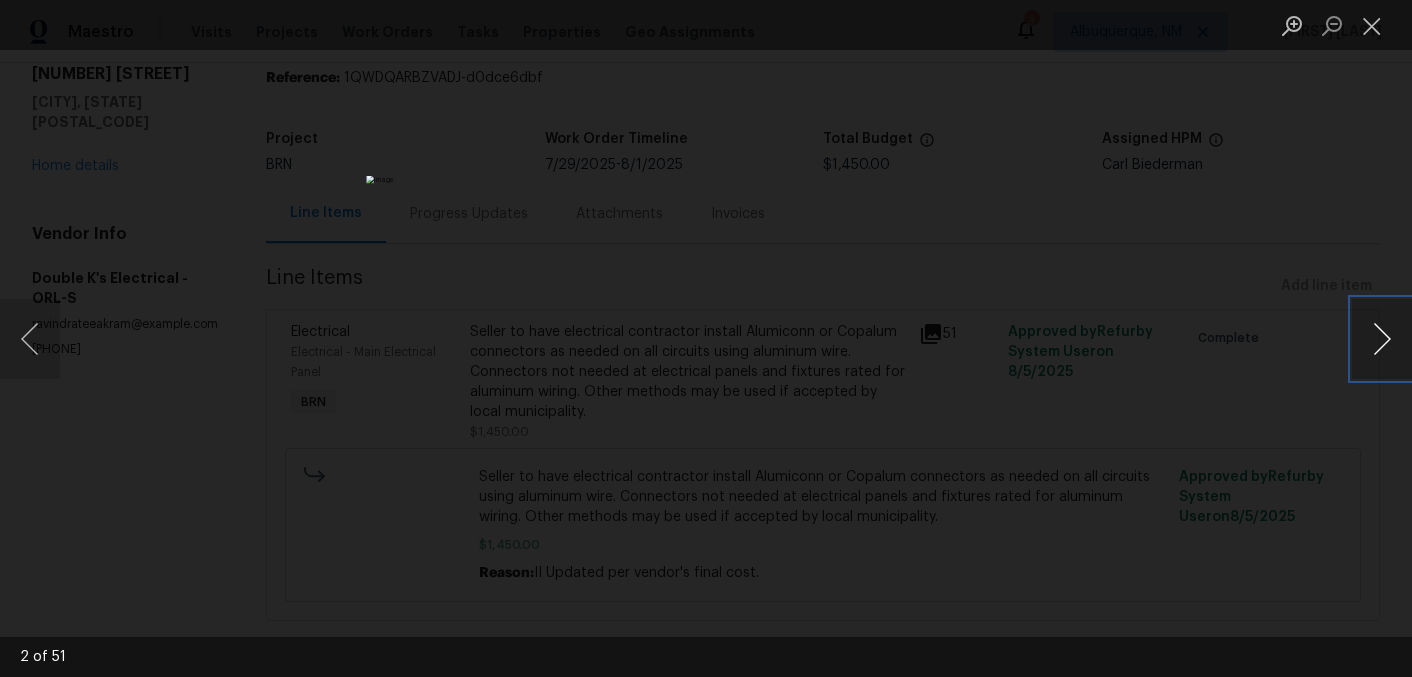 click at bounding box center [1382, 339] 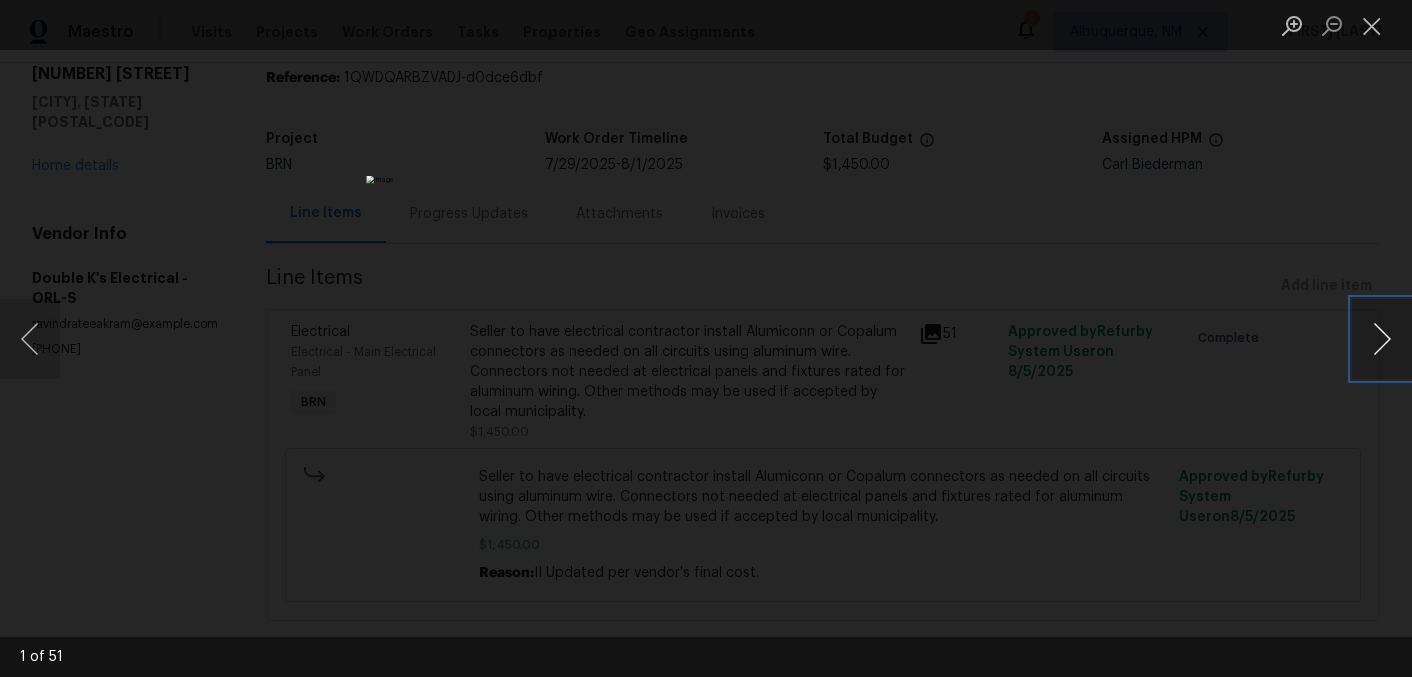 click at bounding box center (1382, 339) 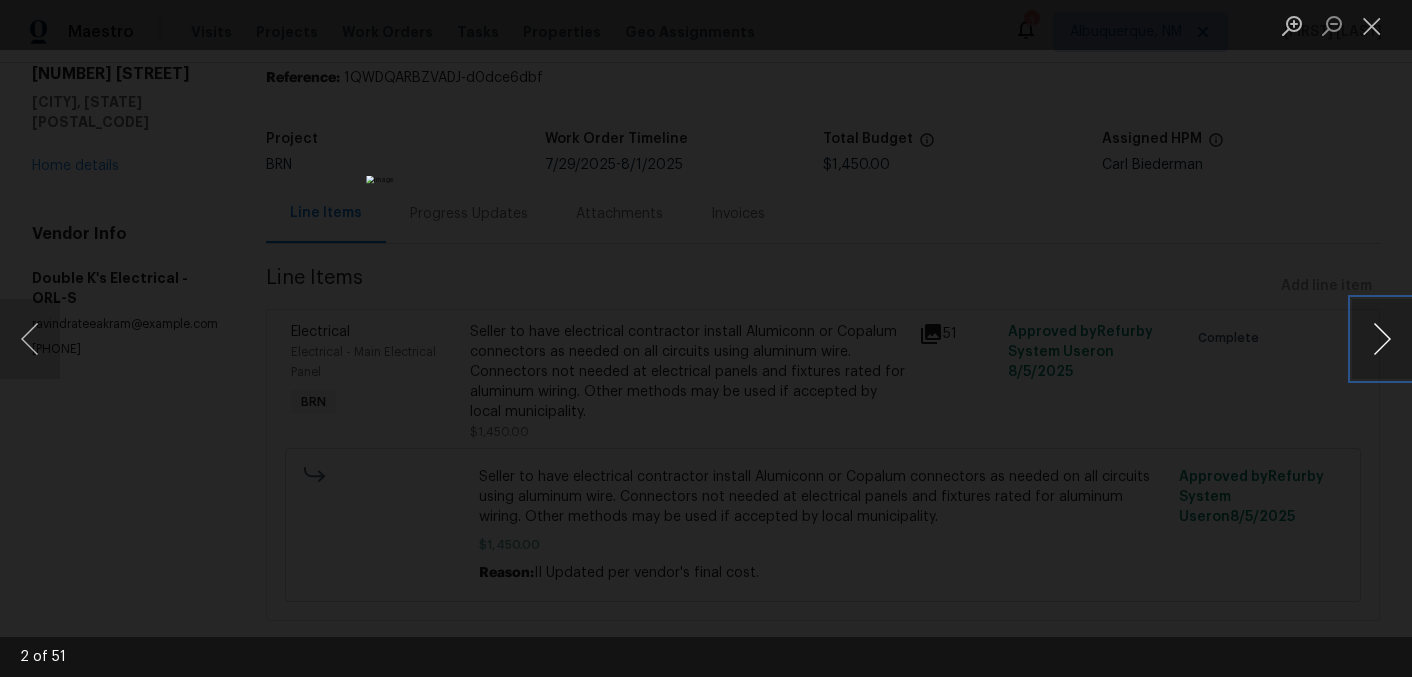 click at bounding box center (1382, 339) 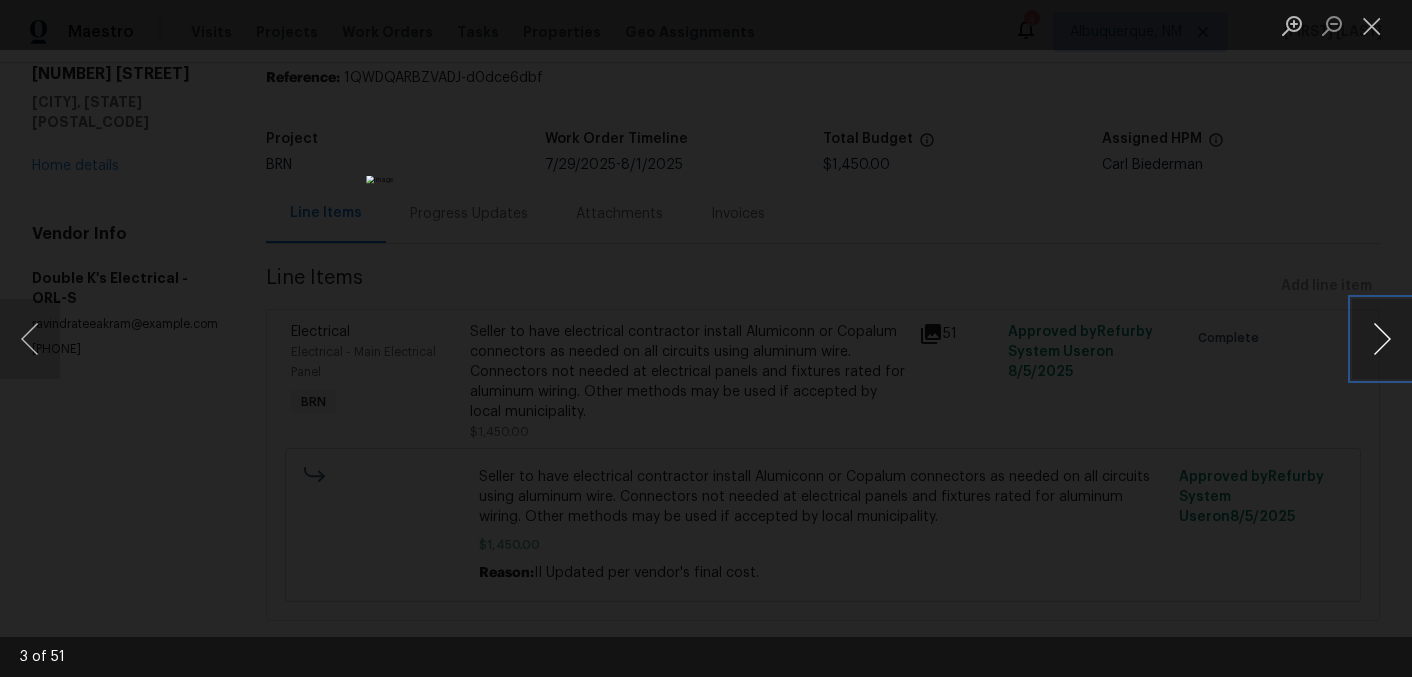 click at bounding box center (1382, 339) 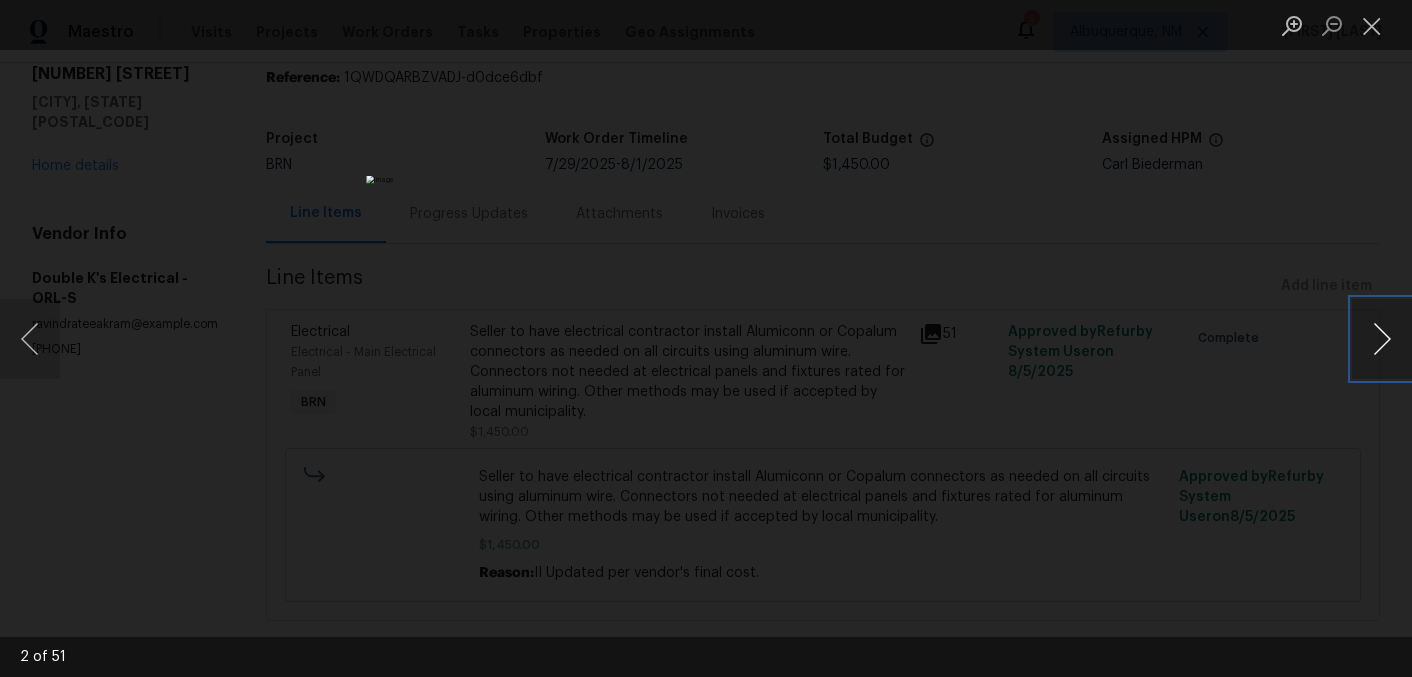 click at bounding box center [1382, 339] 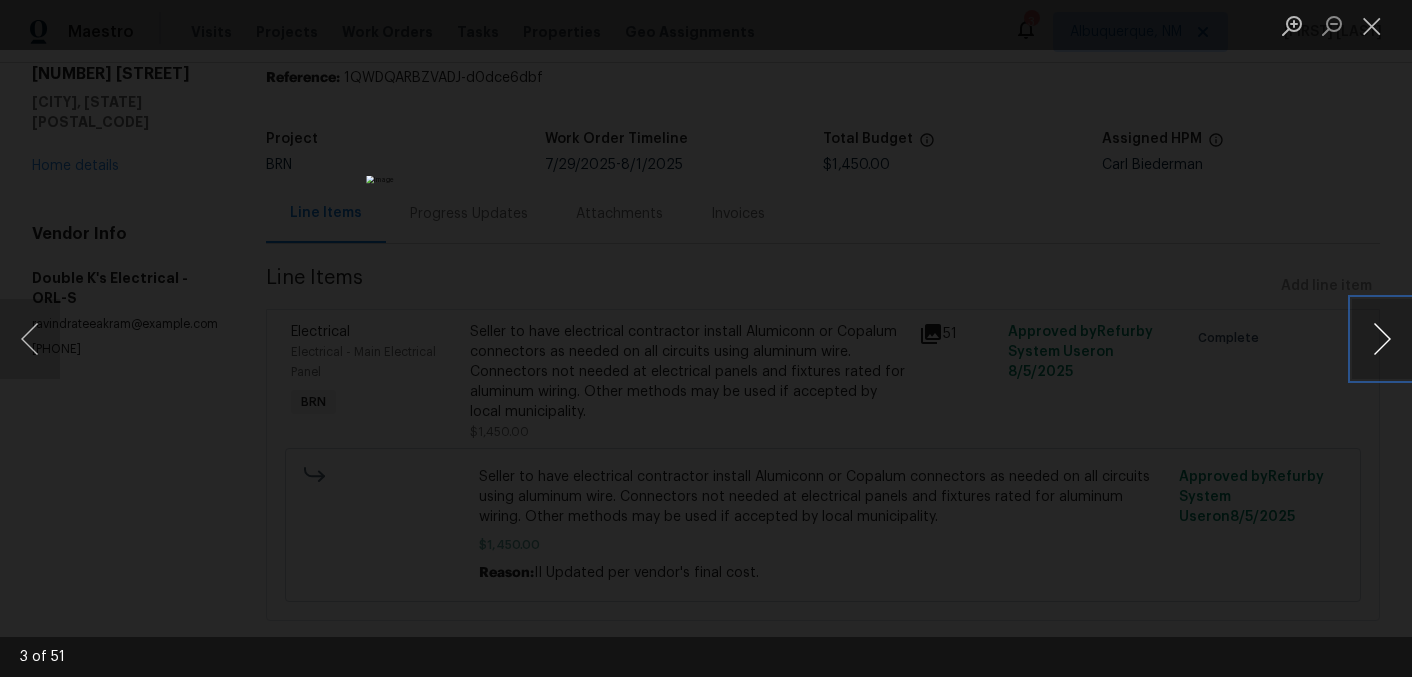 click at bounding box center (1382, 339) 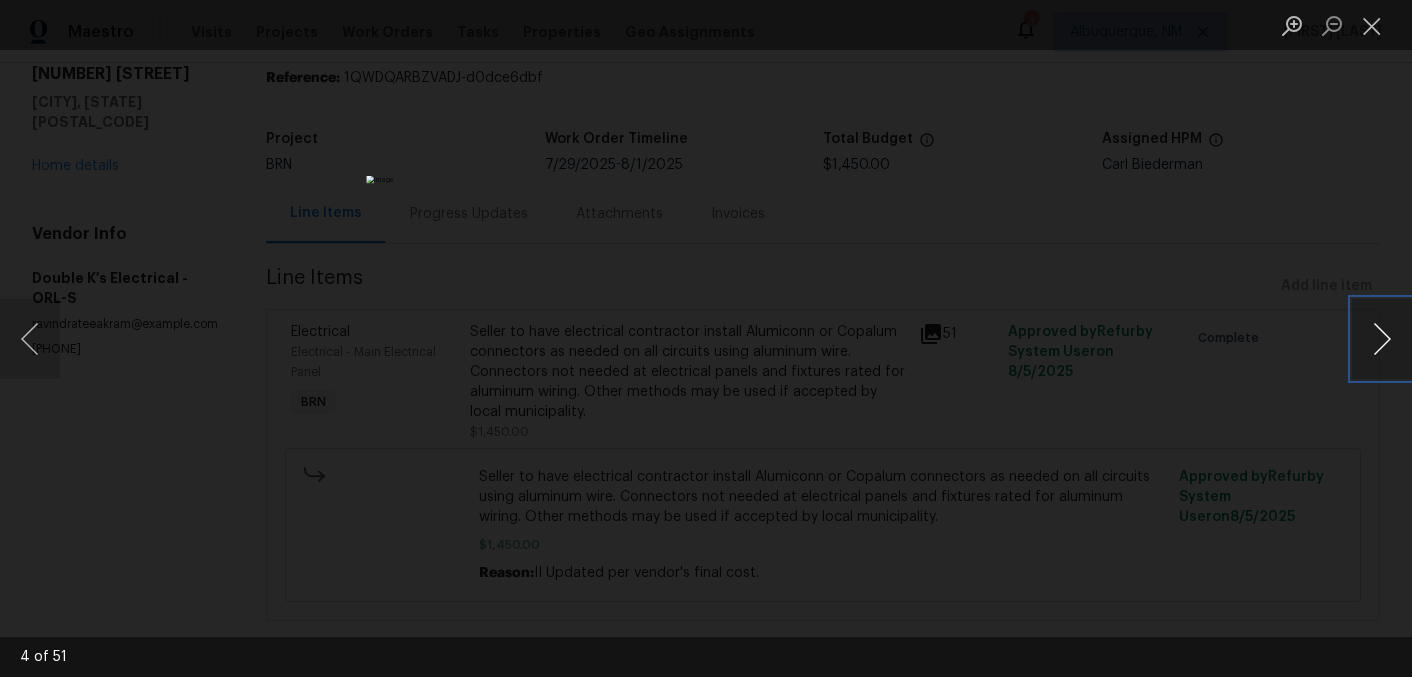 click at bounding box center (1382, 339) 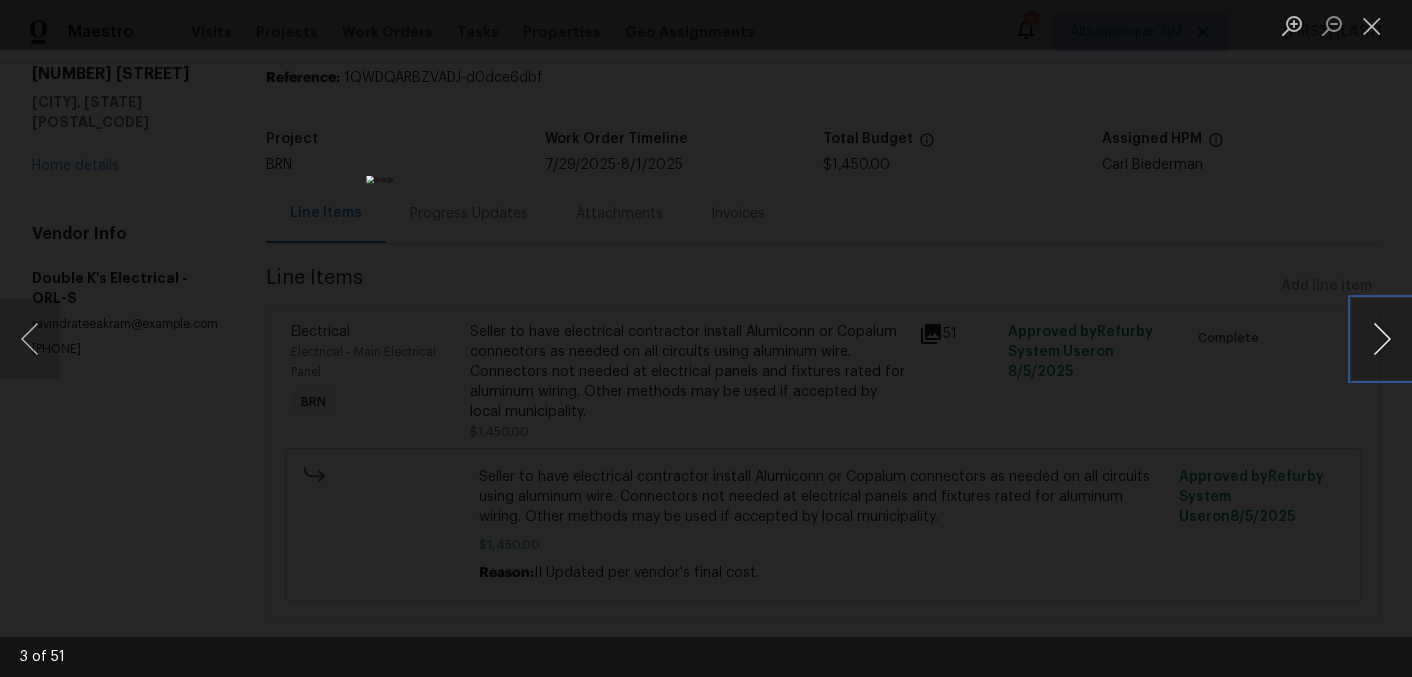 click at bounding box center (1382, 339) 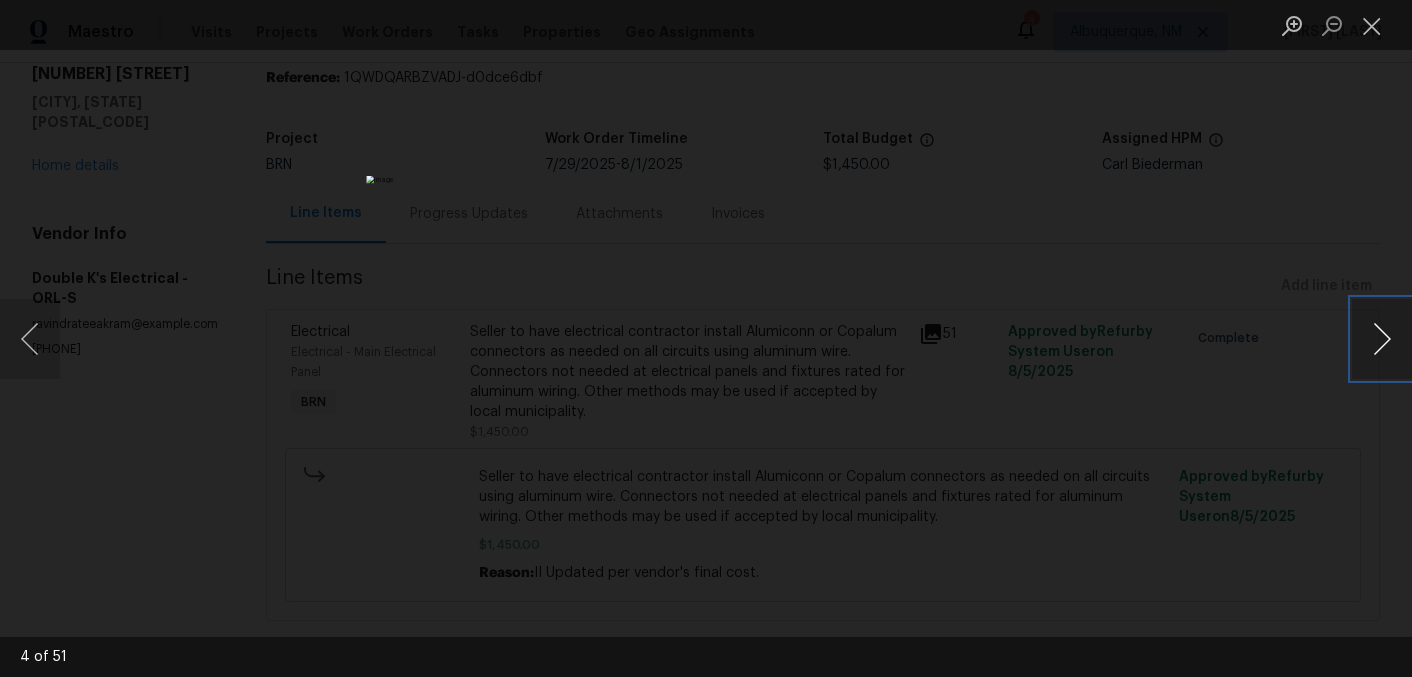 click at bounding box center [1382, 339] 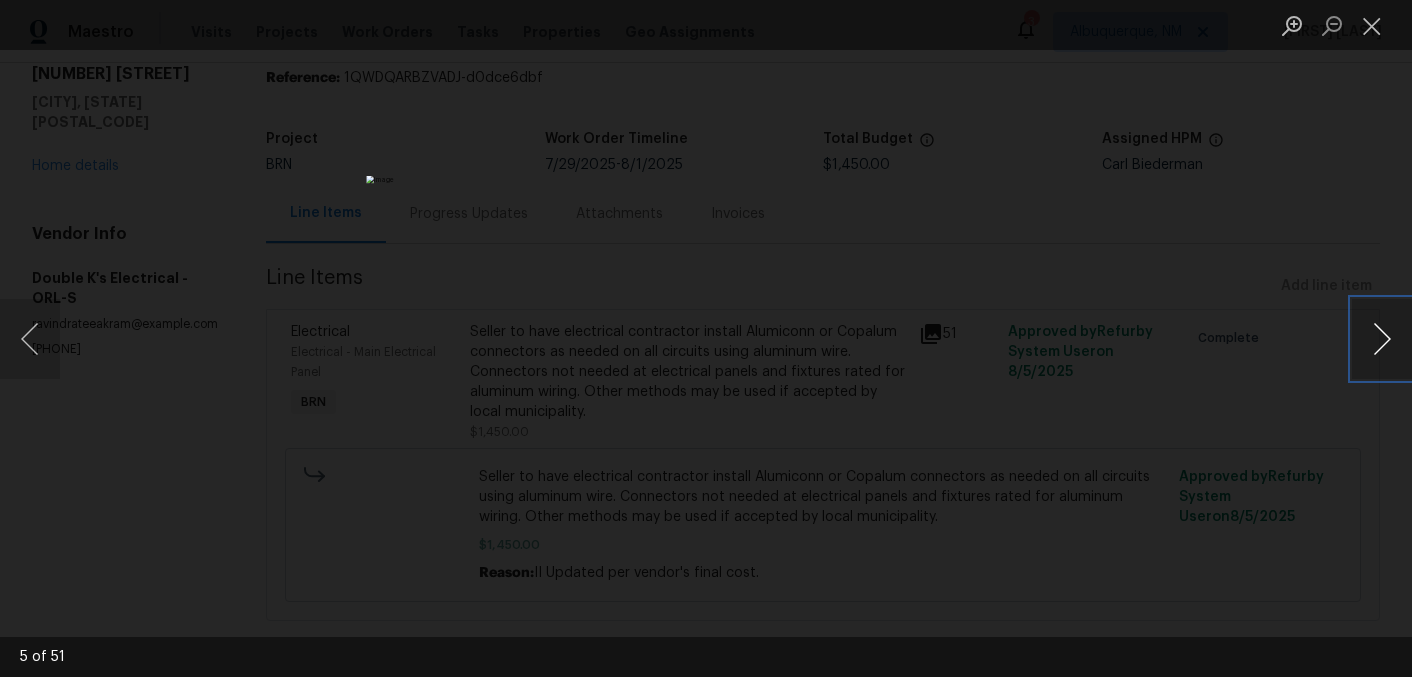 click at bounding box center (1382, 339) 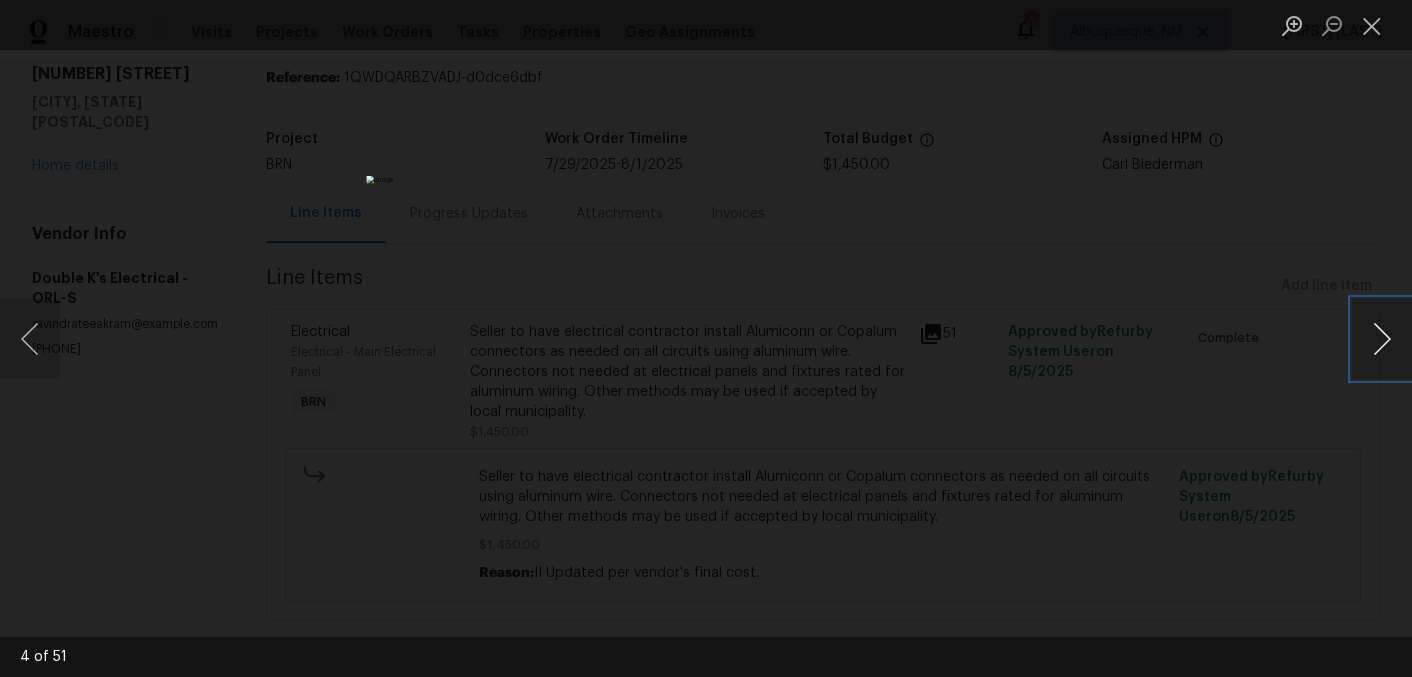 click at bounding box center (1382, 339) 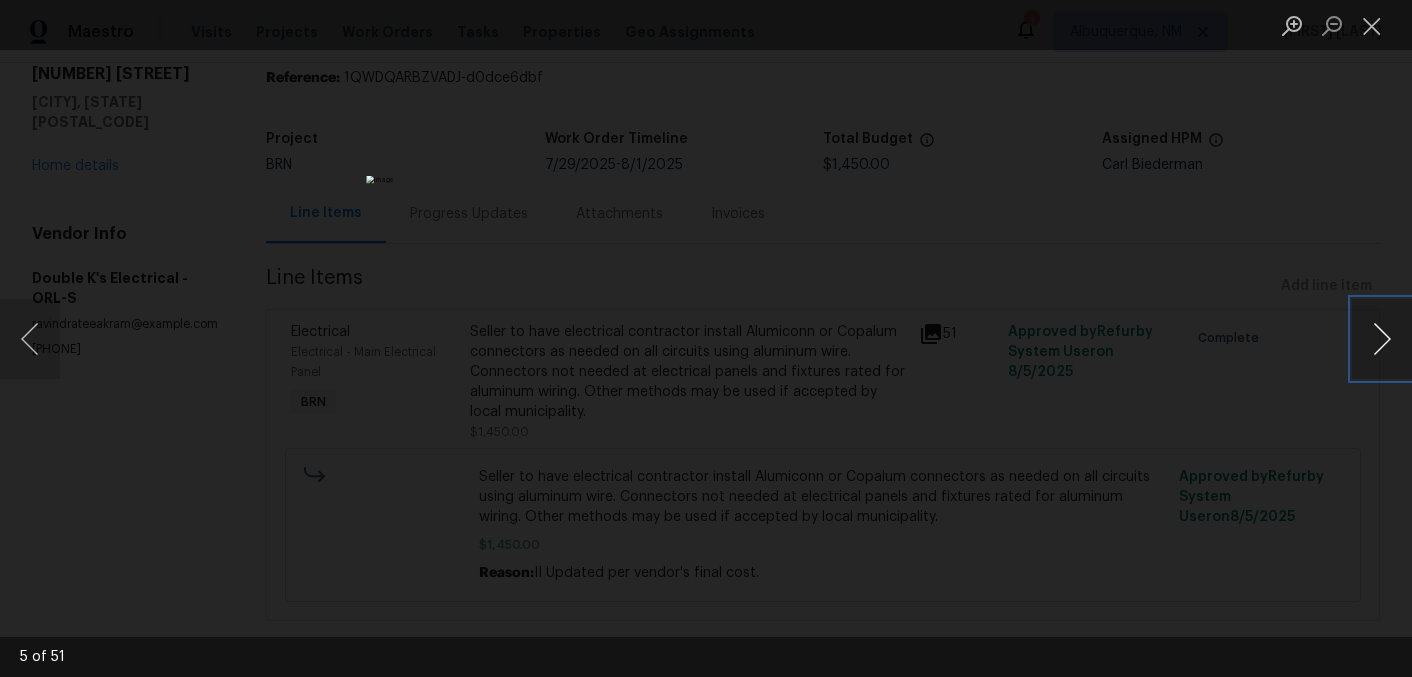 click at bounding box center (1382, 339) 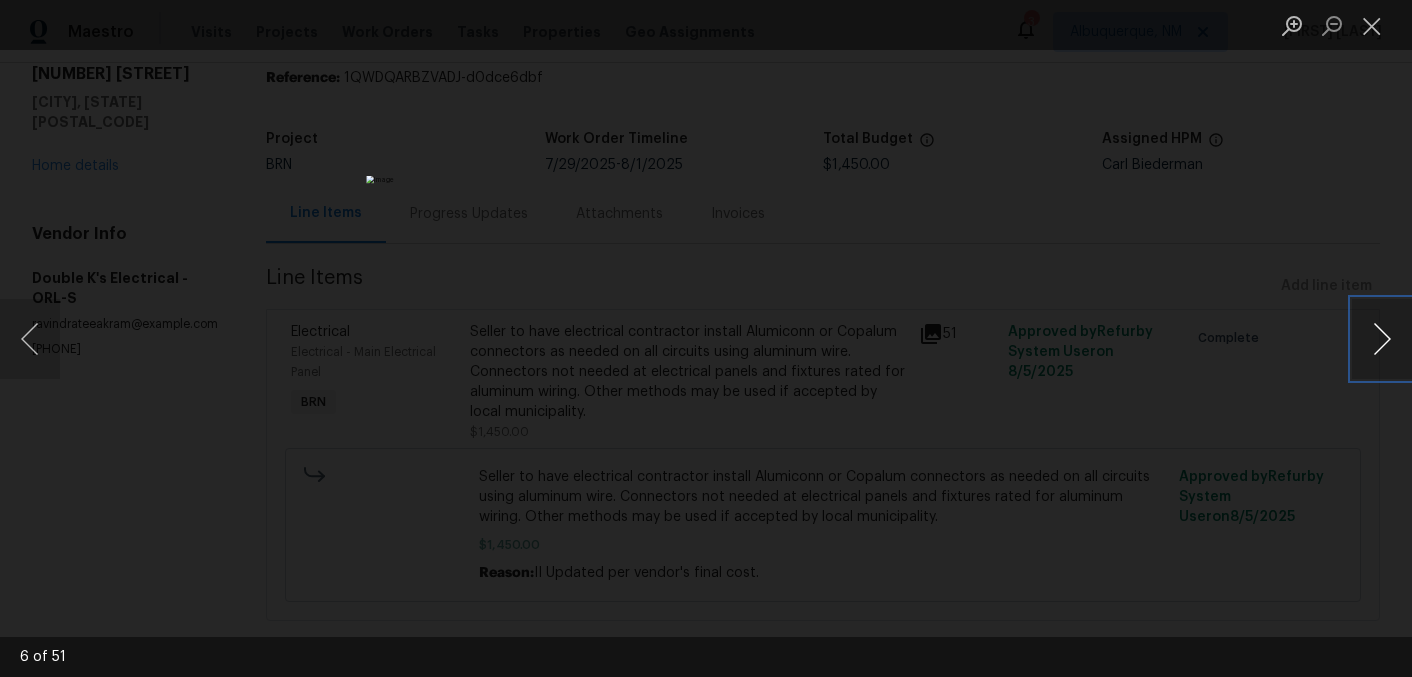 click at bounding box center (1382, 339) 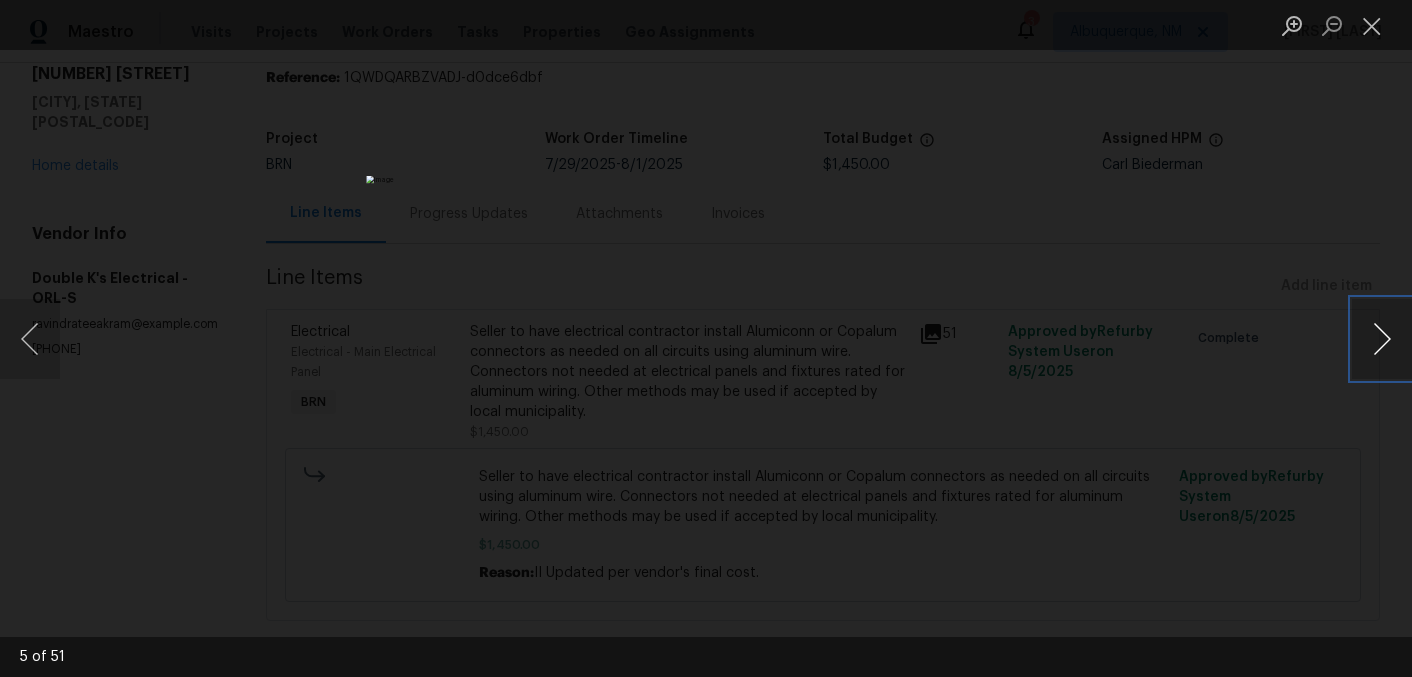 click at bounding box center [1382, 339] 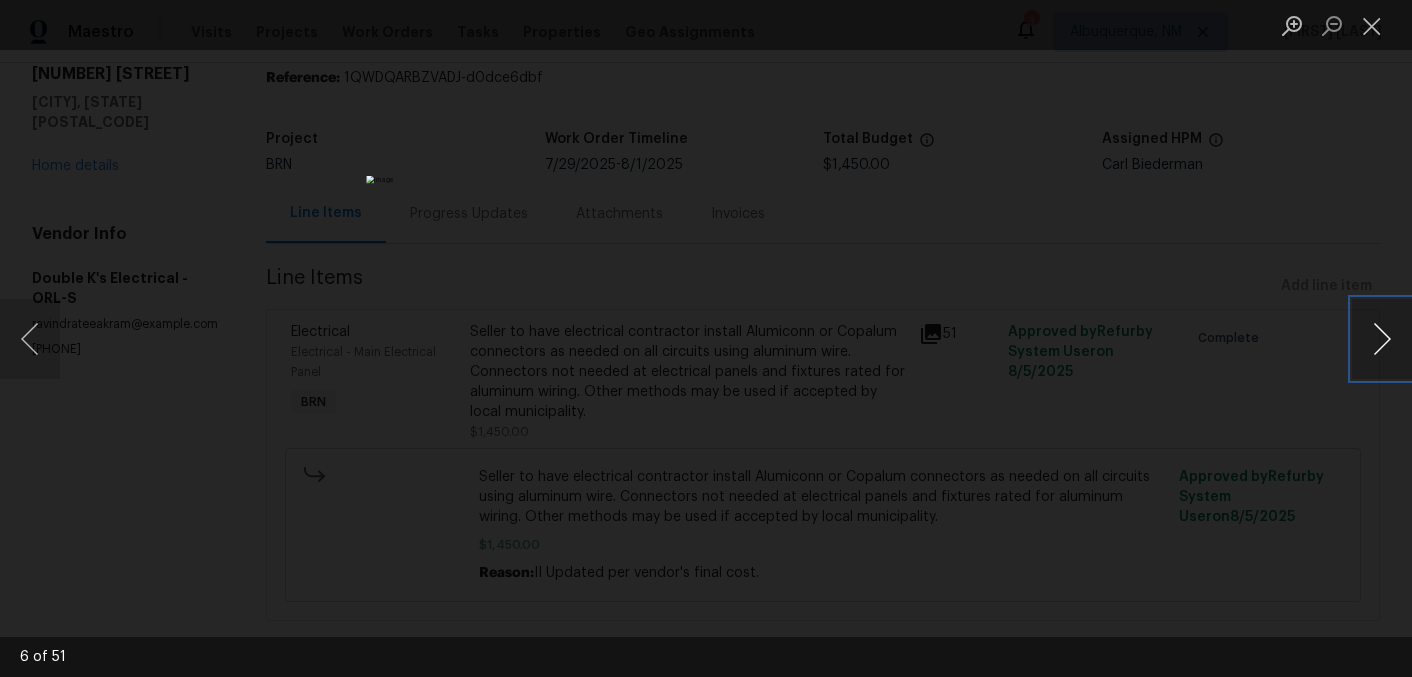 click at bounding box center (1382, 339) 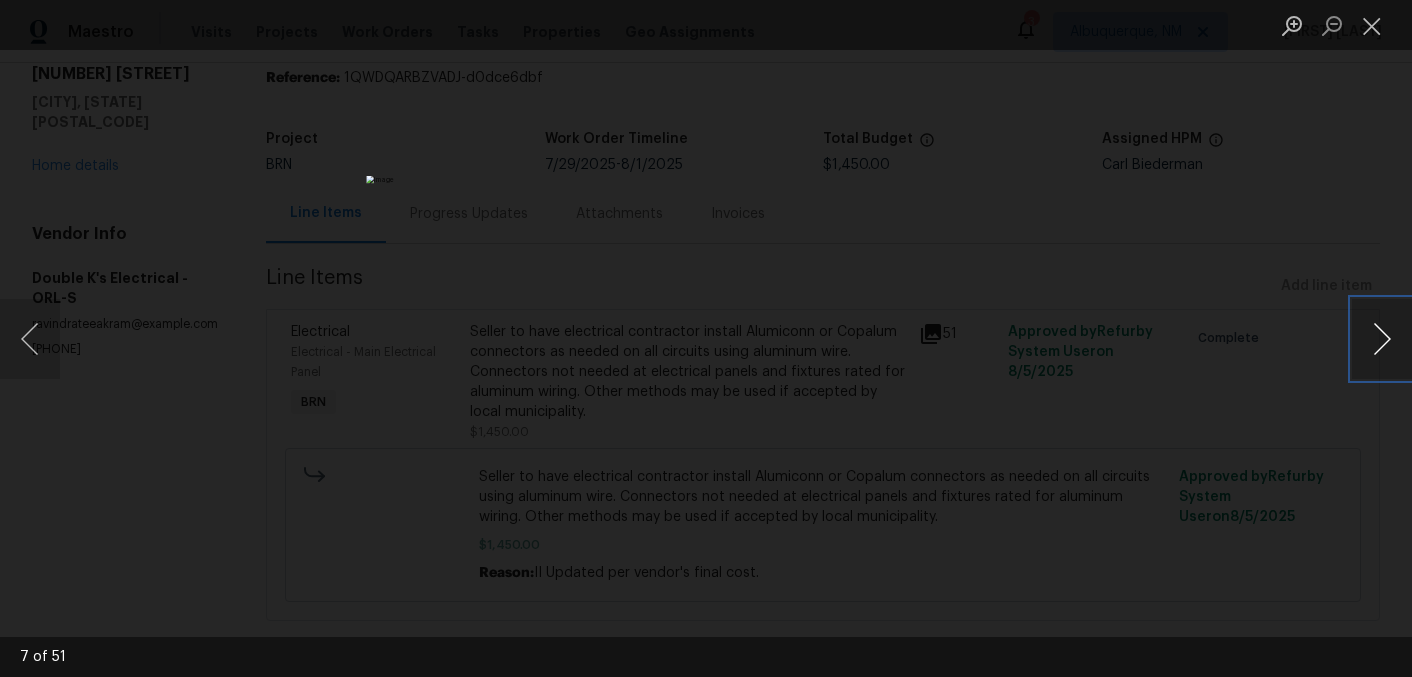 click at bounding box center [1382, 339] 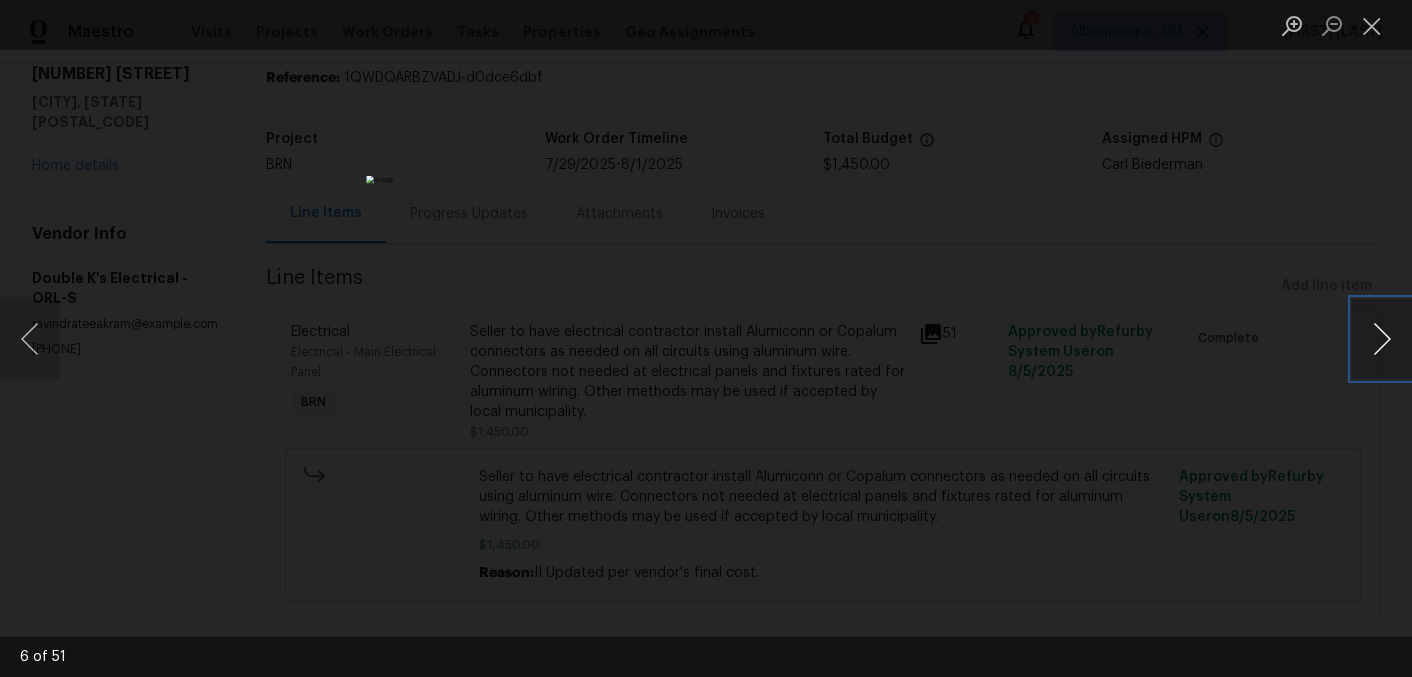 click at bounding box center (1382, 339) 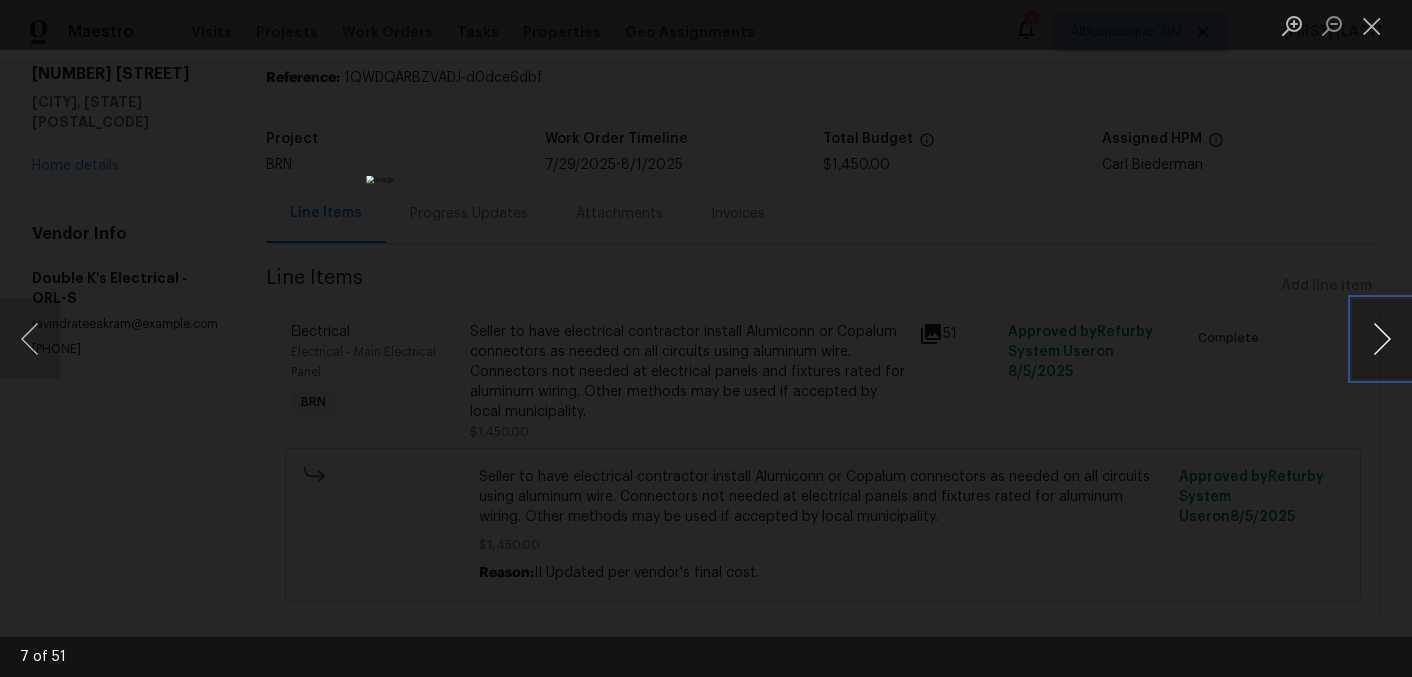 click at bounding box center (1382, 339) 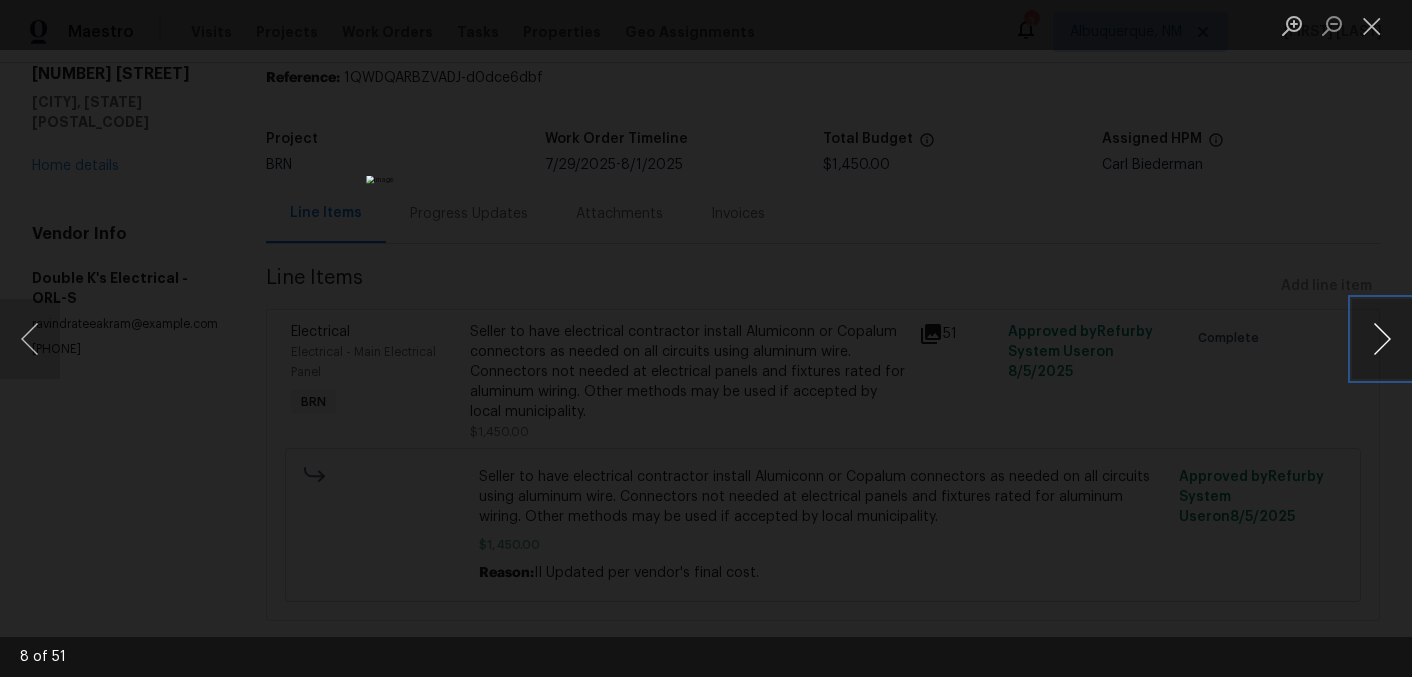 click at bounding box center (1382, 339) 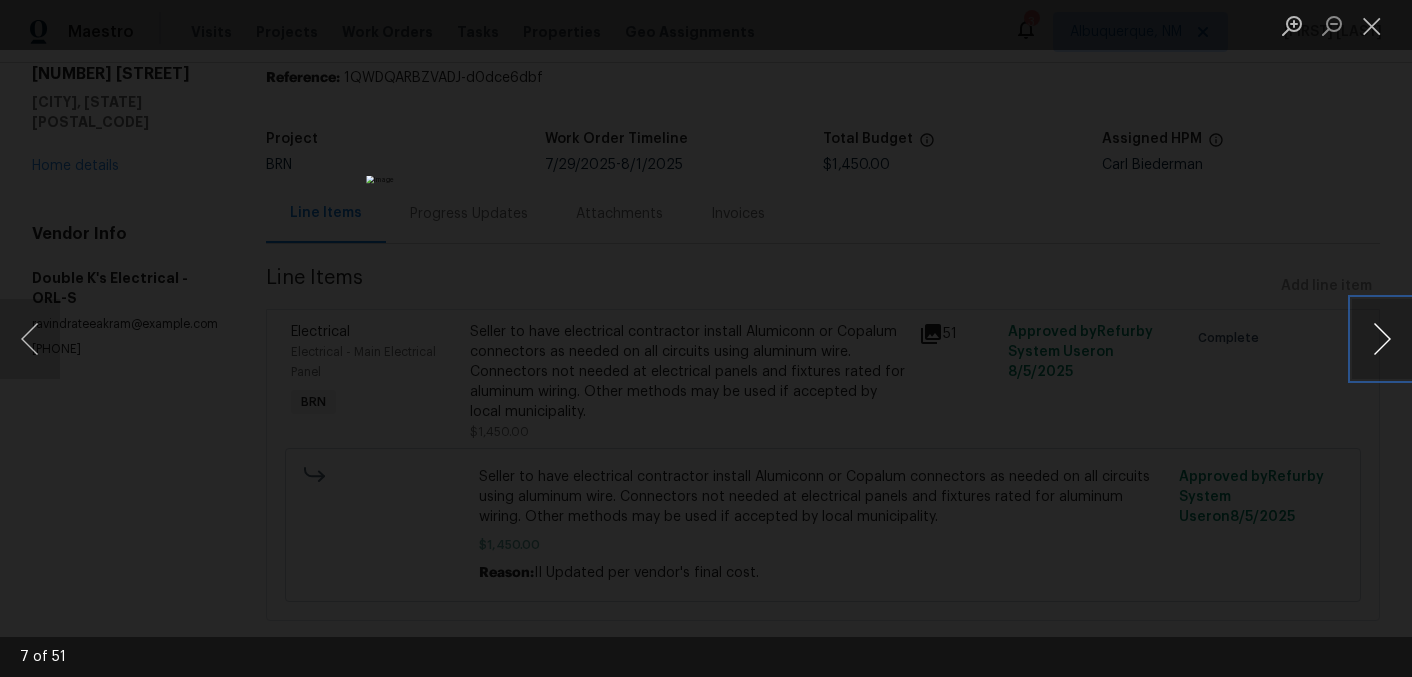 click at bounding box center [1382, 339] 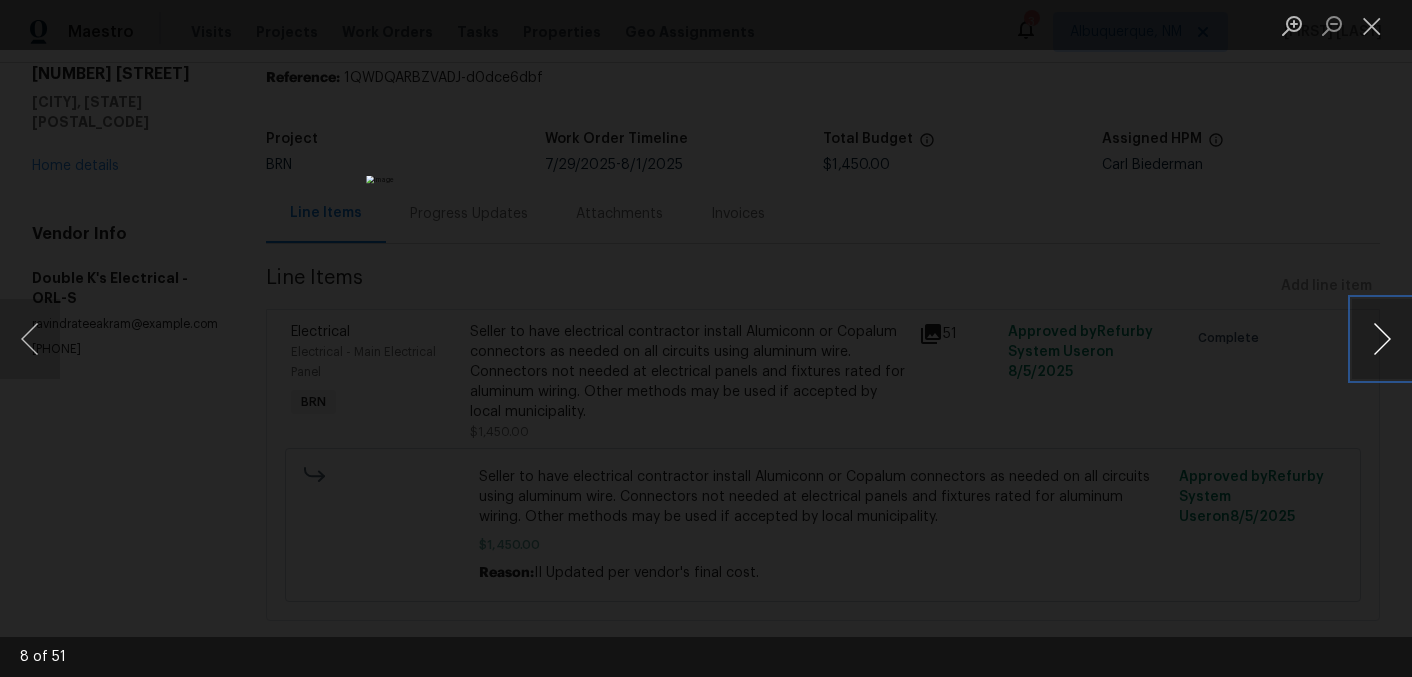 click at bounding box center (1382, 339) 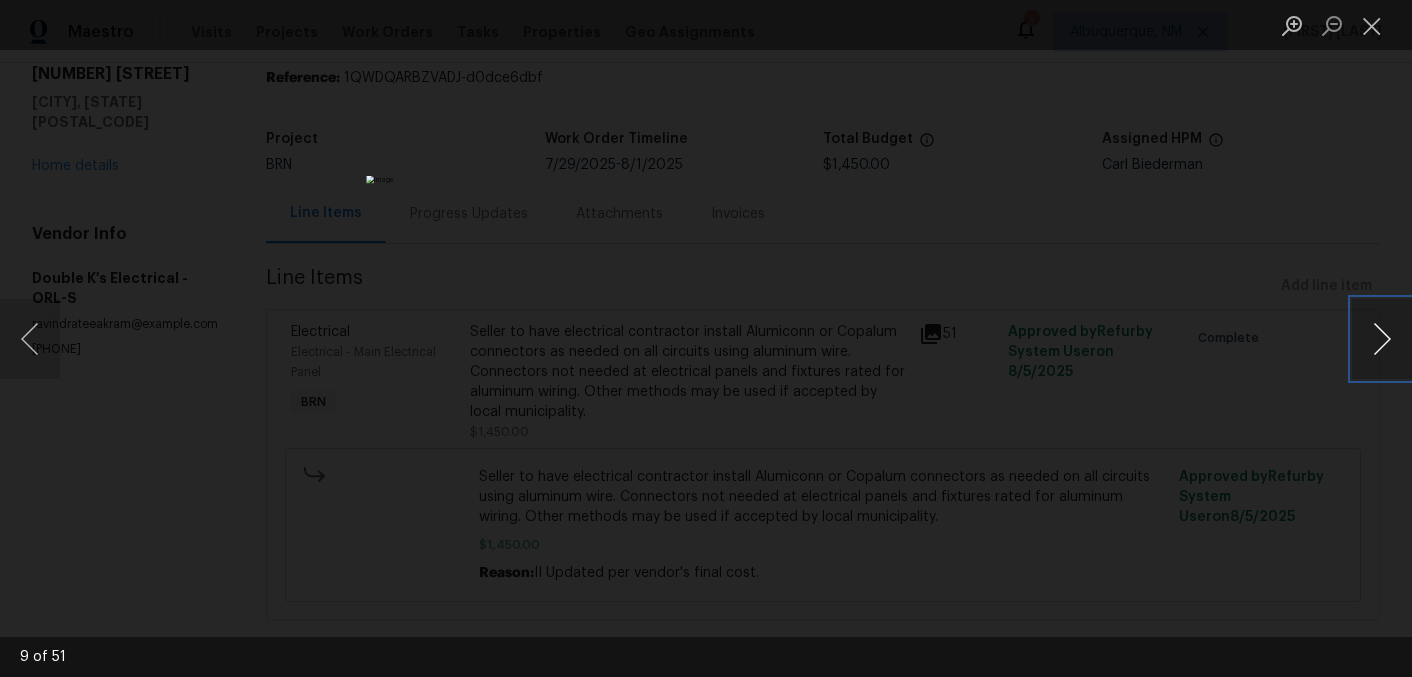 click at bounding box center [1382, 339] 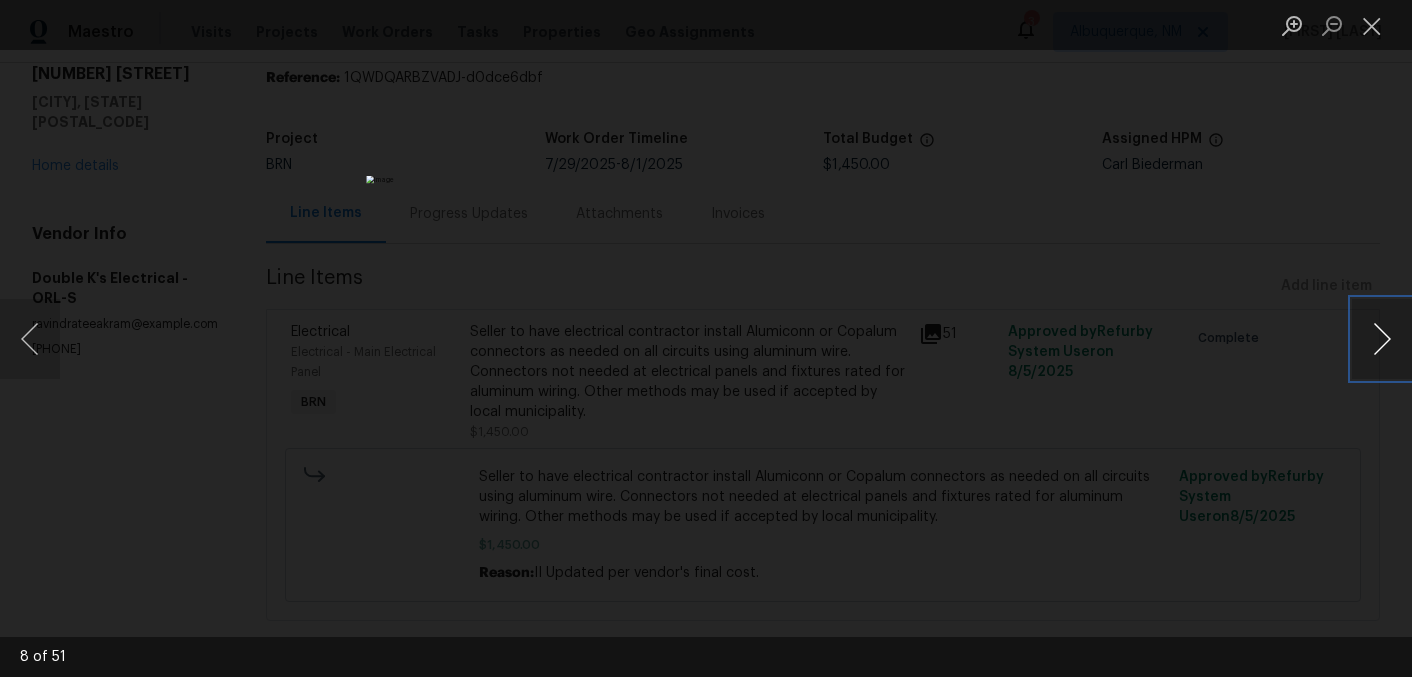 click at bounding box center [1382, 339] 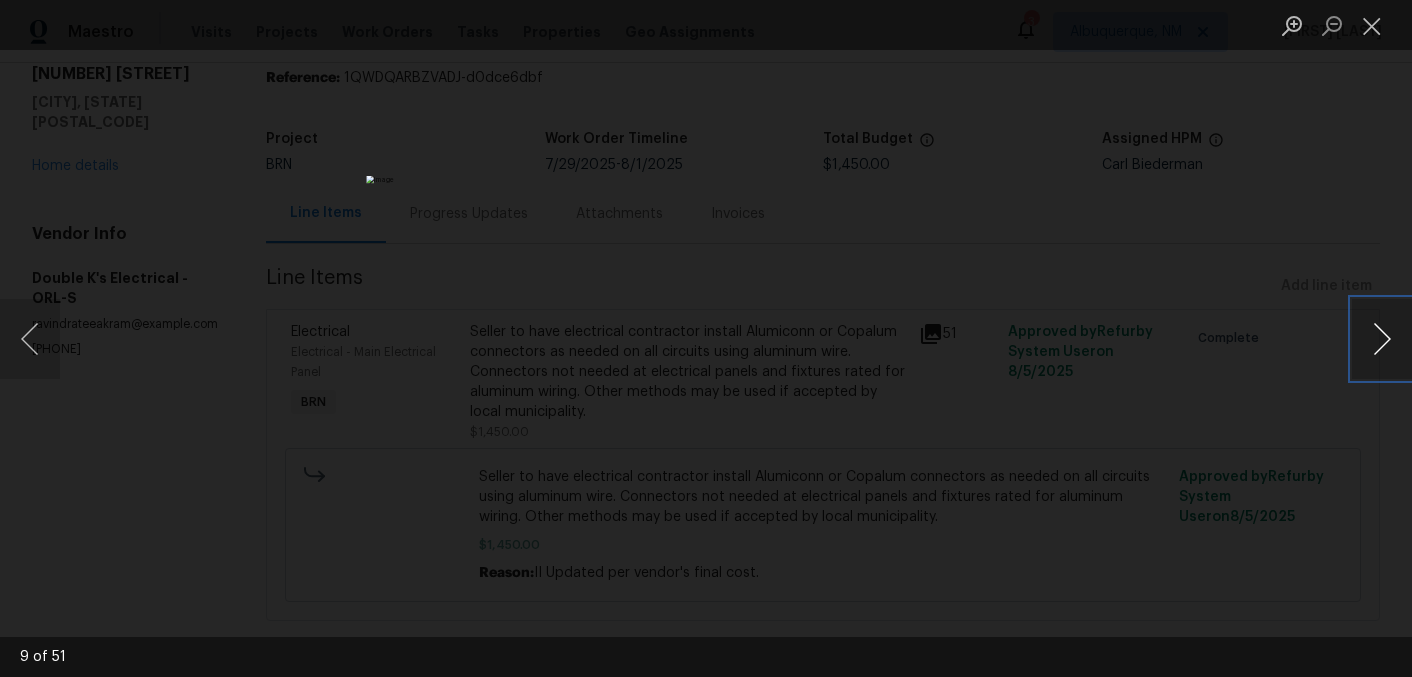 click at bounding box center (1382, 339) 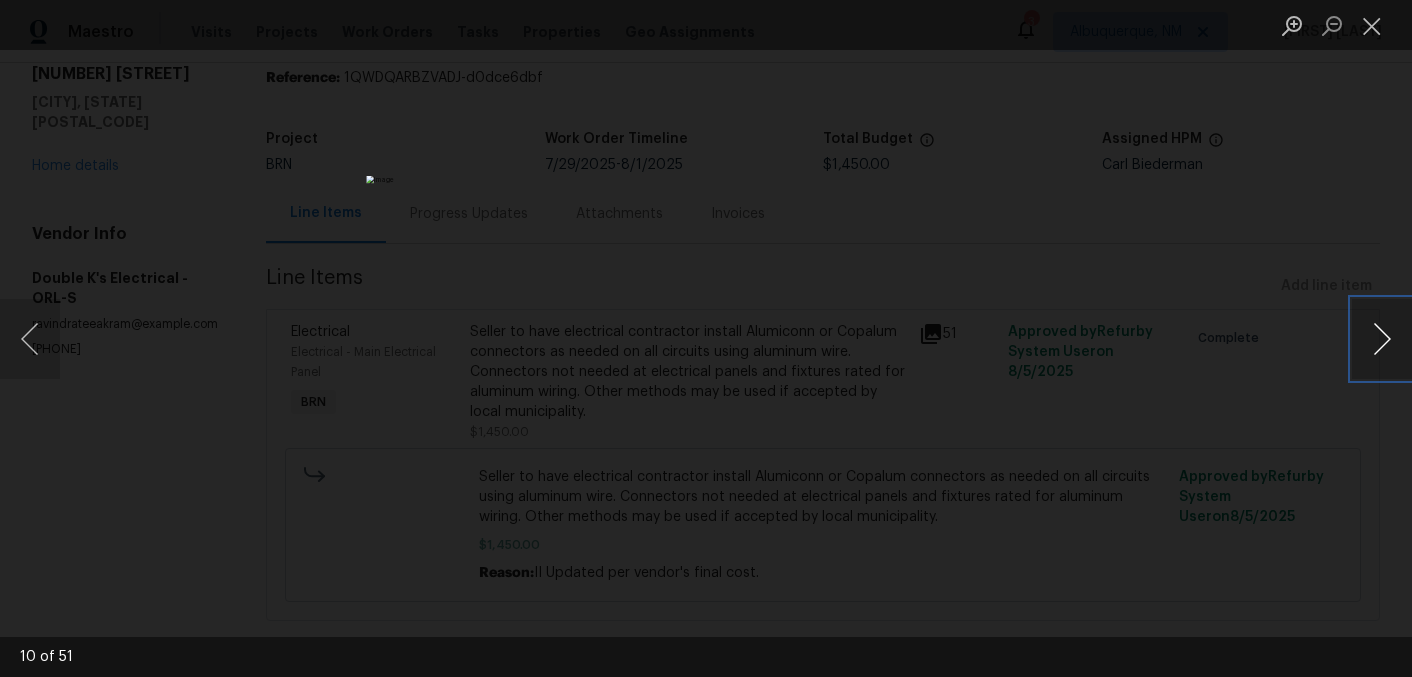 click at bounding box center (1382, 339) 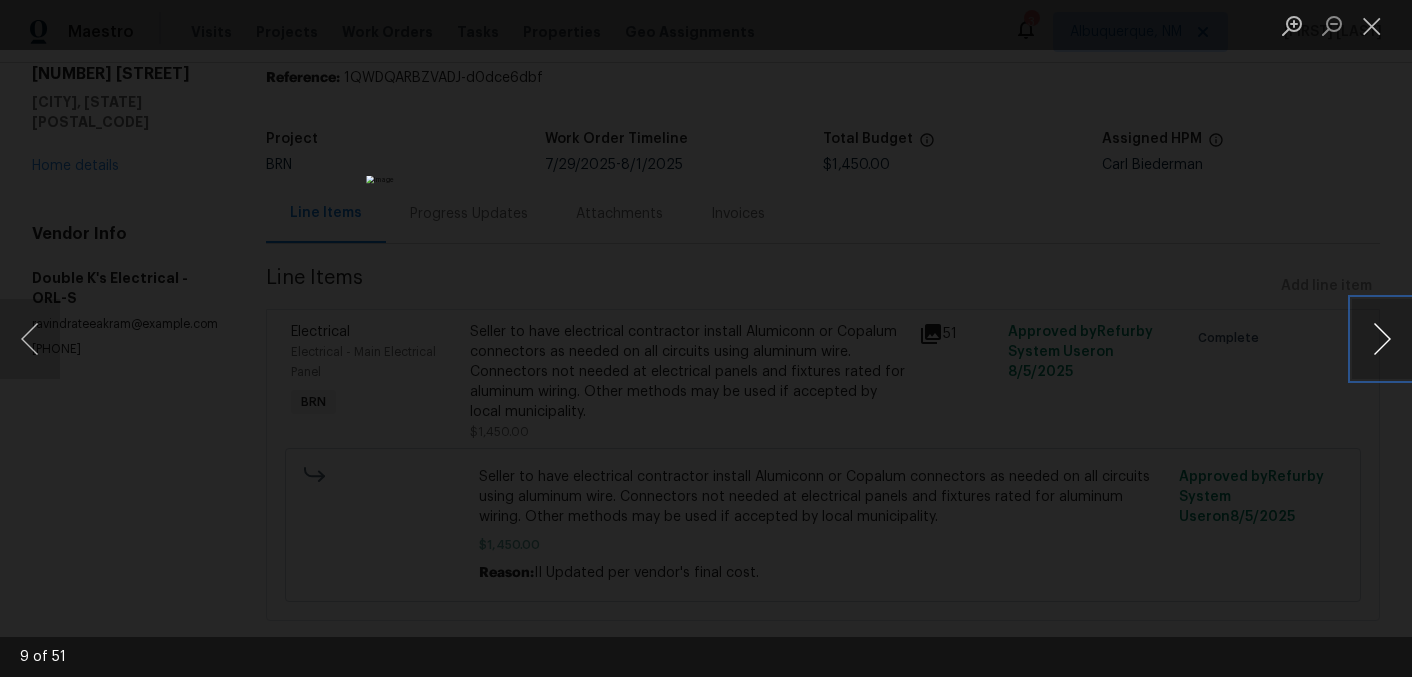click at bounding box center [1382, 339] 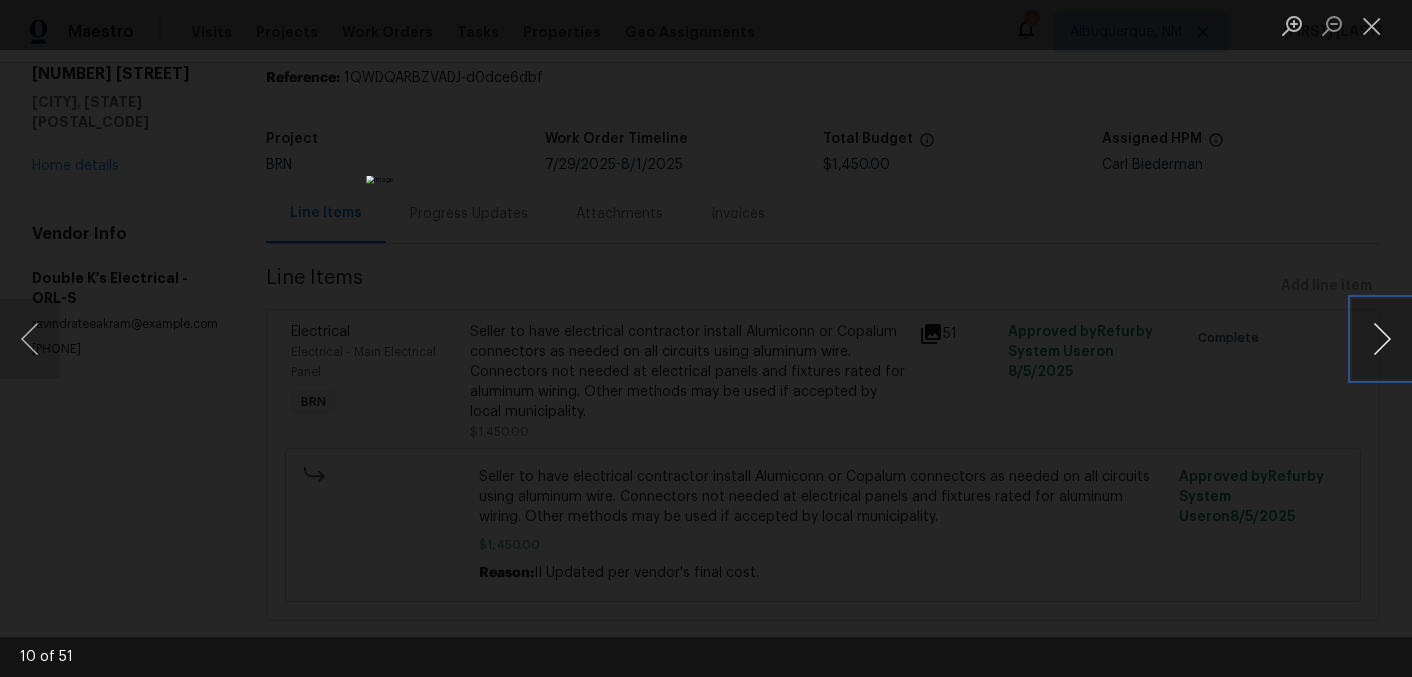 click at bounding box center [1382, 339] 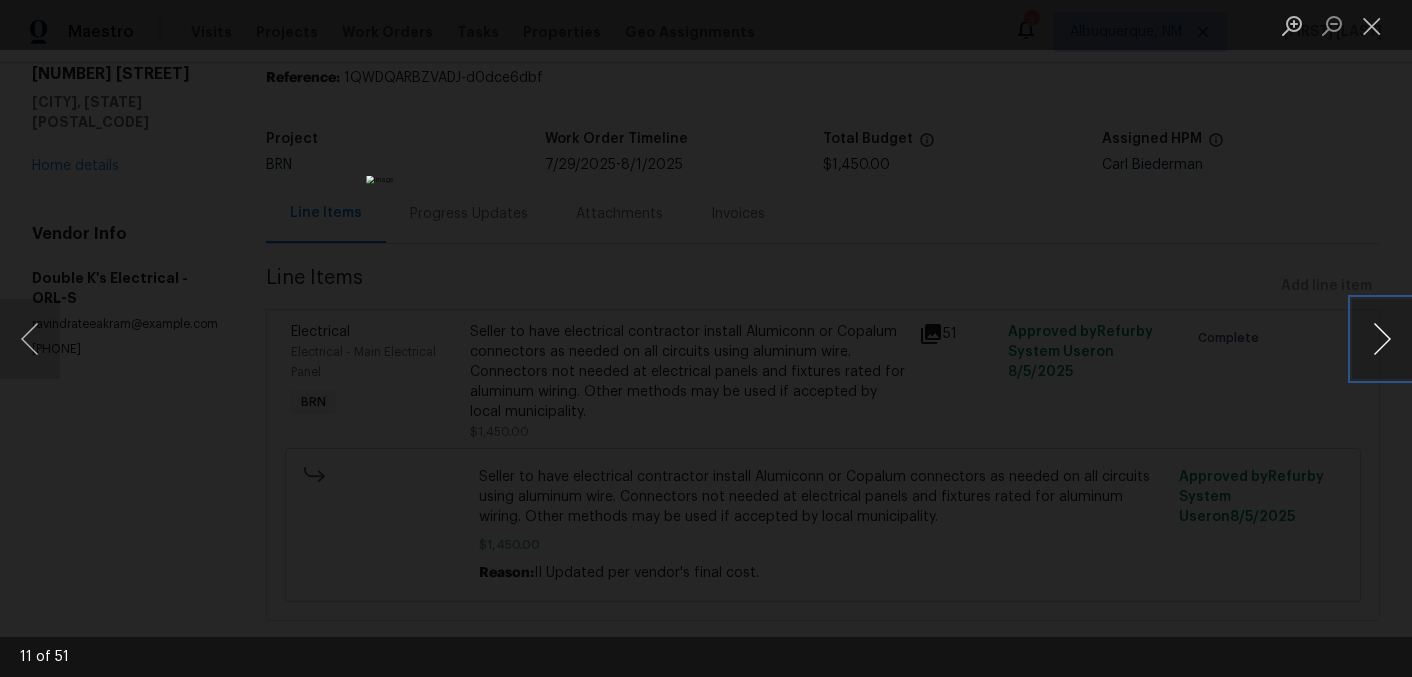 click at bounding box center (1382, 339) 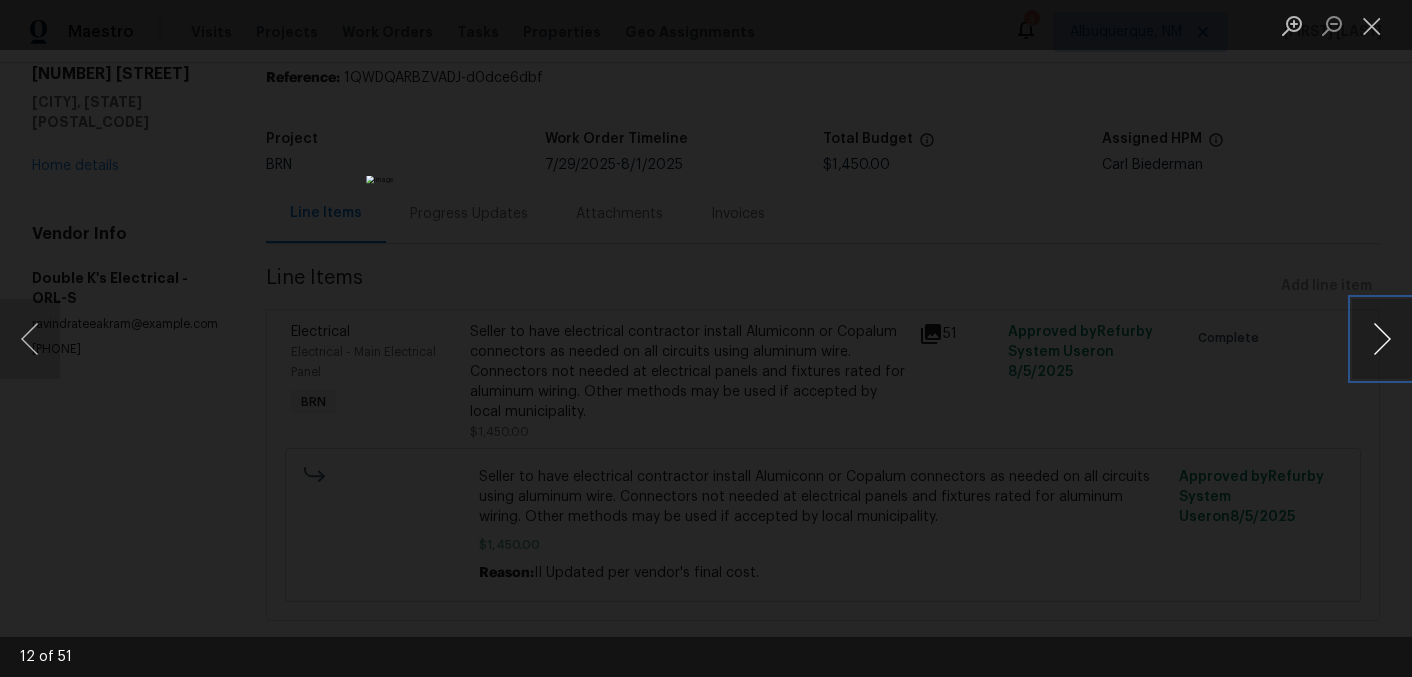click at bounding box center [1382, 339] 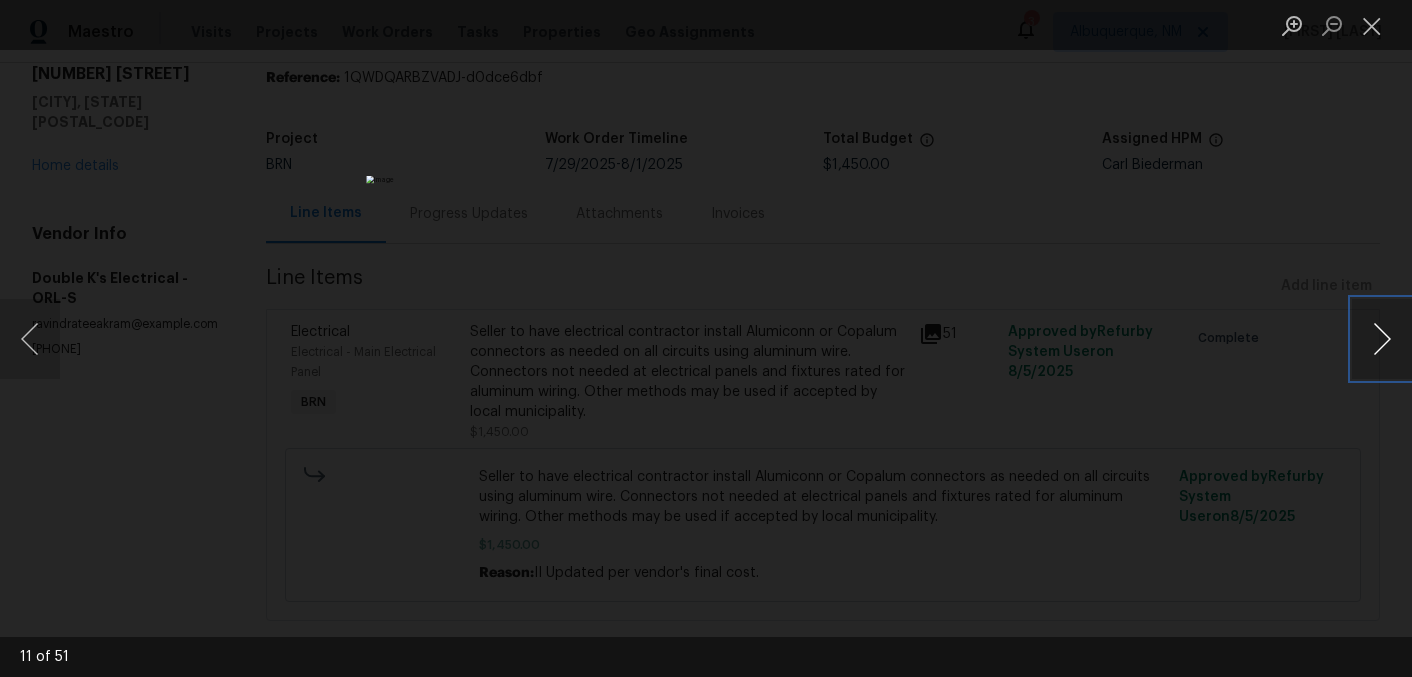 click at bounding box center (1382, 339) 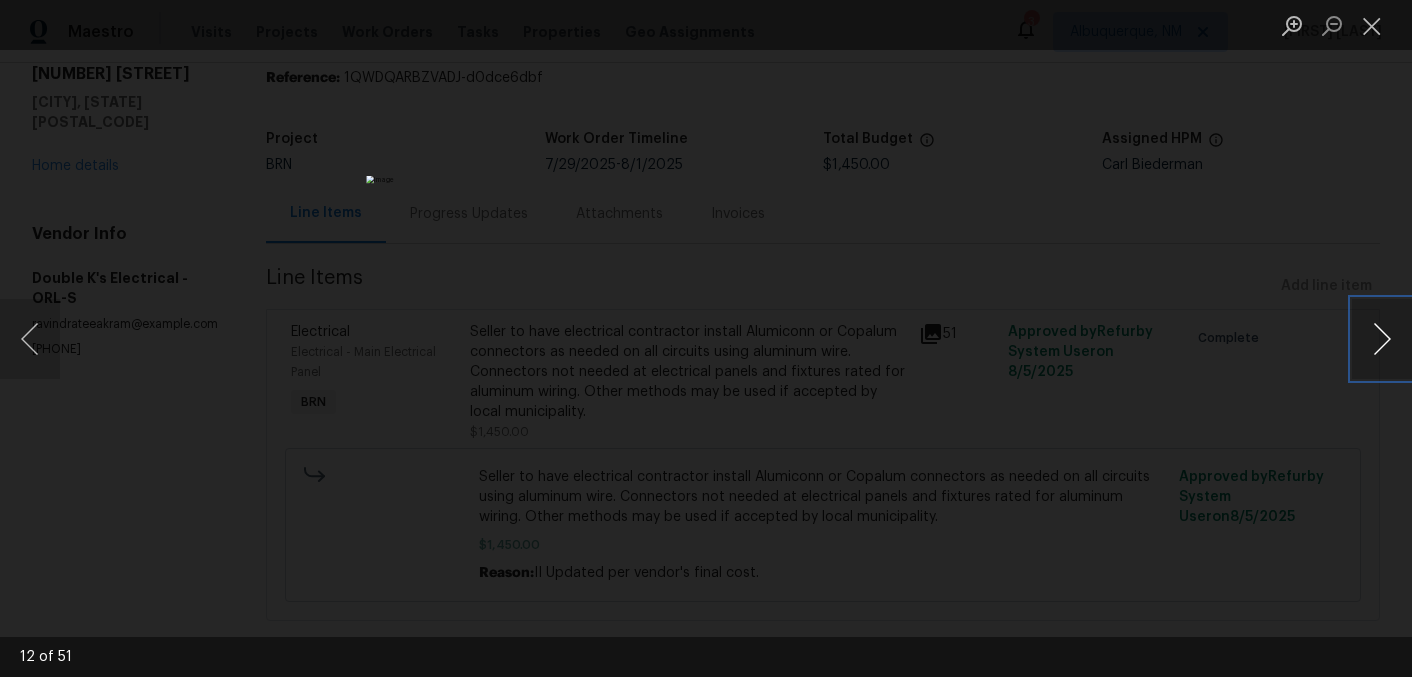 click at bounding box center (1382, 339) 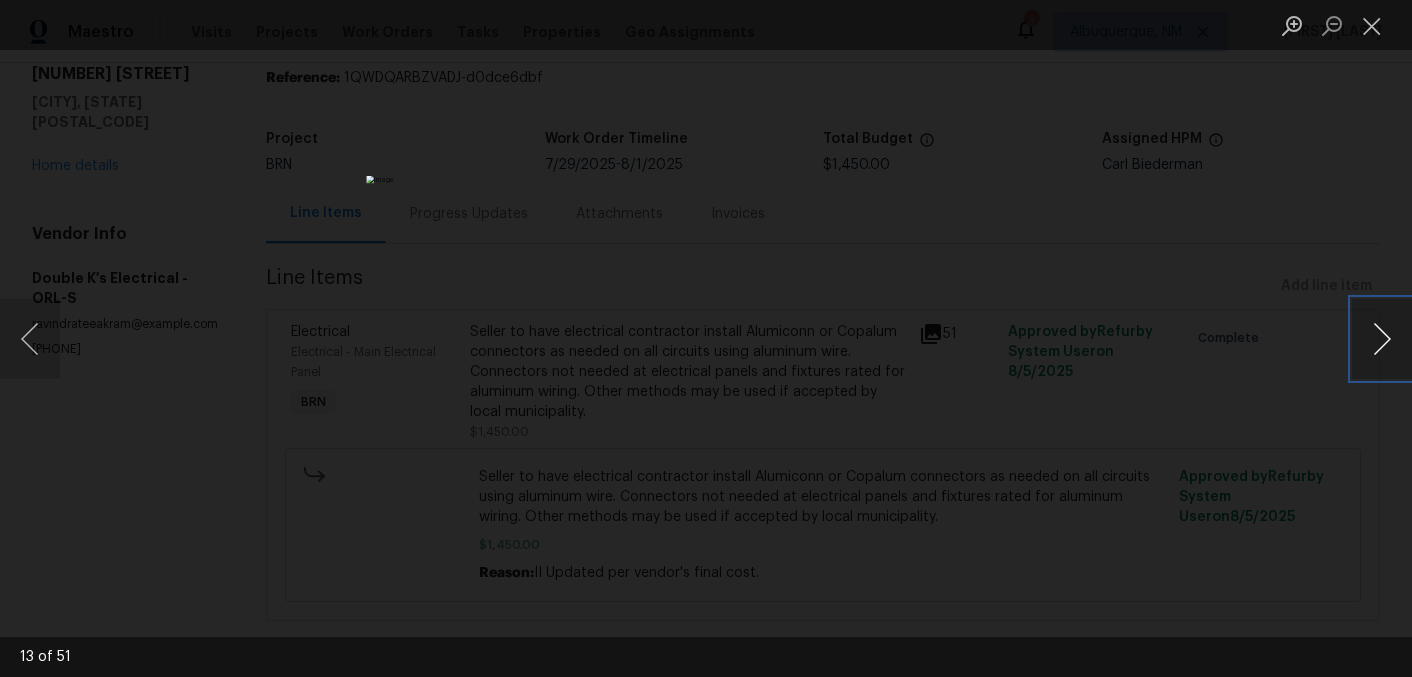 click at bounding box center [1382, 339] 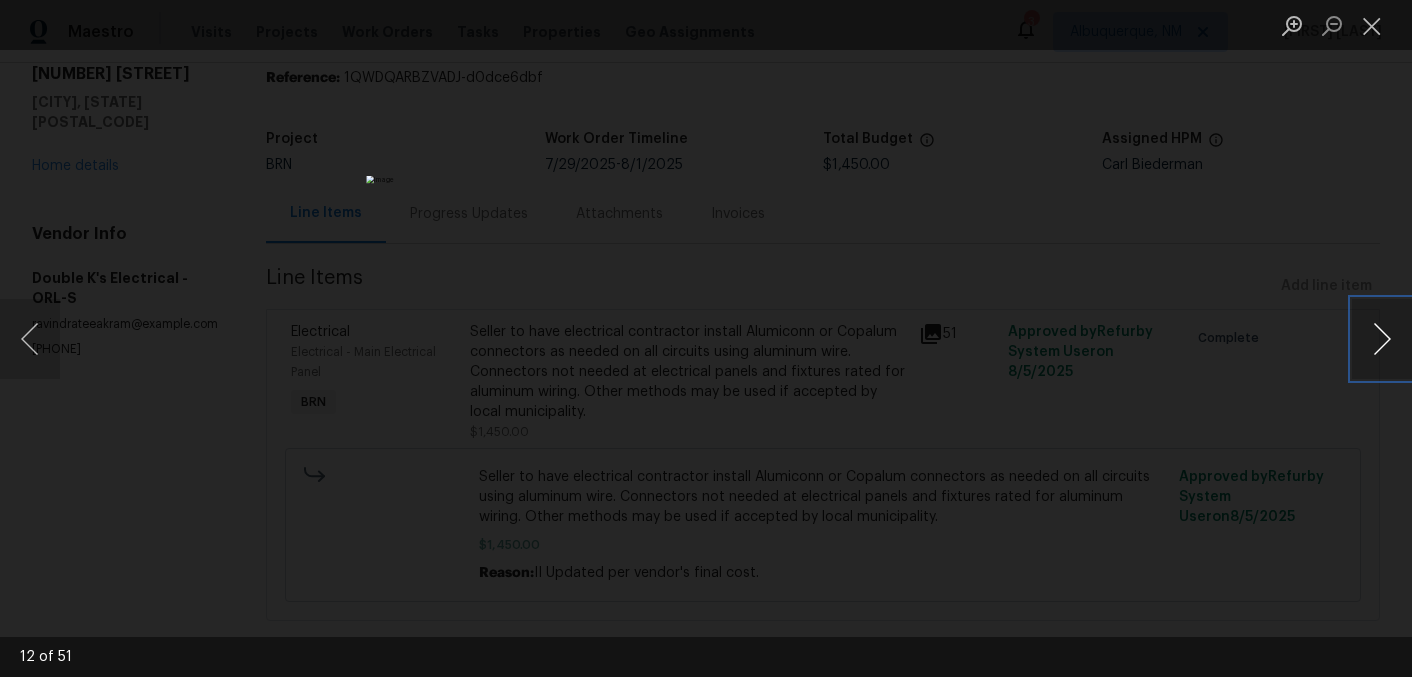 click at bounding box center [1382, 339] 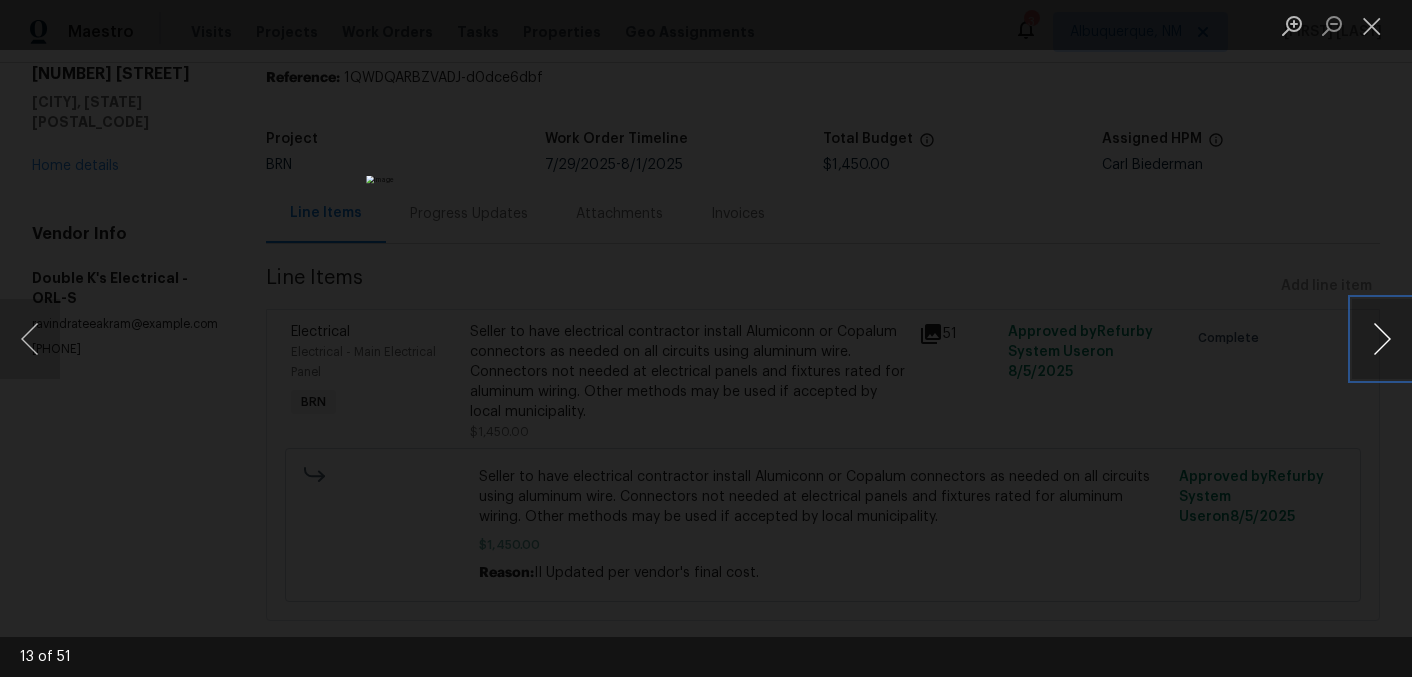 click at bounding box center [1382, 339] 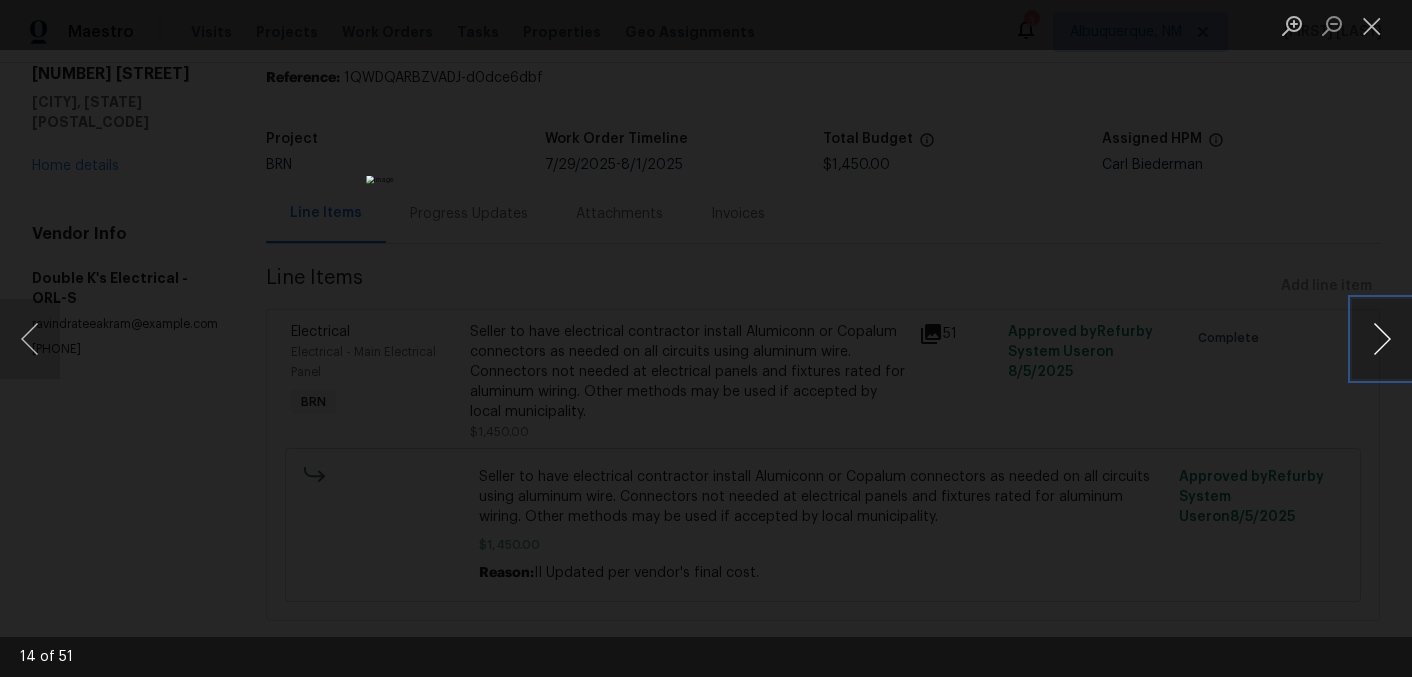 click at bounding box center [1382, 339] 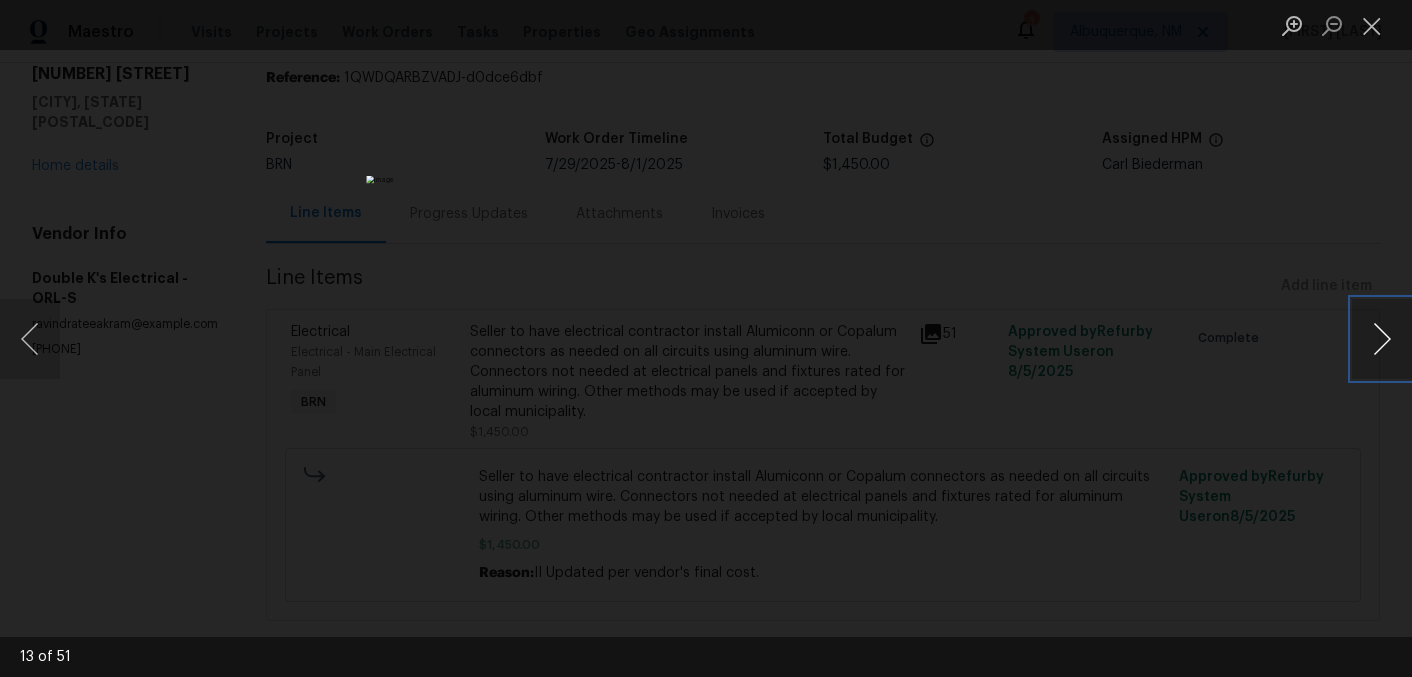 click at bounding box center (1382, 339) 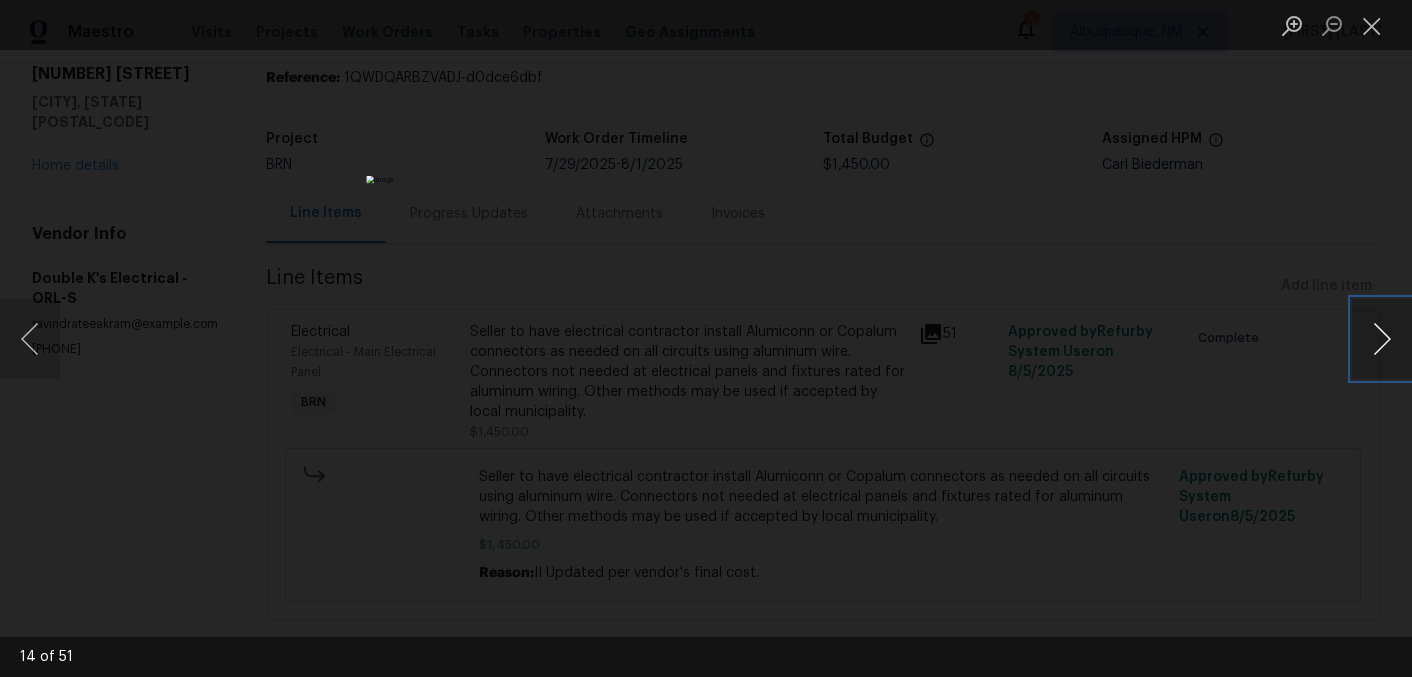 click at bounding box center [1382, 339] 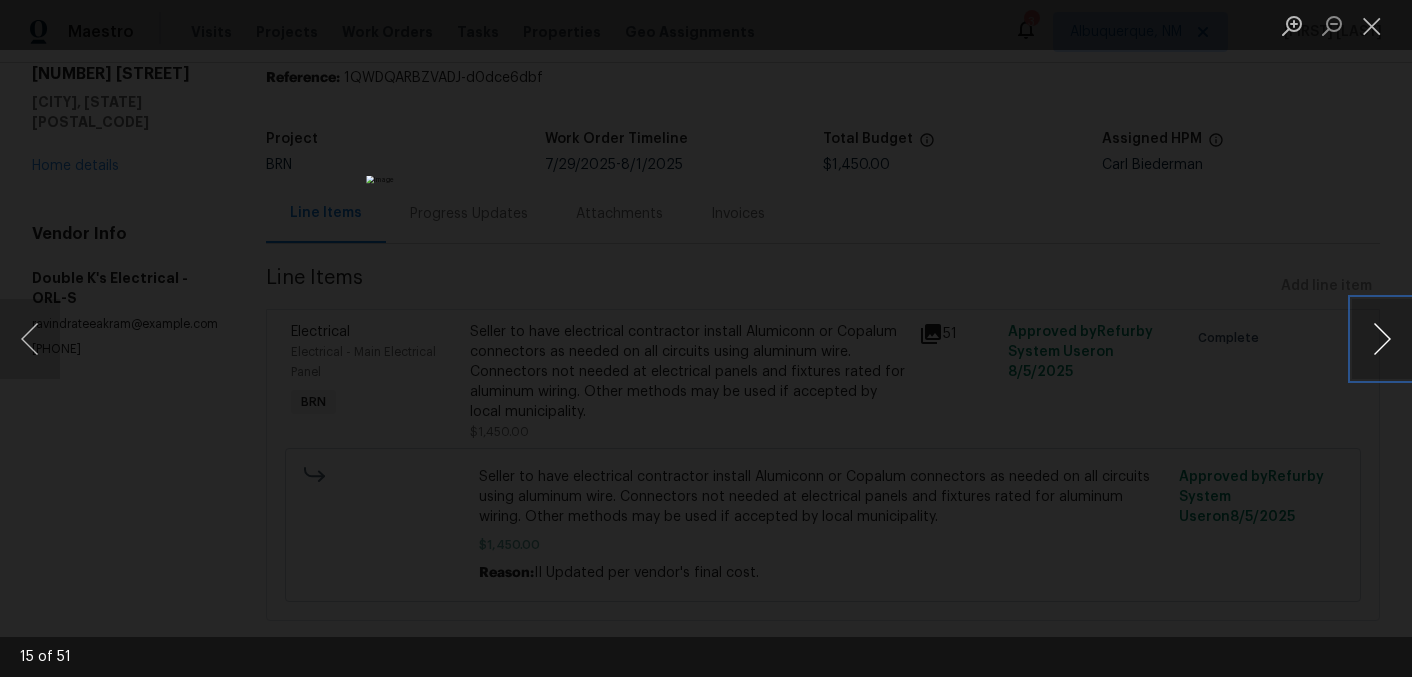 click at bounding box center [1382, 339] 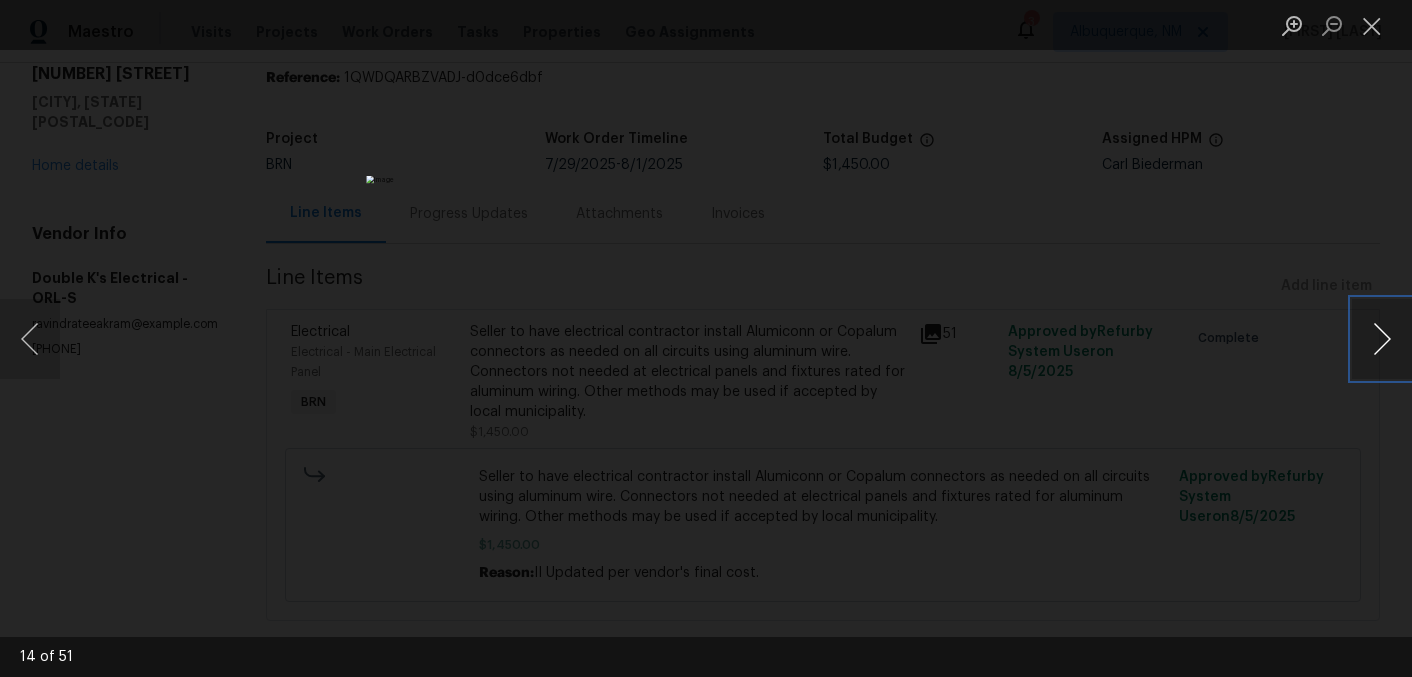 click at bounding box center (1382, 339) 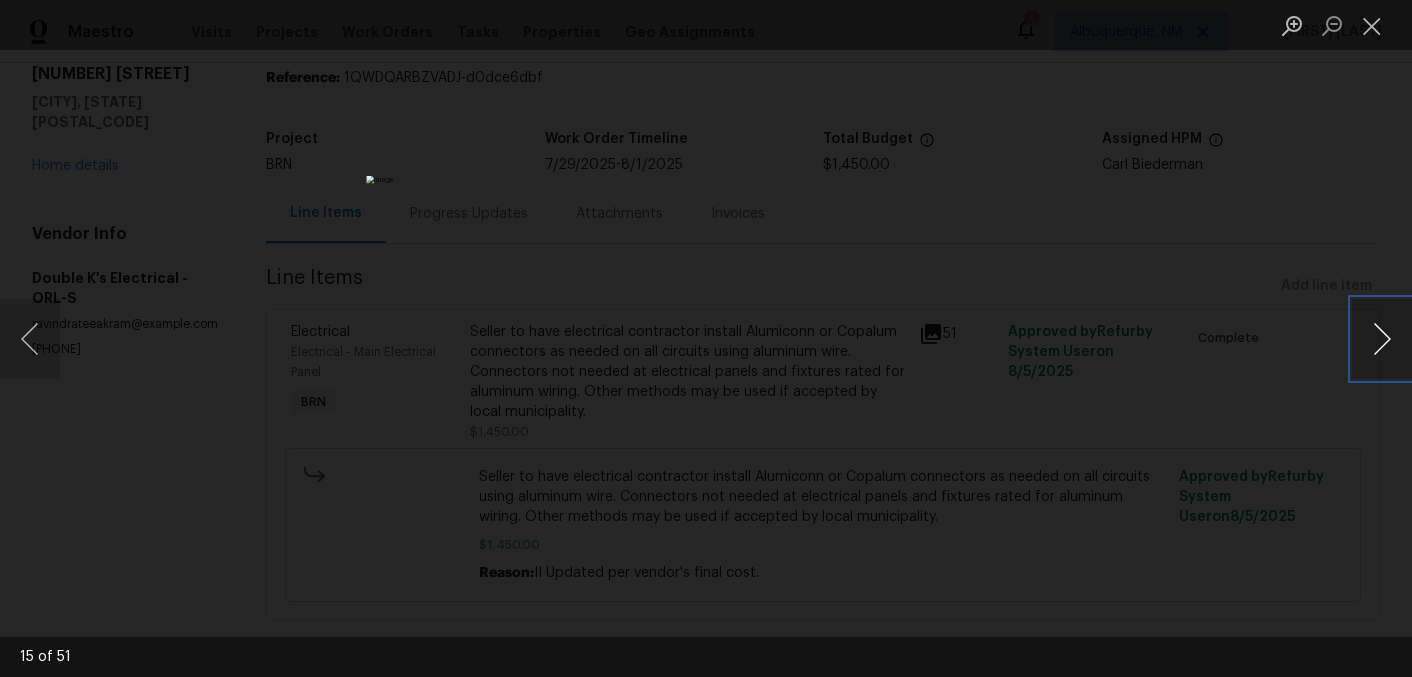 click at bounding box center (1382, 339) 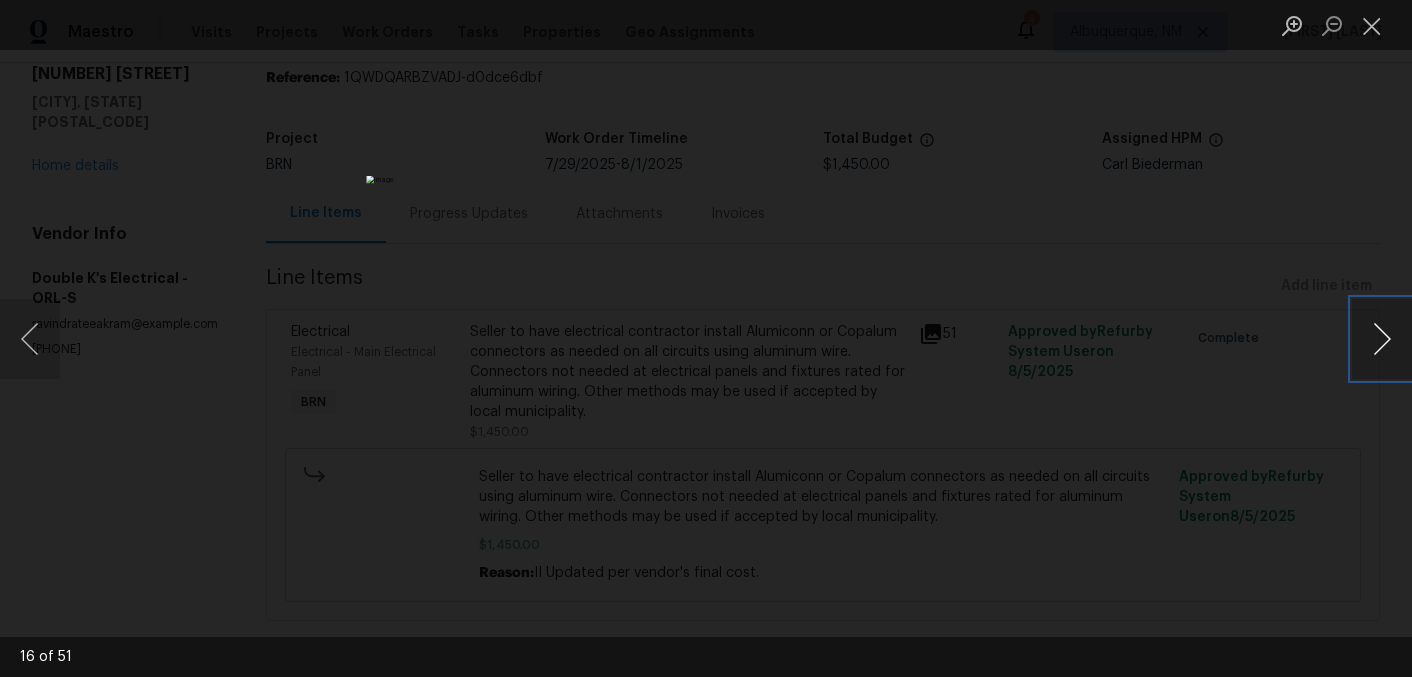 click at bounding box center [1382, 339] 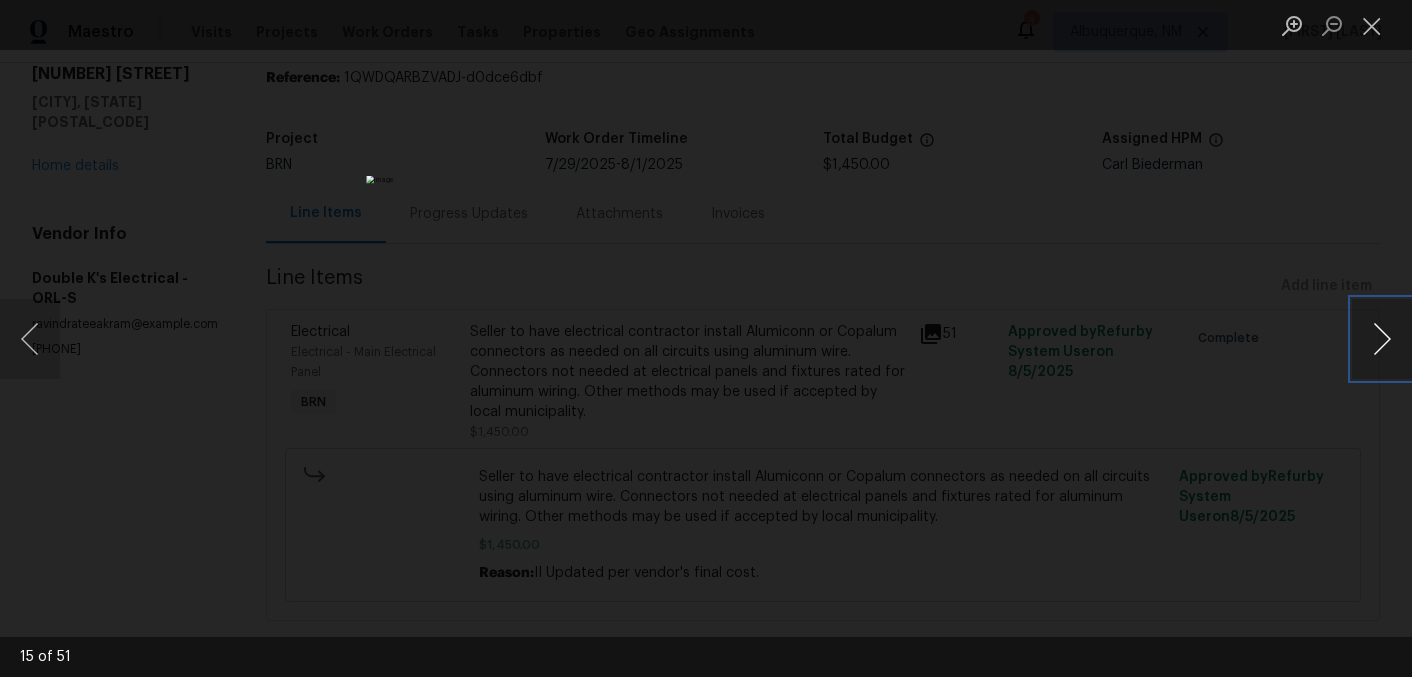 click at bounding box center (1382, 339) 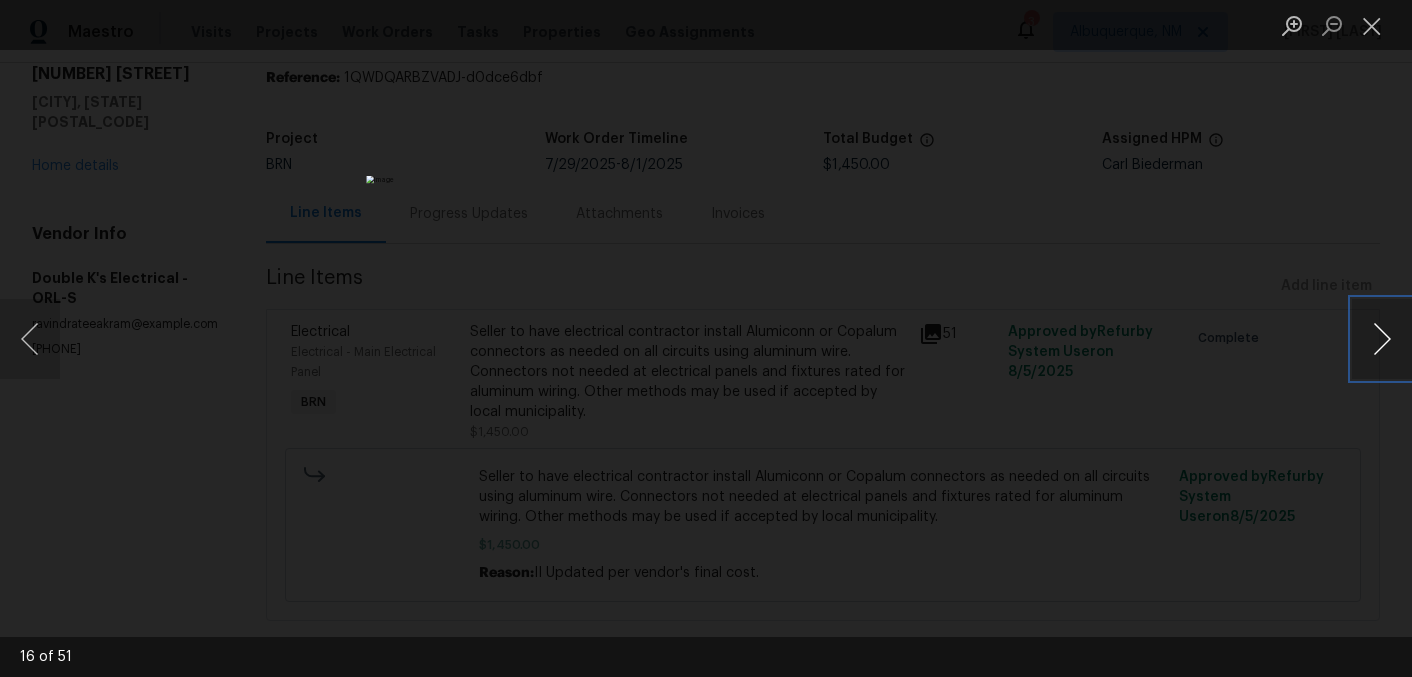 click at bounding box center (1382, 339) 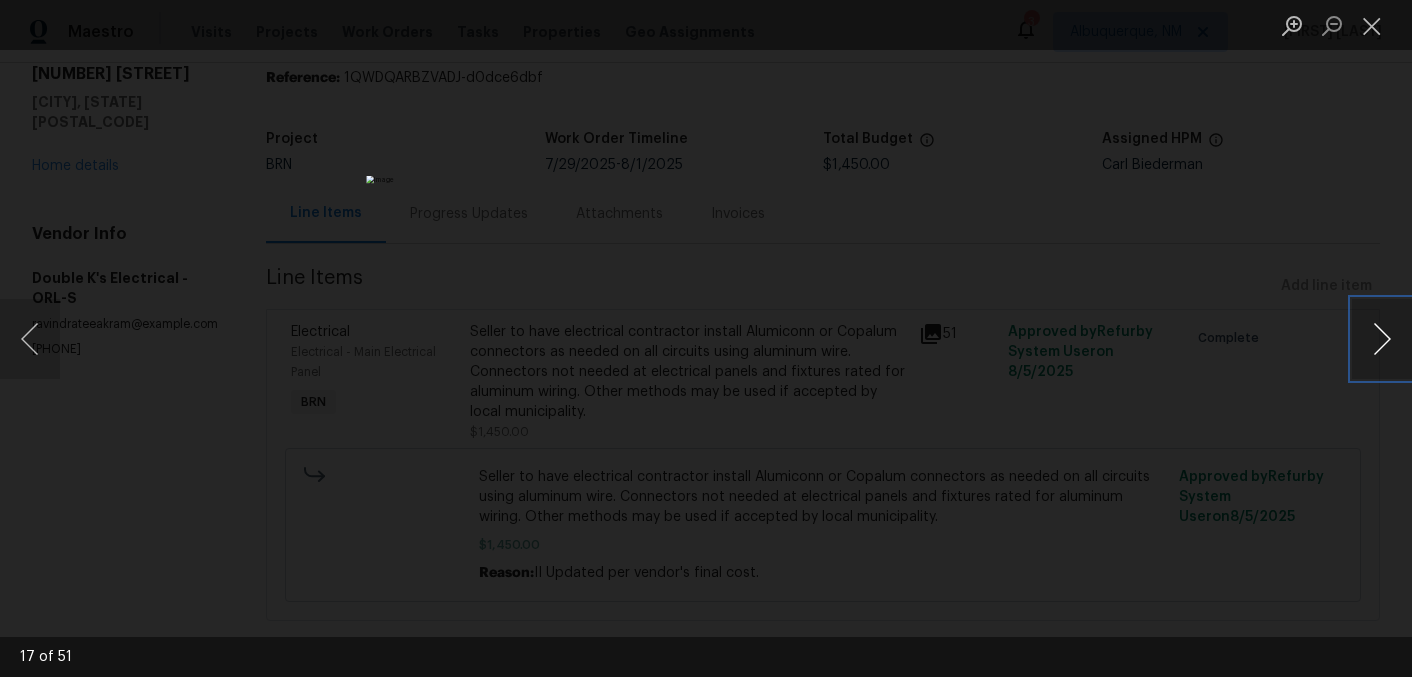 click at bounding box center (1382, 339) 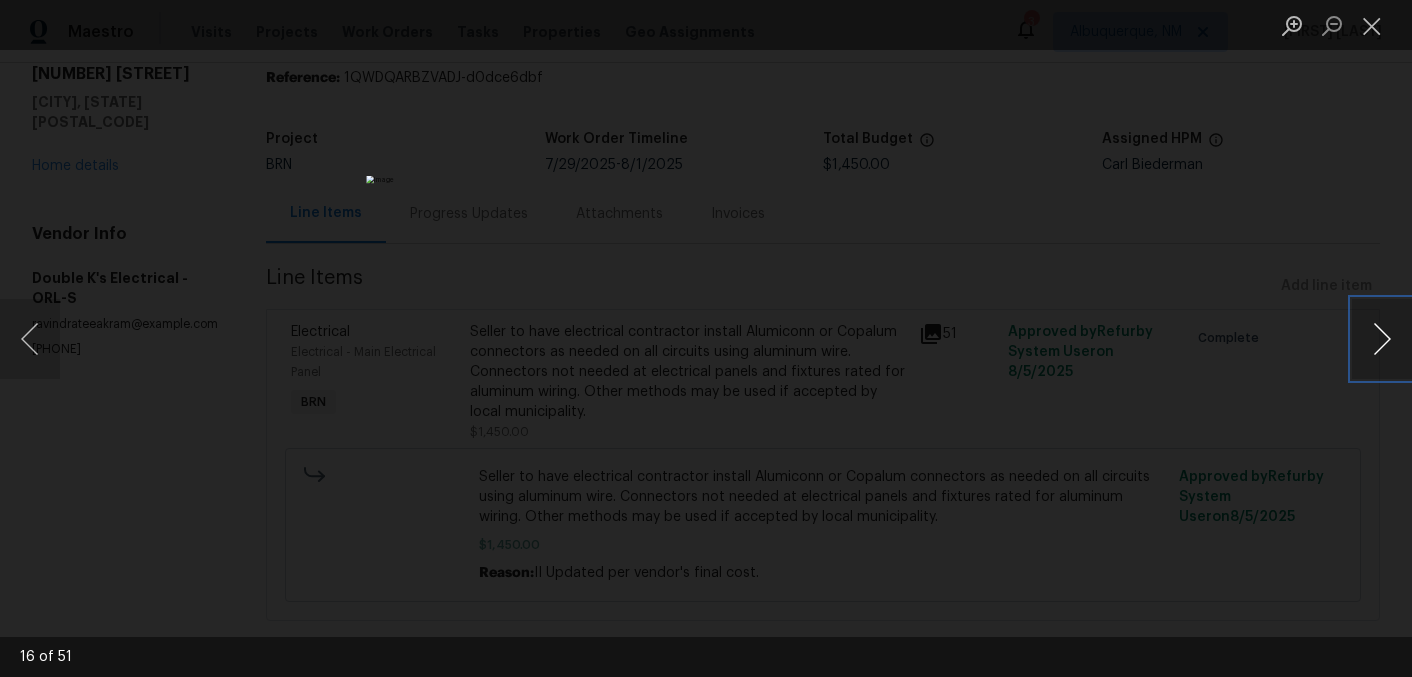 click at bounding box center (1382, 339) 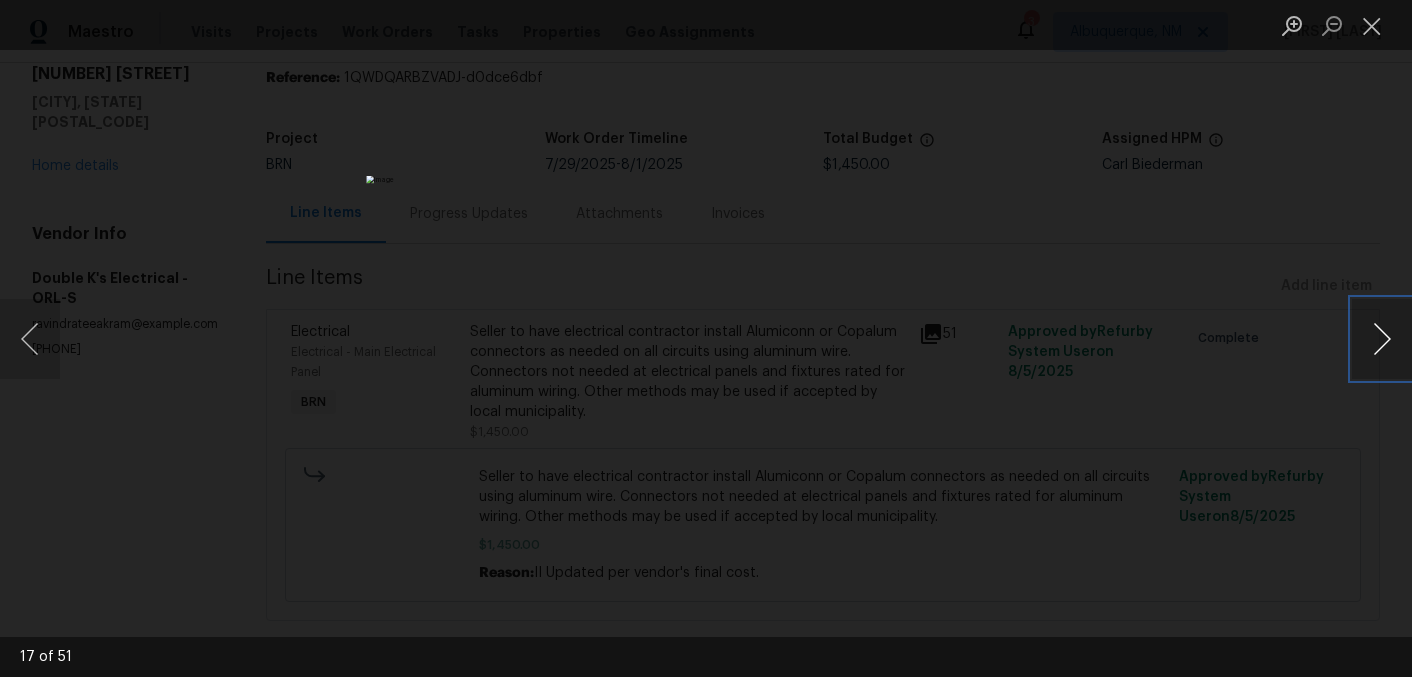 click at bounding box center (1382, 339) 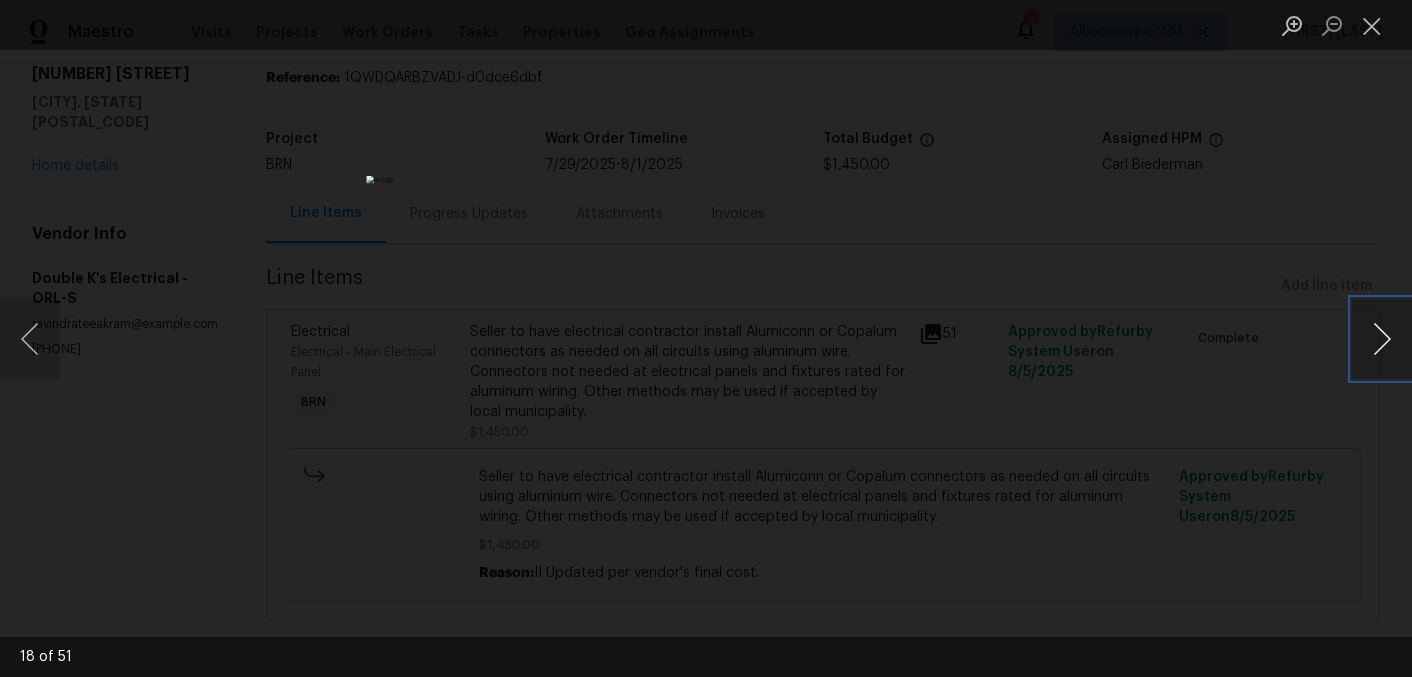 click at bounding box center [1382, 339] 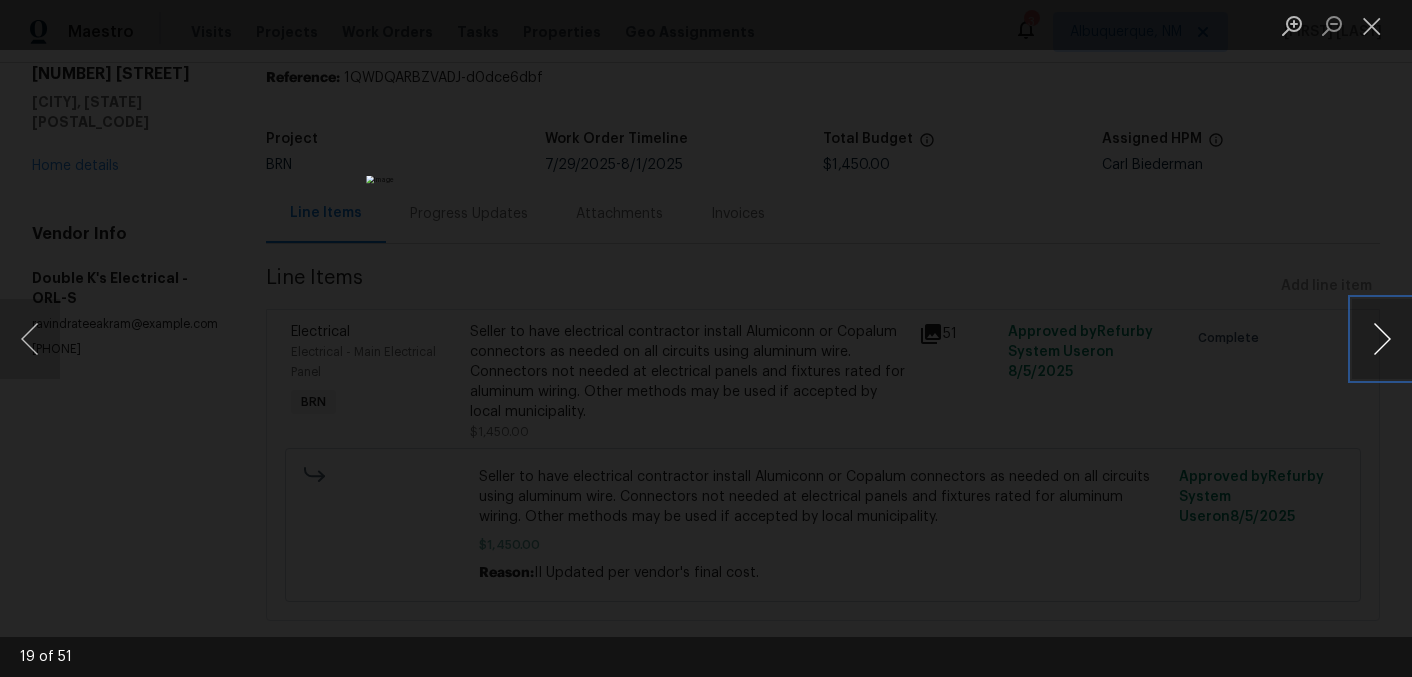 click at bounding box center (1382, 339) 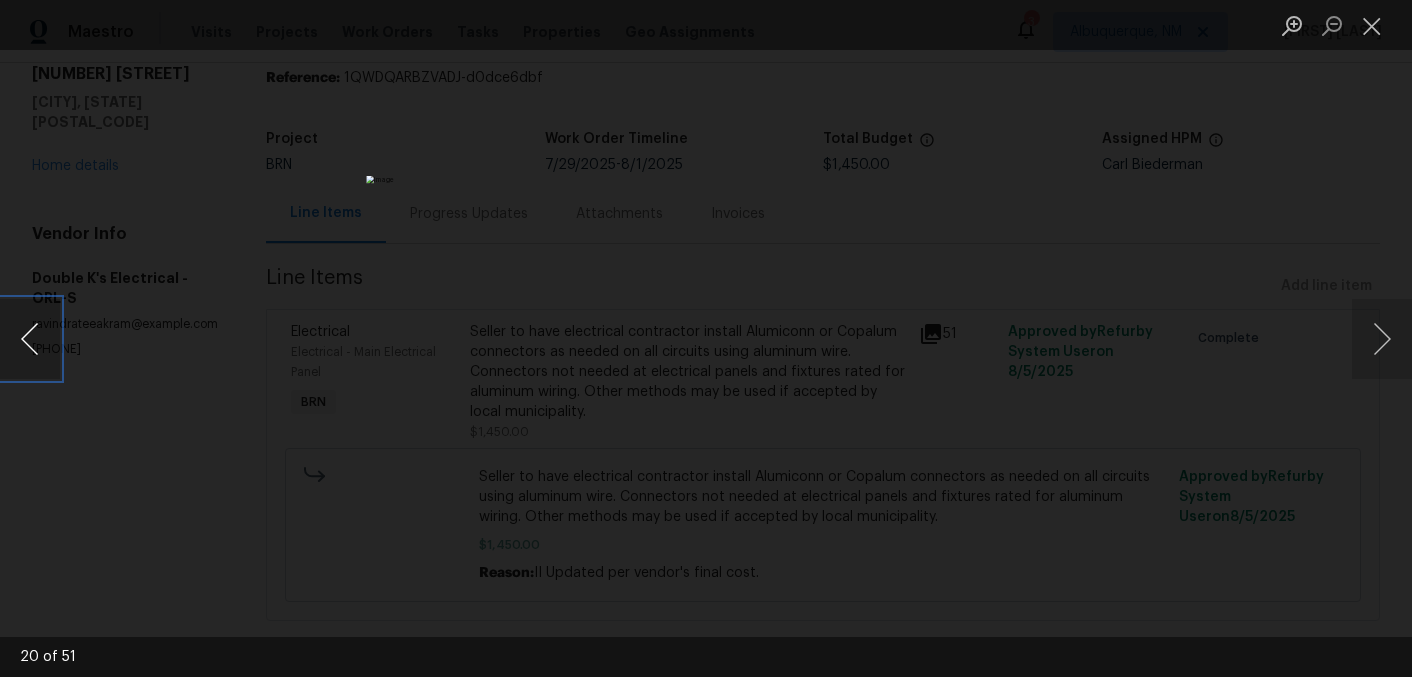 click at bounding box center (30, 339) 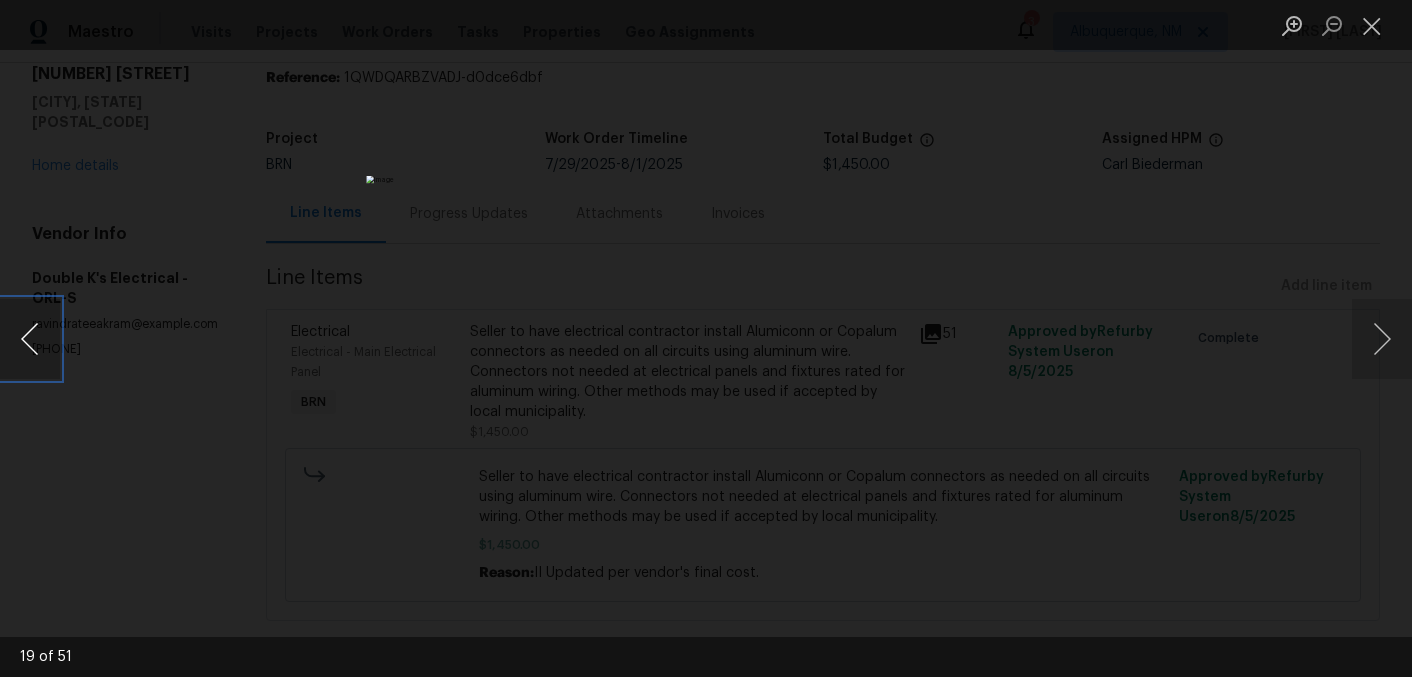 click at bounding box center (30, 339) 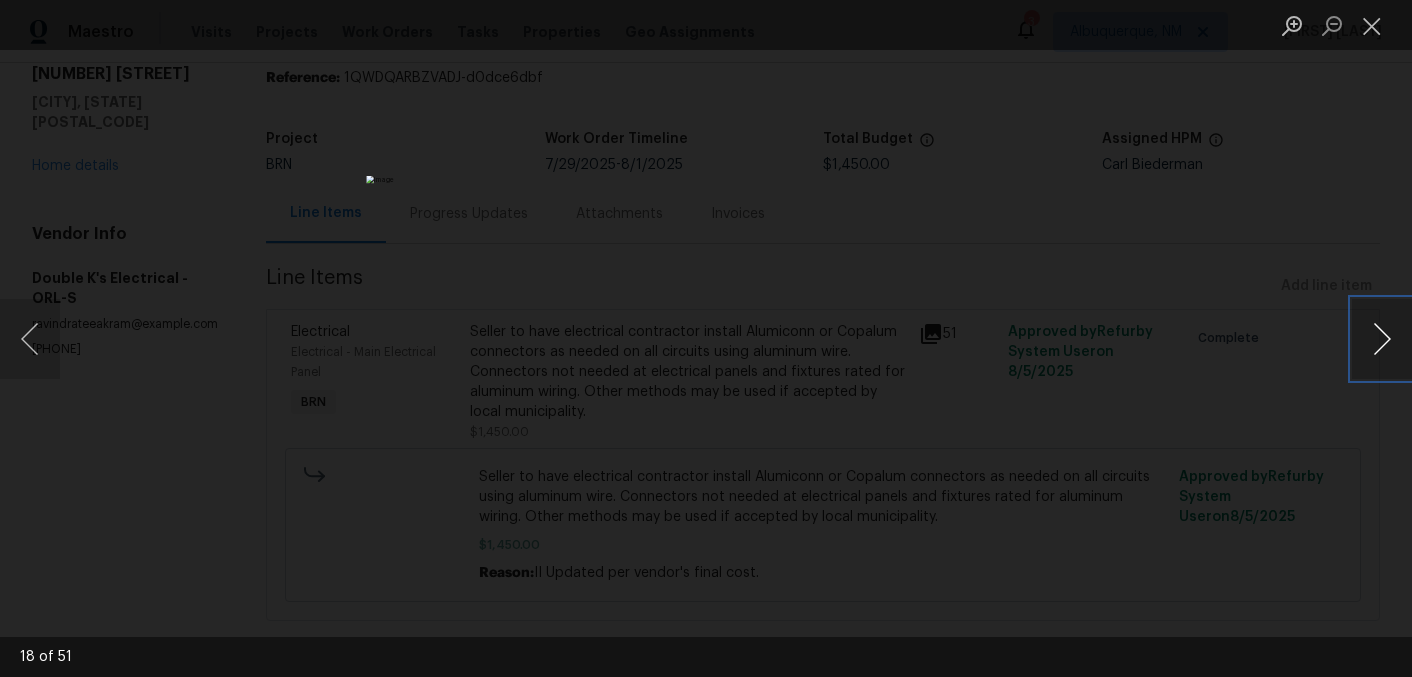 click at bounding box center (1382, 339) 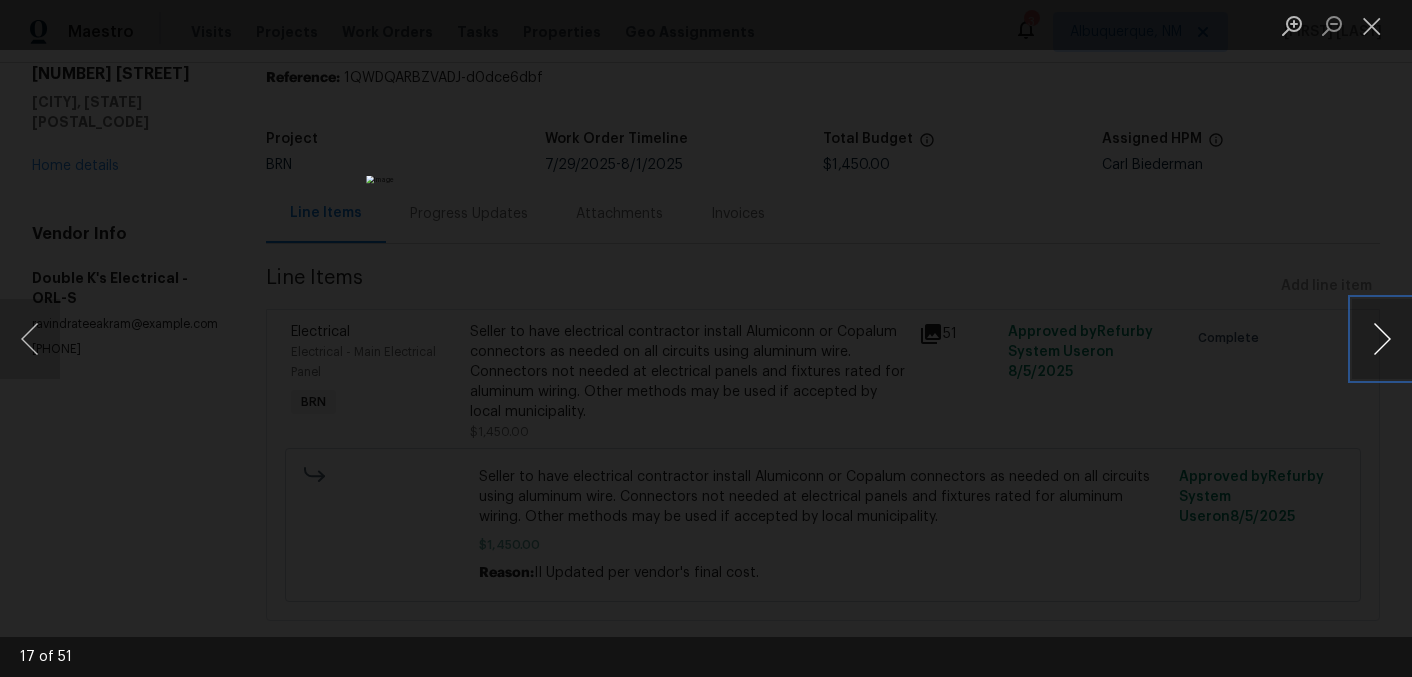 click at bounding box center (1382, 339) 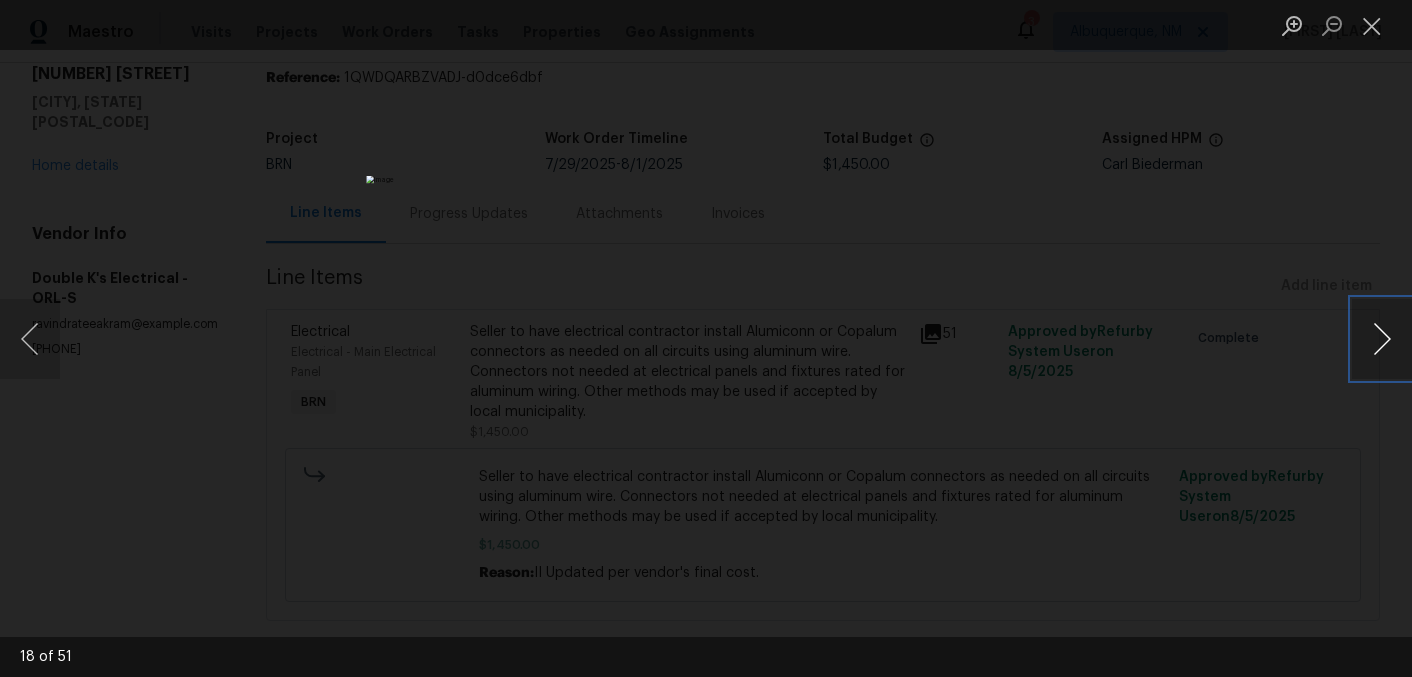 click at bounding box center [1382, 339] 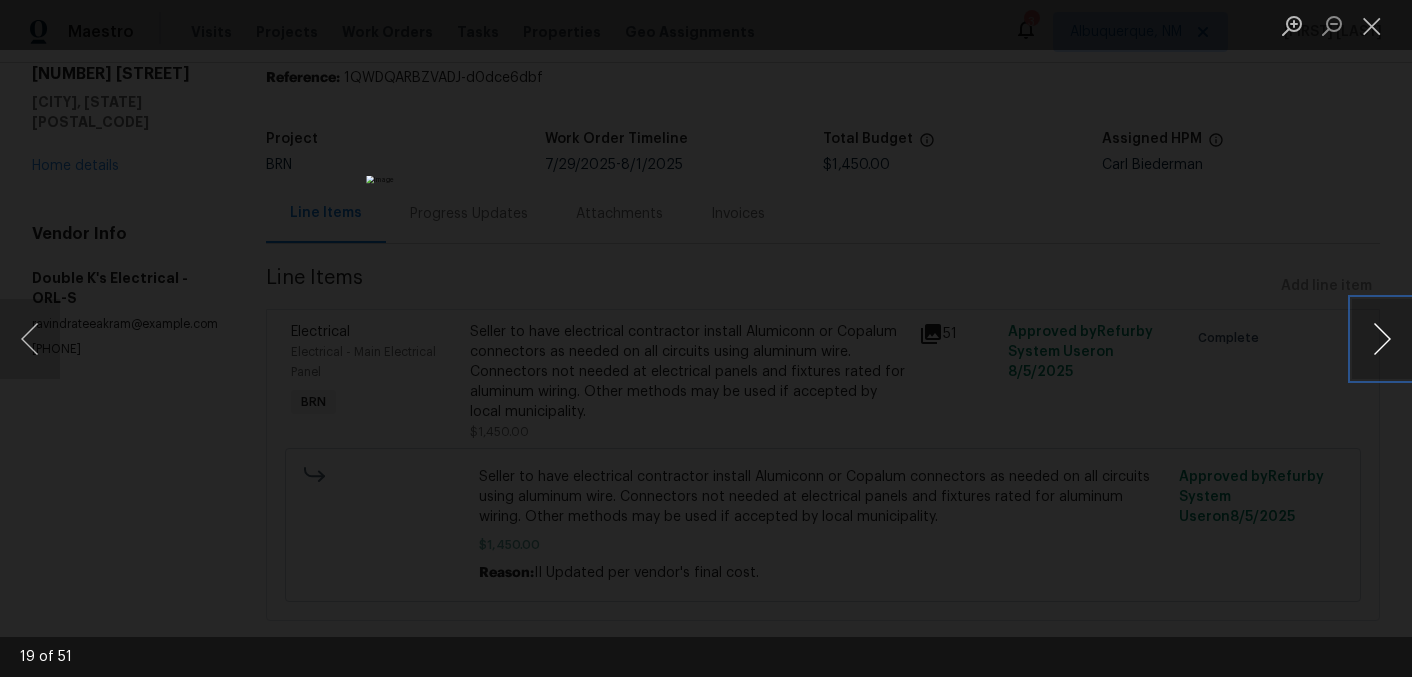 click at bounding box center [1382, 339] 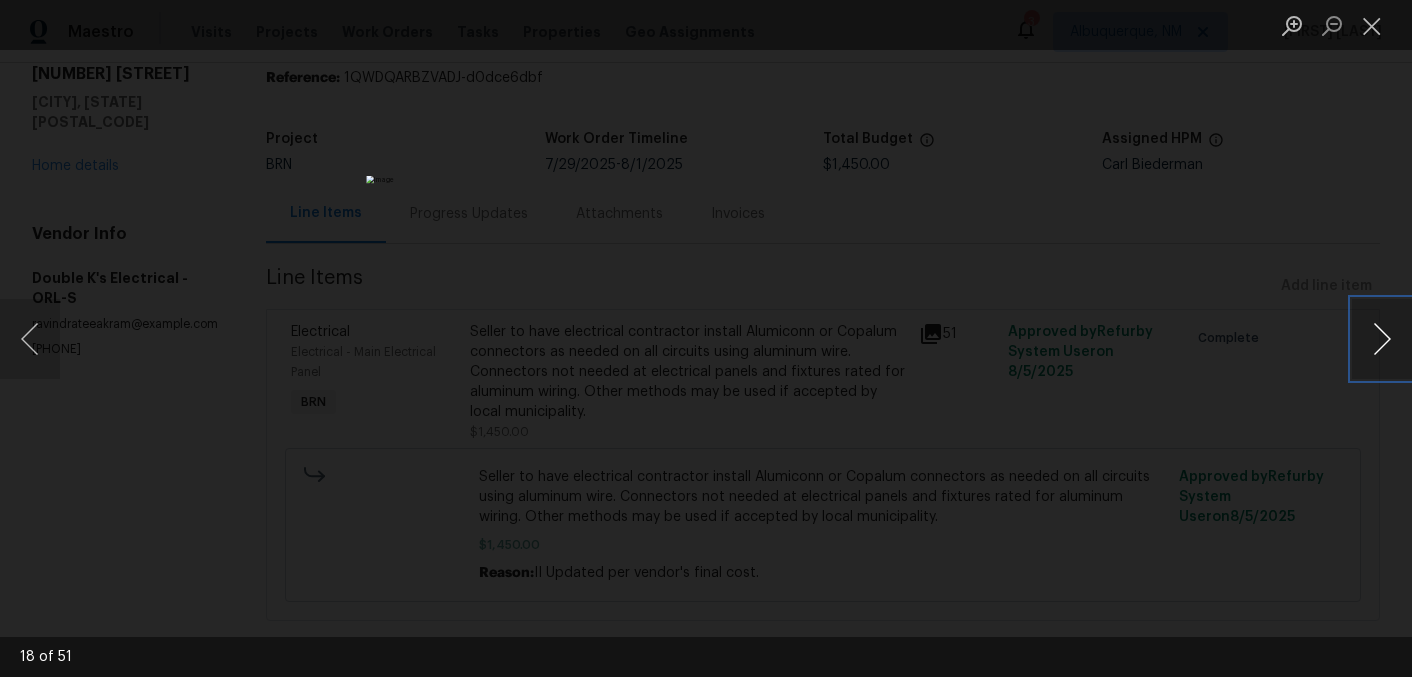 click at bounding box center [1382, 339] 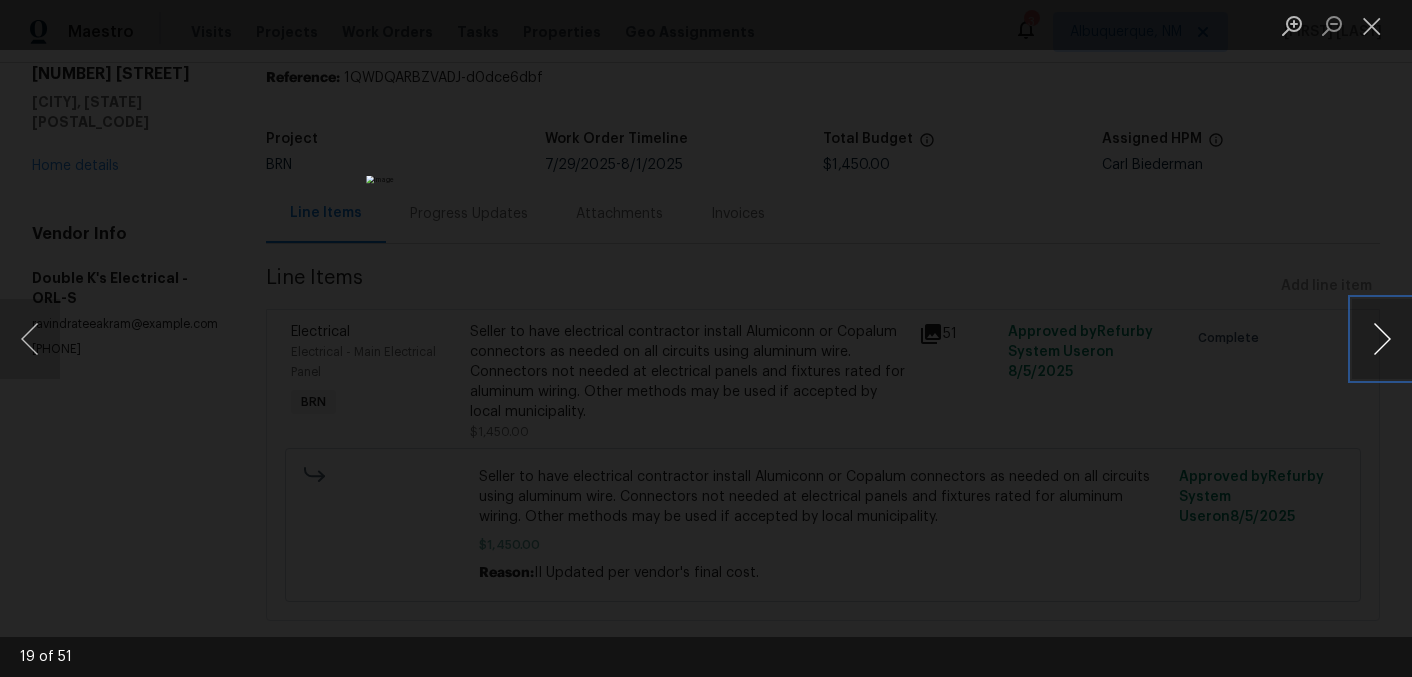 click at bounding box center (1382, 339) 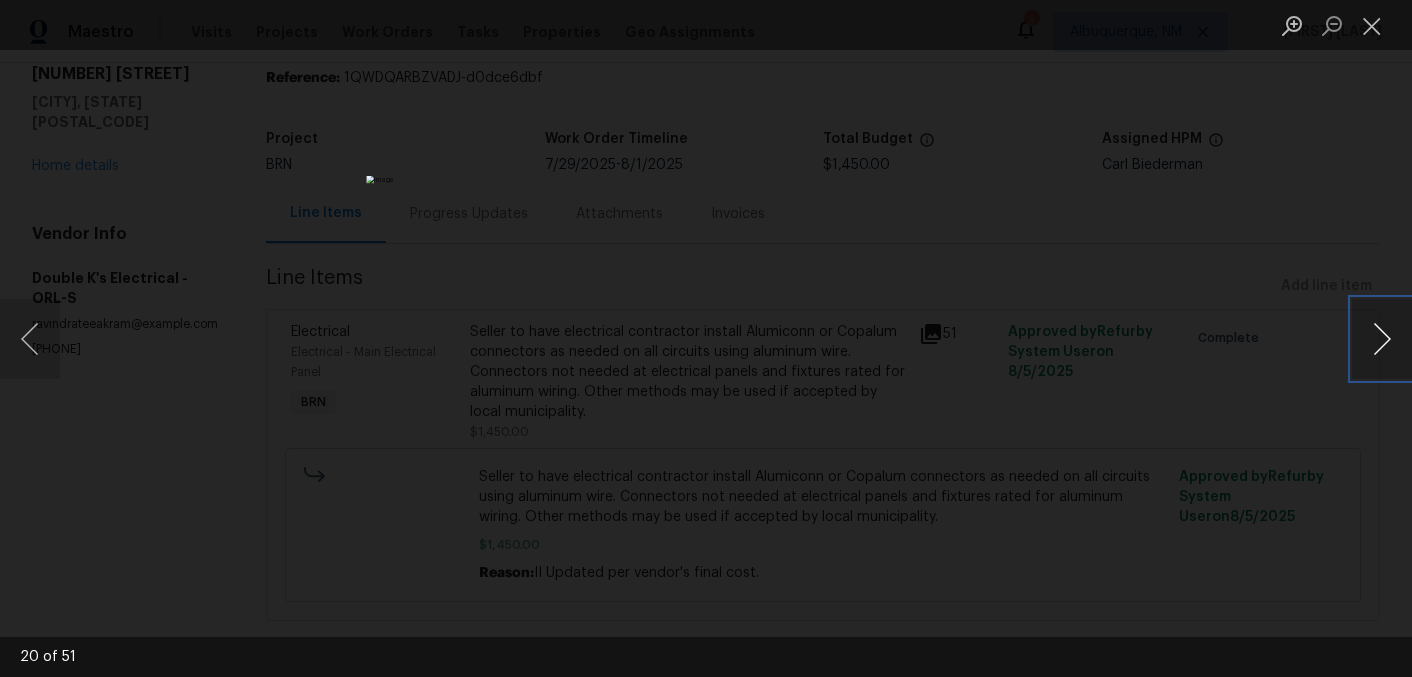 click at bounding box center [1382, 339] 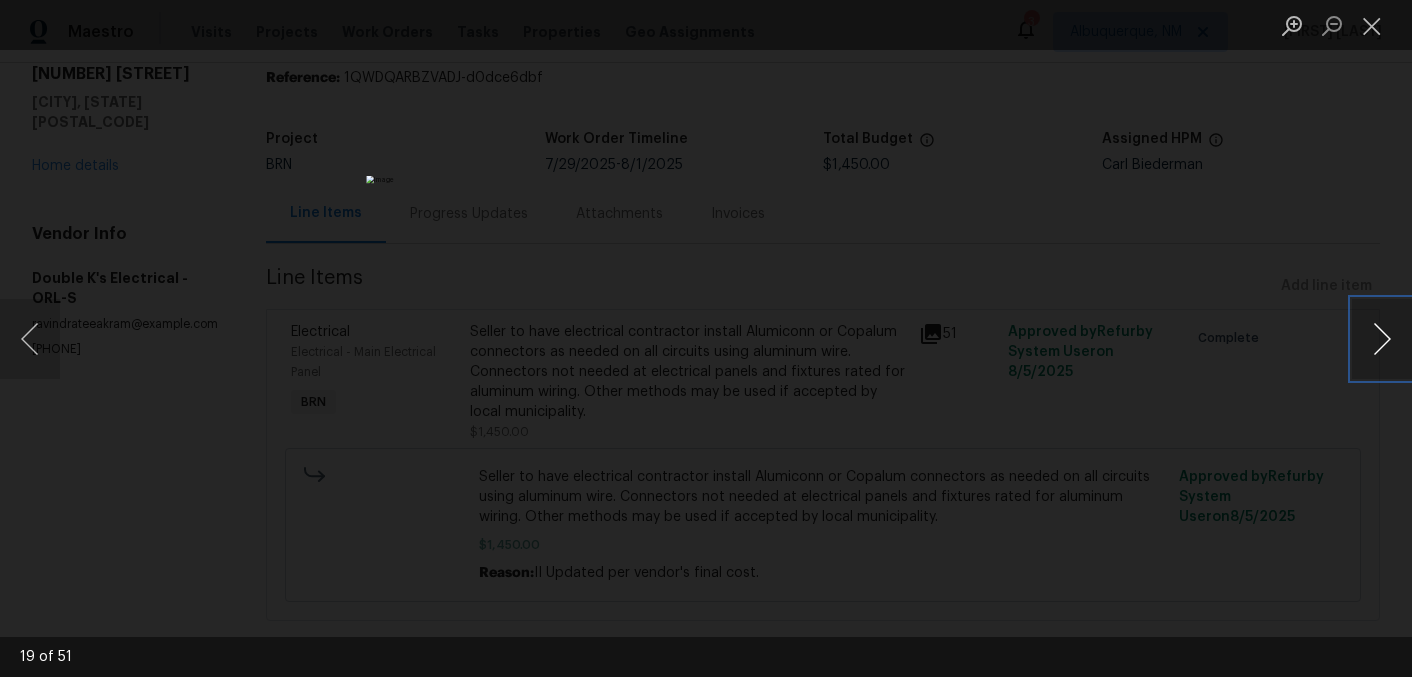 click at bounding box center [1382, 339] 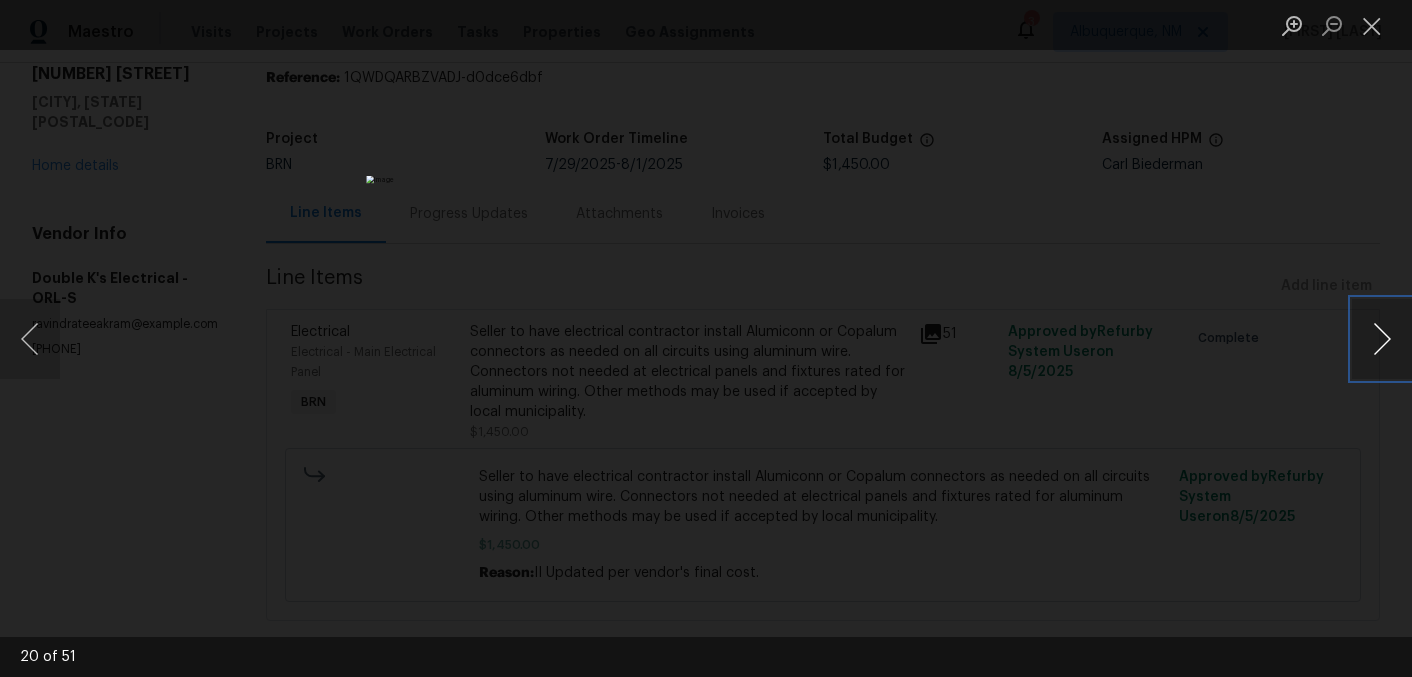 click at bounding box center [1382, 339] 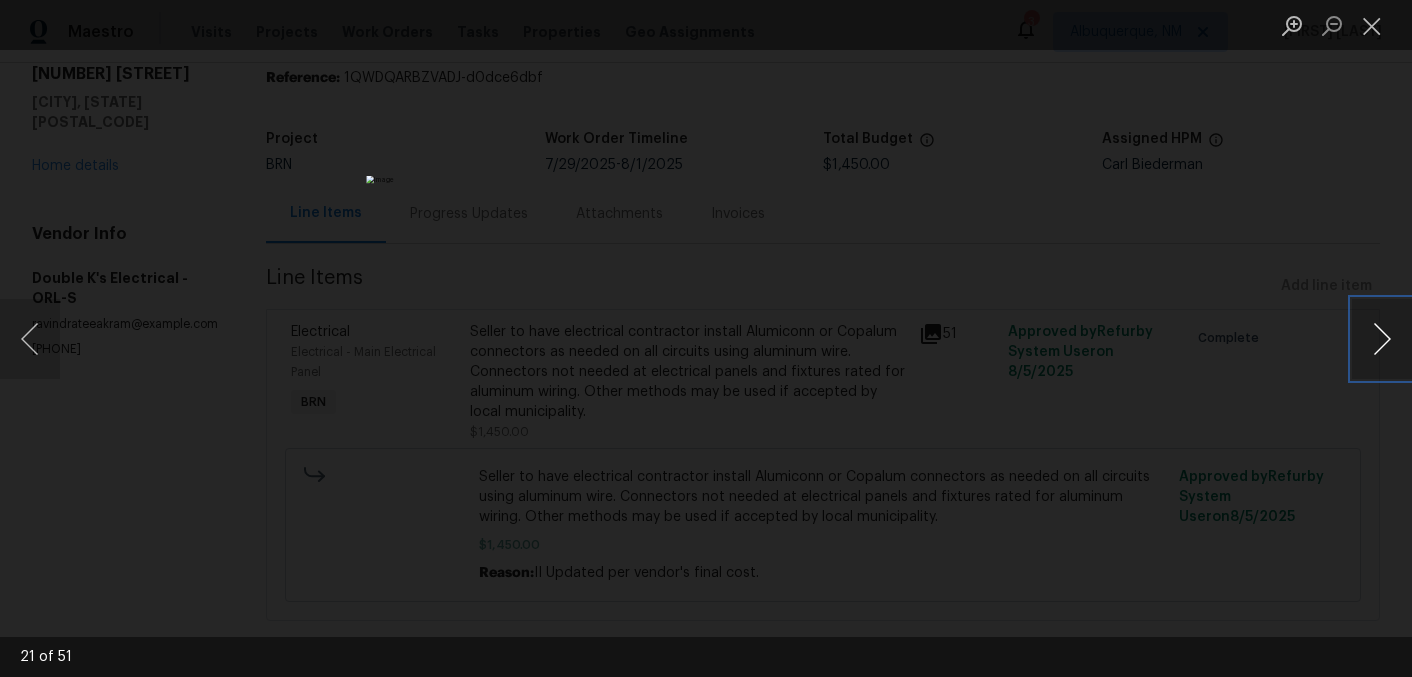 click at bounding box center [1382, 339] 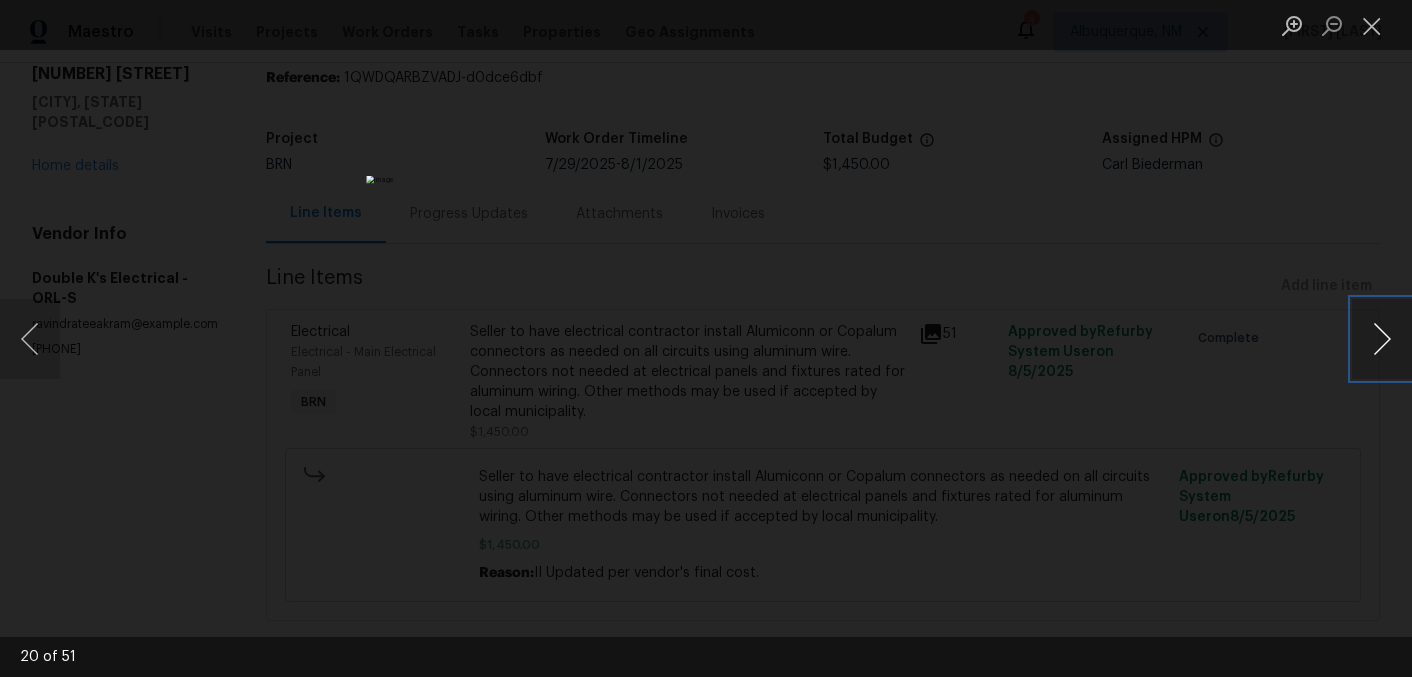 click at bounding box center [1382, 339] 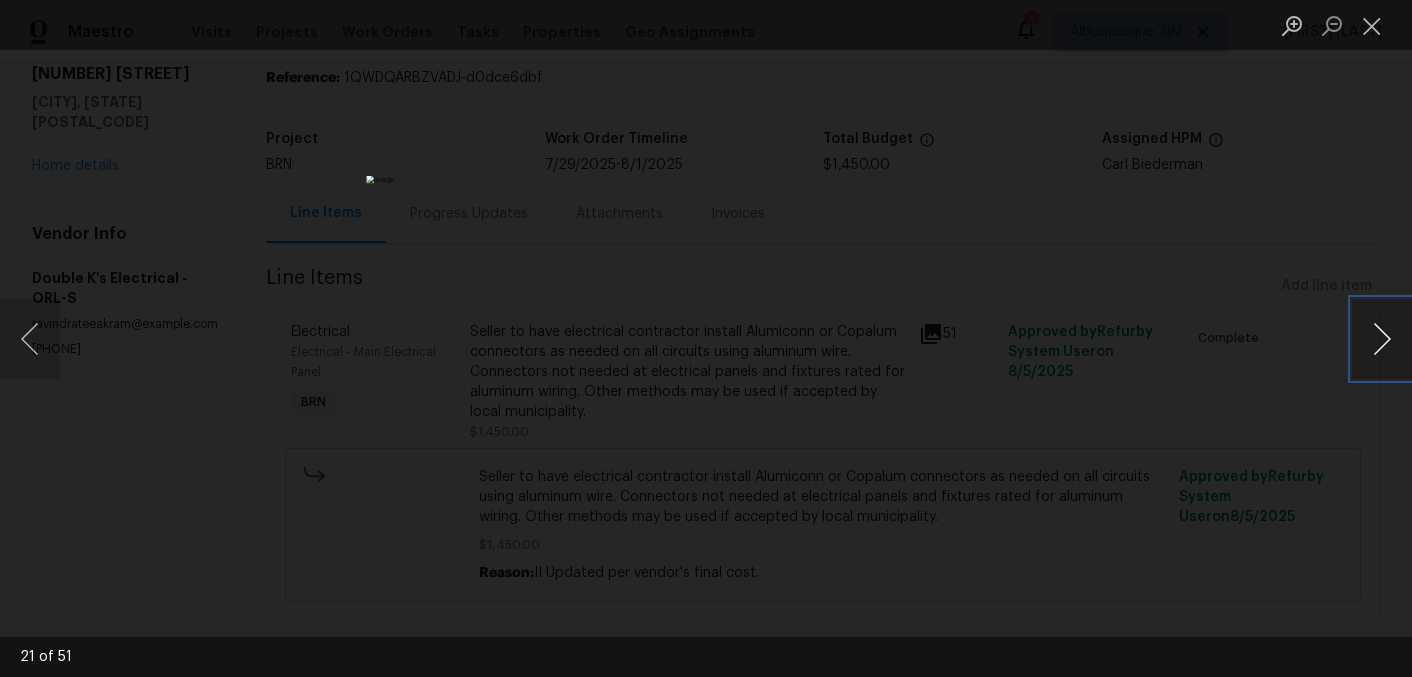 click at bounding box center [1382, 339] 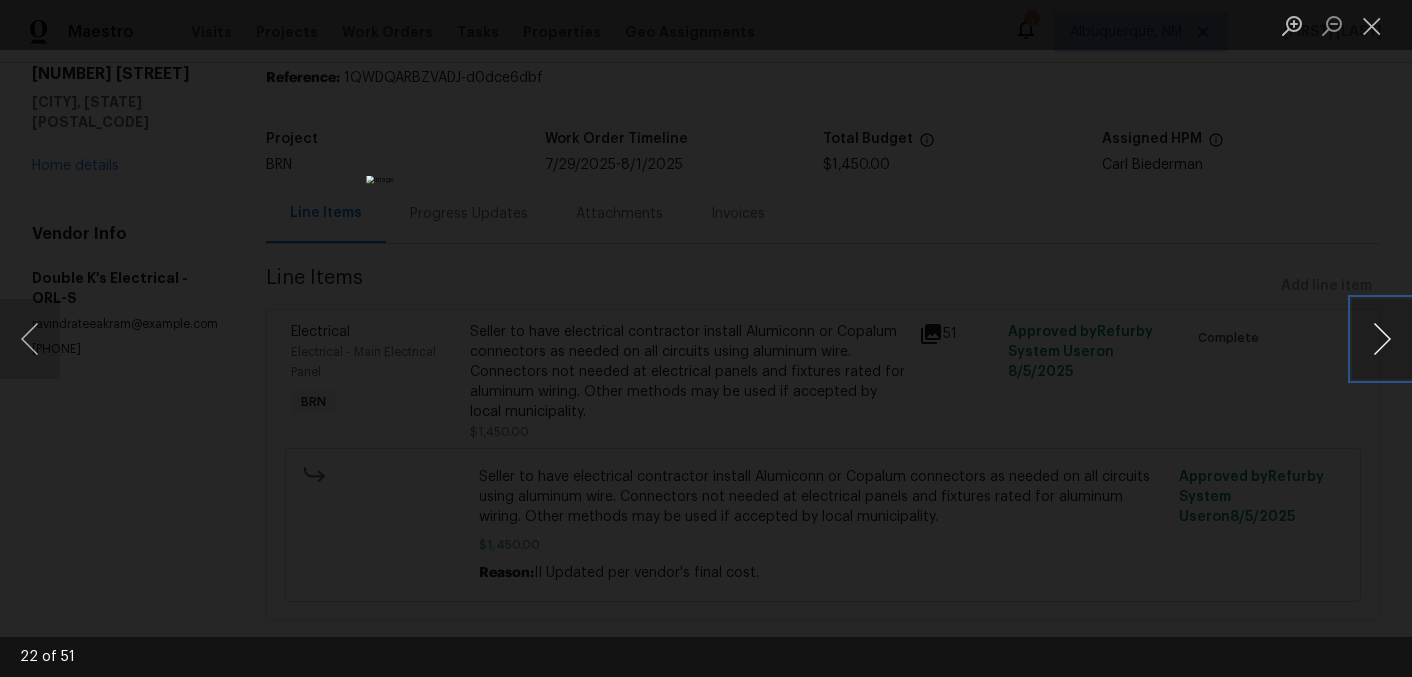 click at bounding box center (1382, 339) 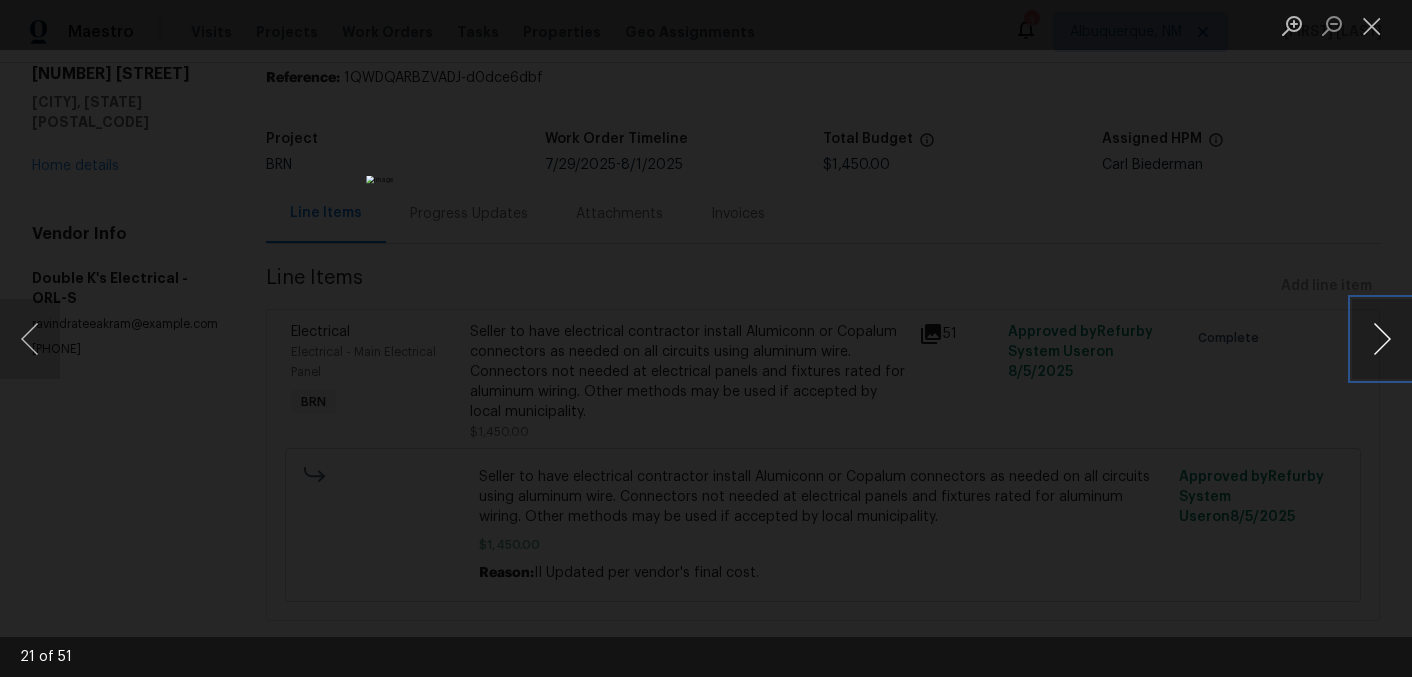 click at bounding box center (1382, 339) 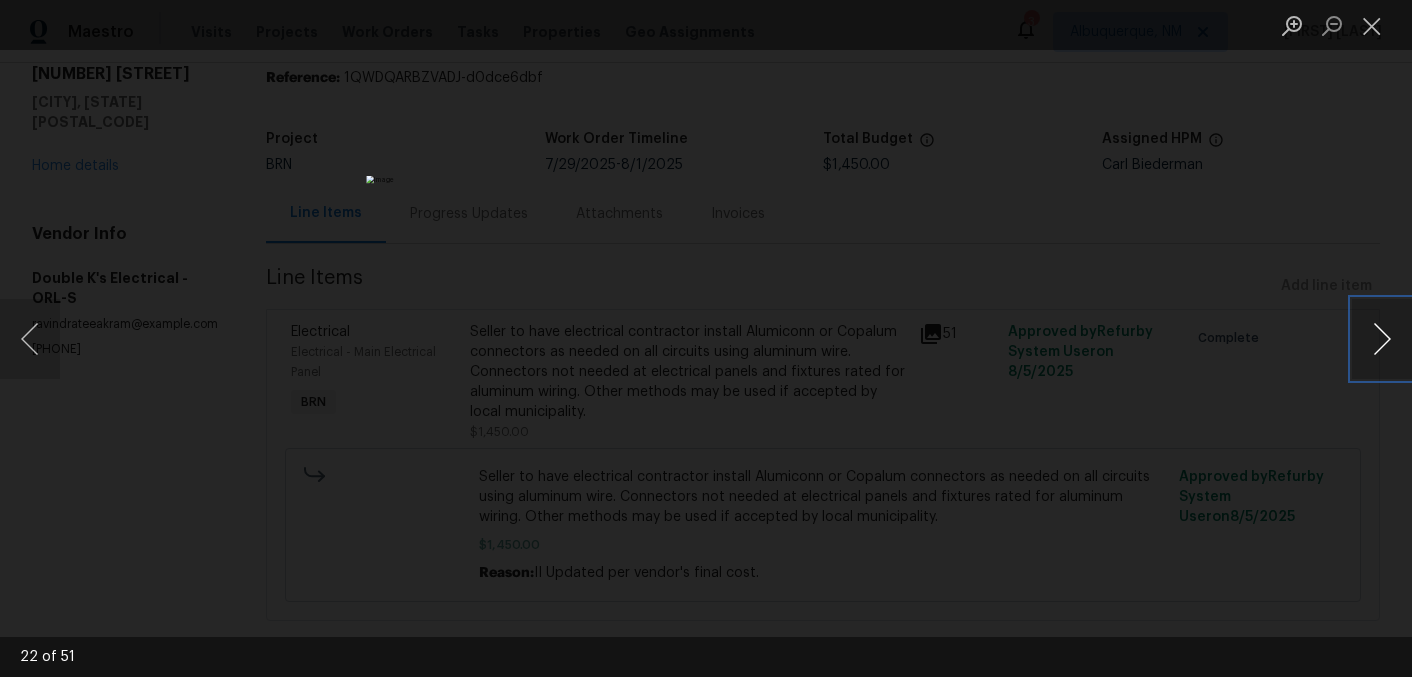 click at bounding box center (1382, 339) 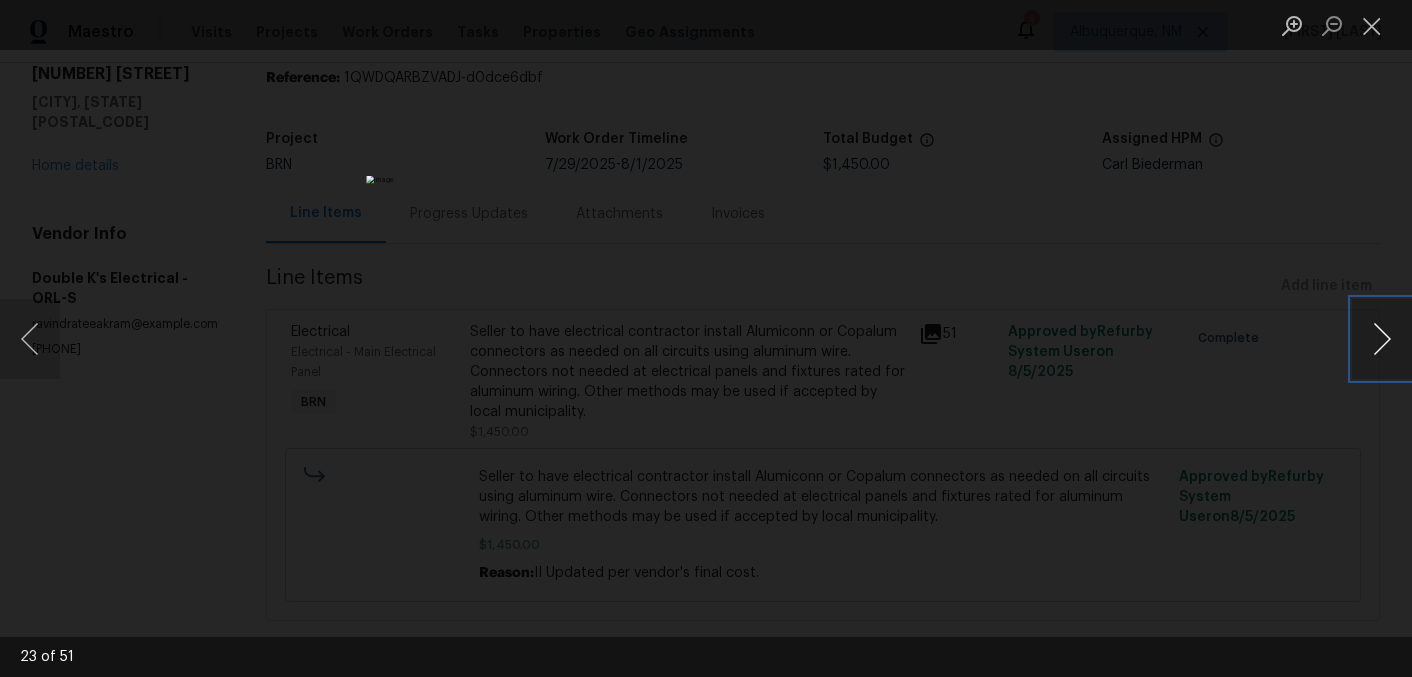 click at bounding box center (1382, 339) 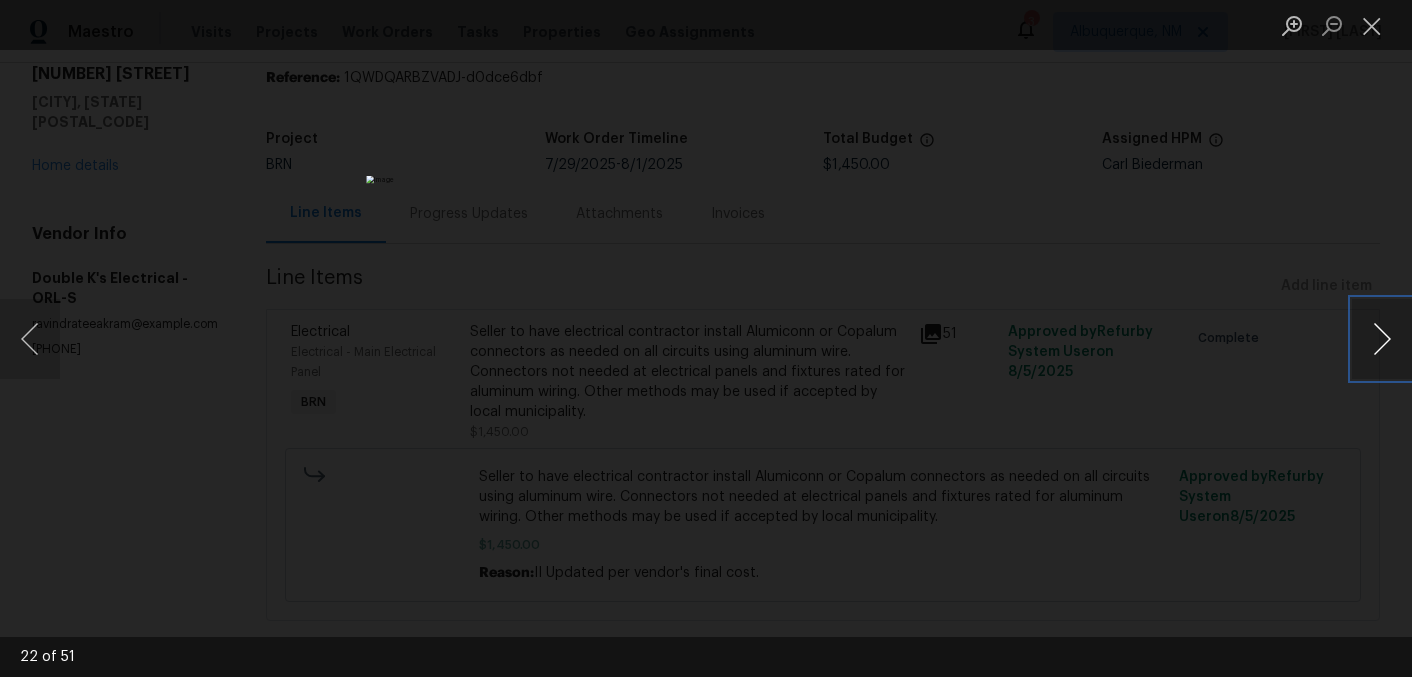 click at bounding box center [1382, 339] 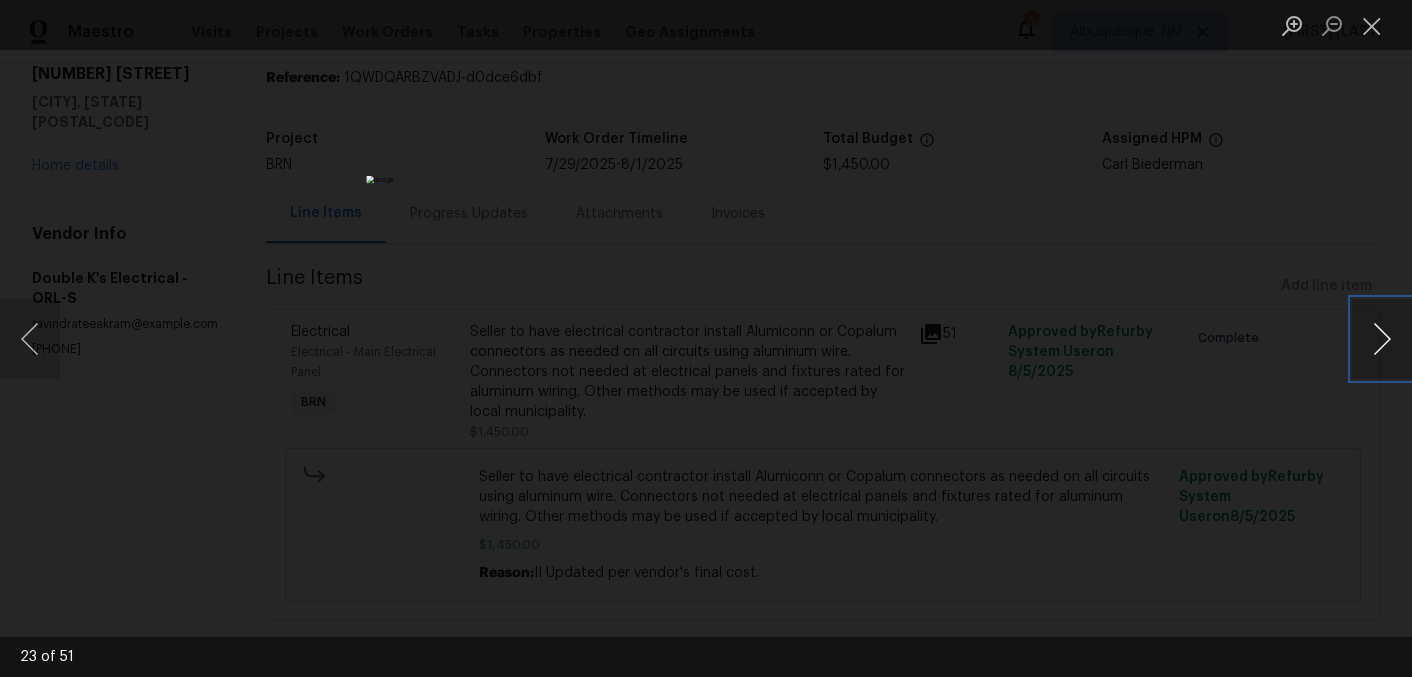 click at bounding box center [1382, 339] 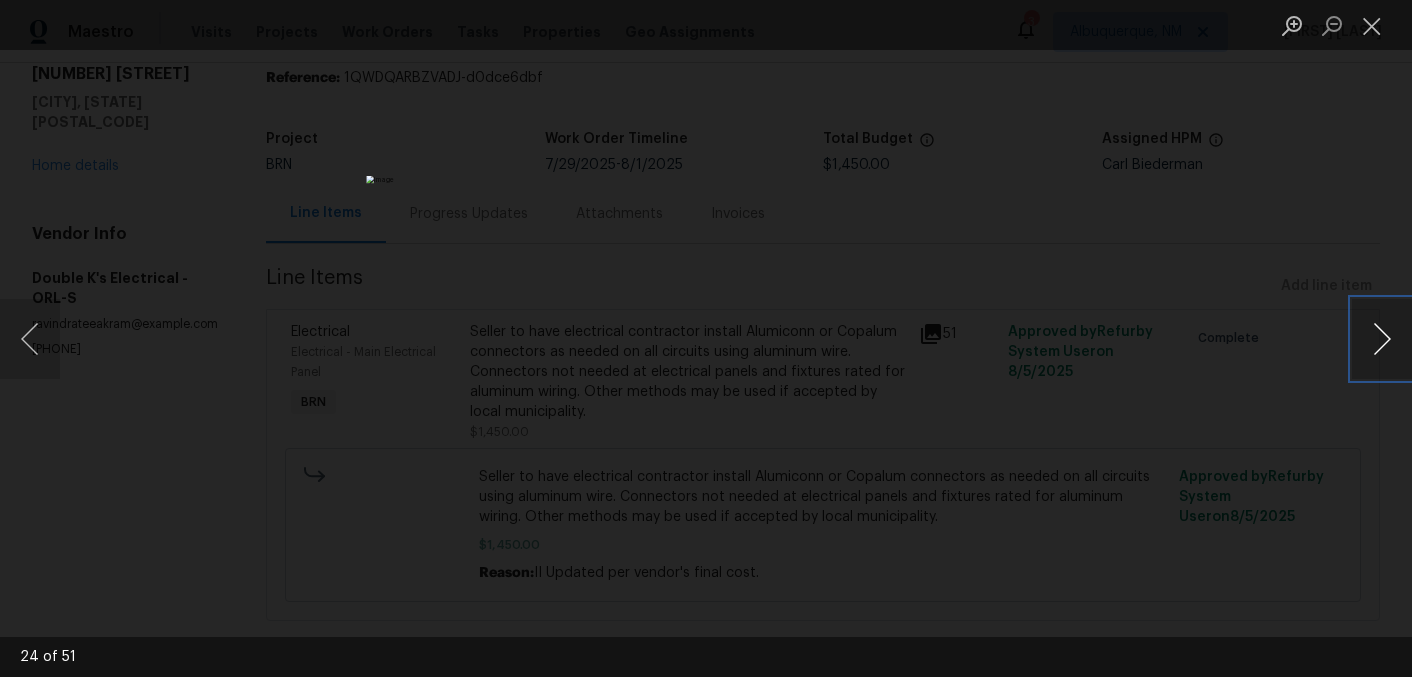 click at bounding box center (1382, 339) 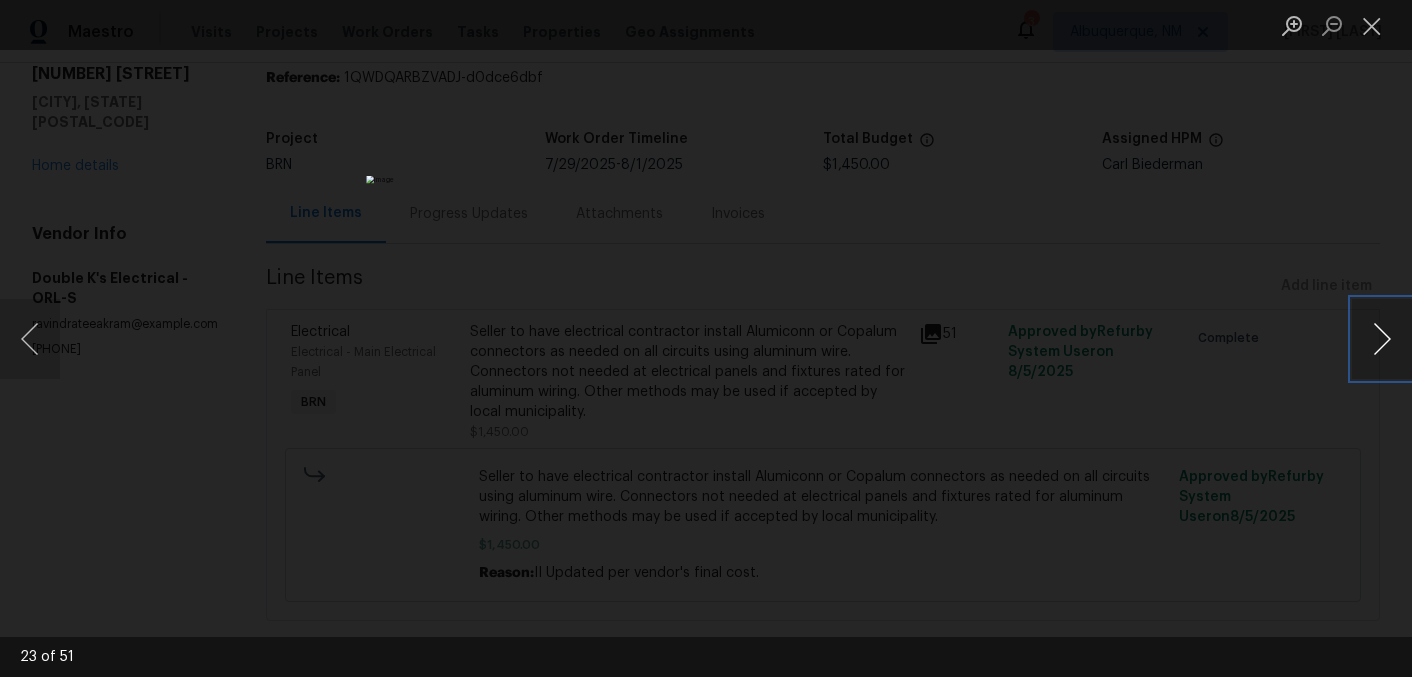 click at bounding box center (1382, 339) 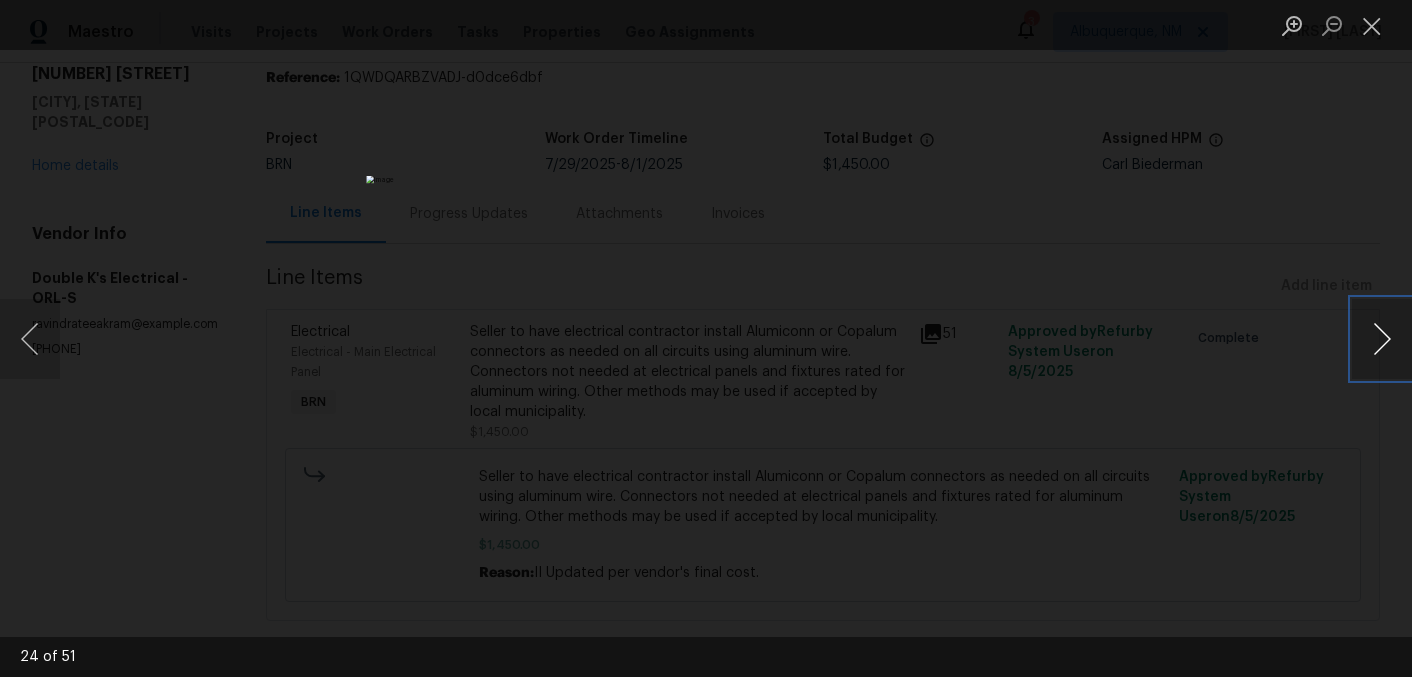click at bounding box center [1382, 339] 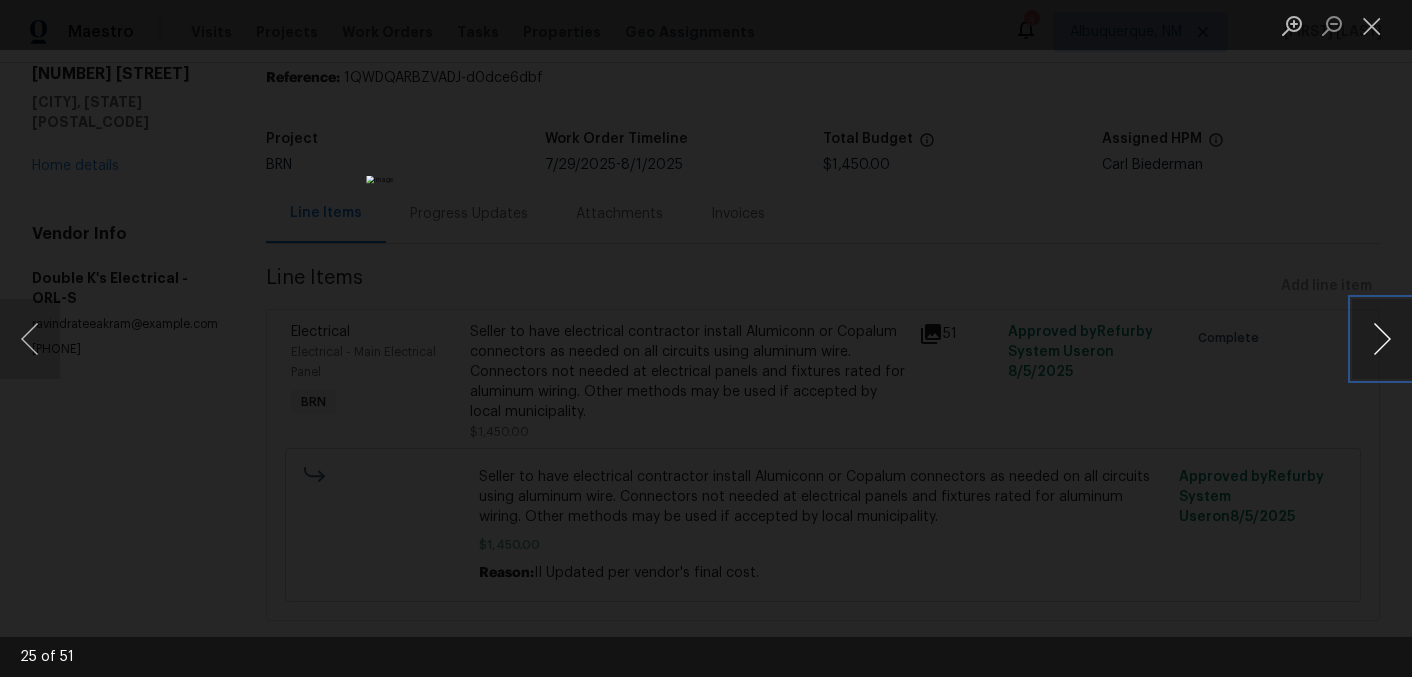 click at bounding box center [1382, 339] 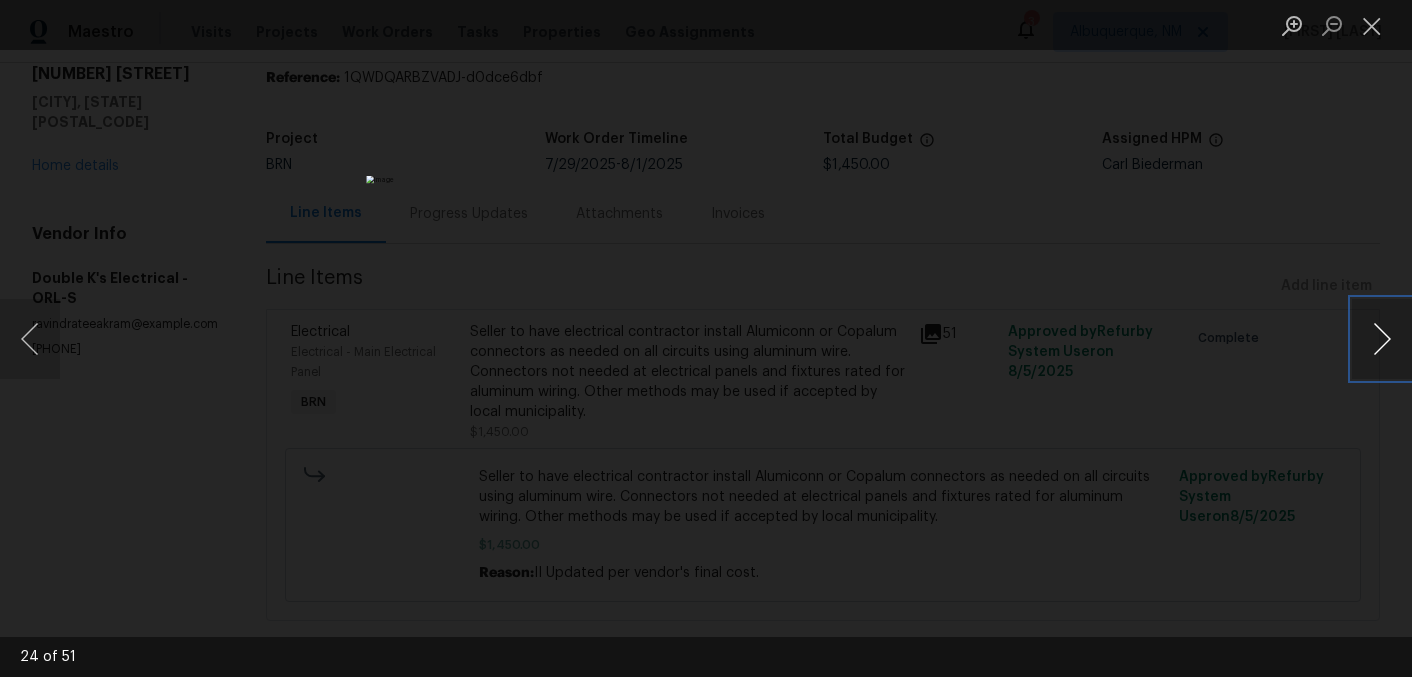 click at bounding box center (1382, 339) 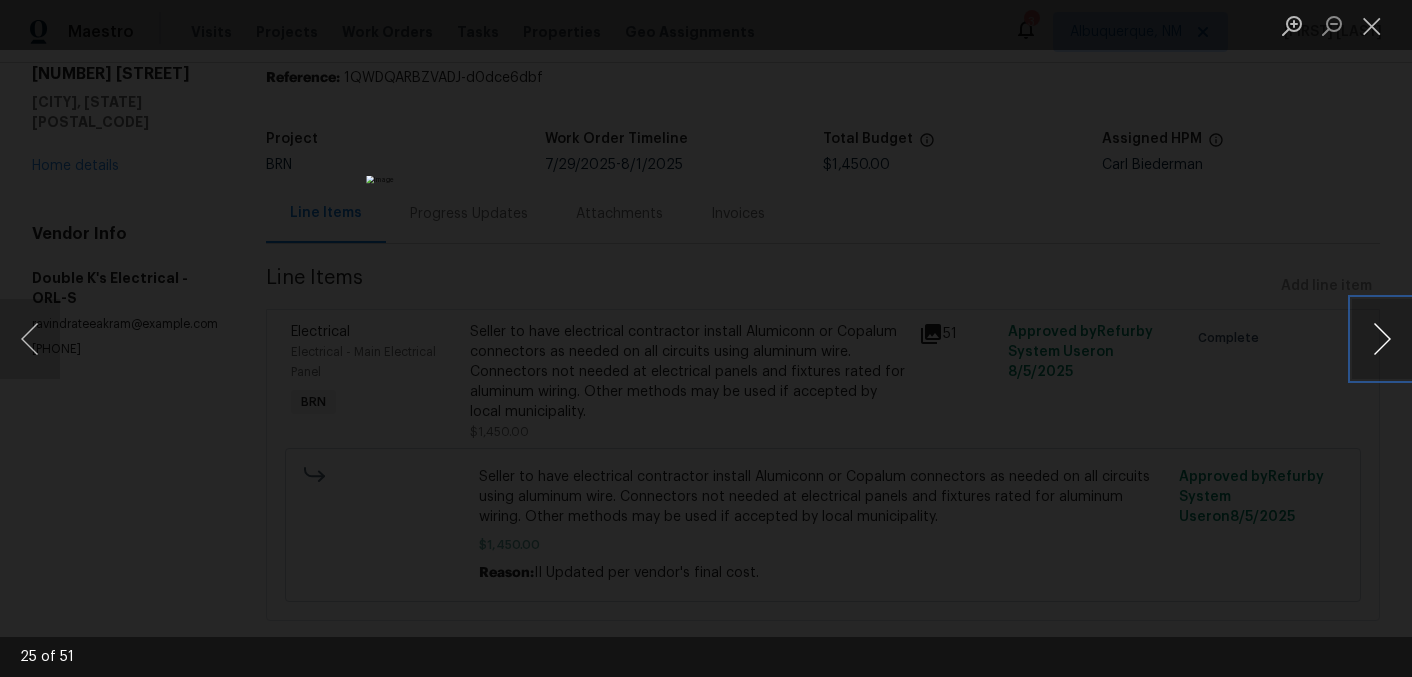click at bounding box center (1382, 339) 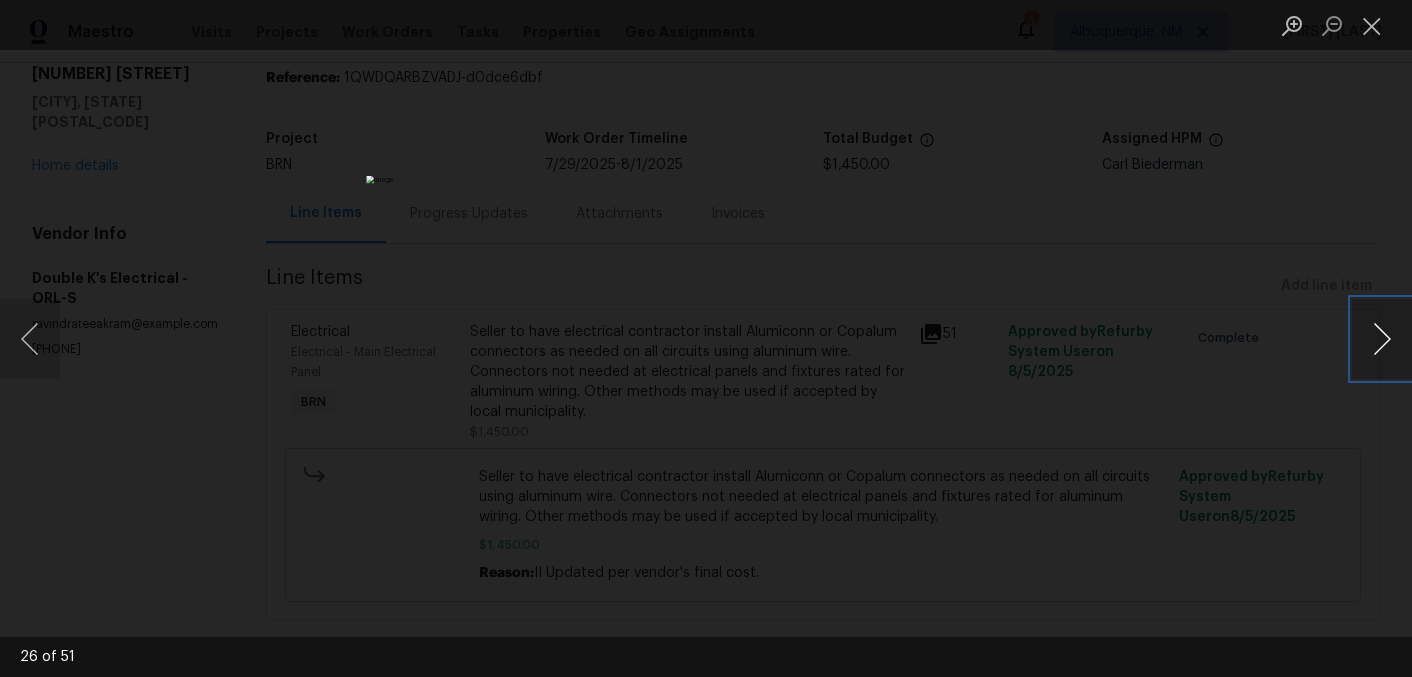 click at bounding box center [1382, 339] 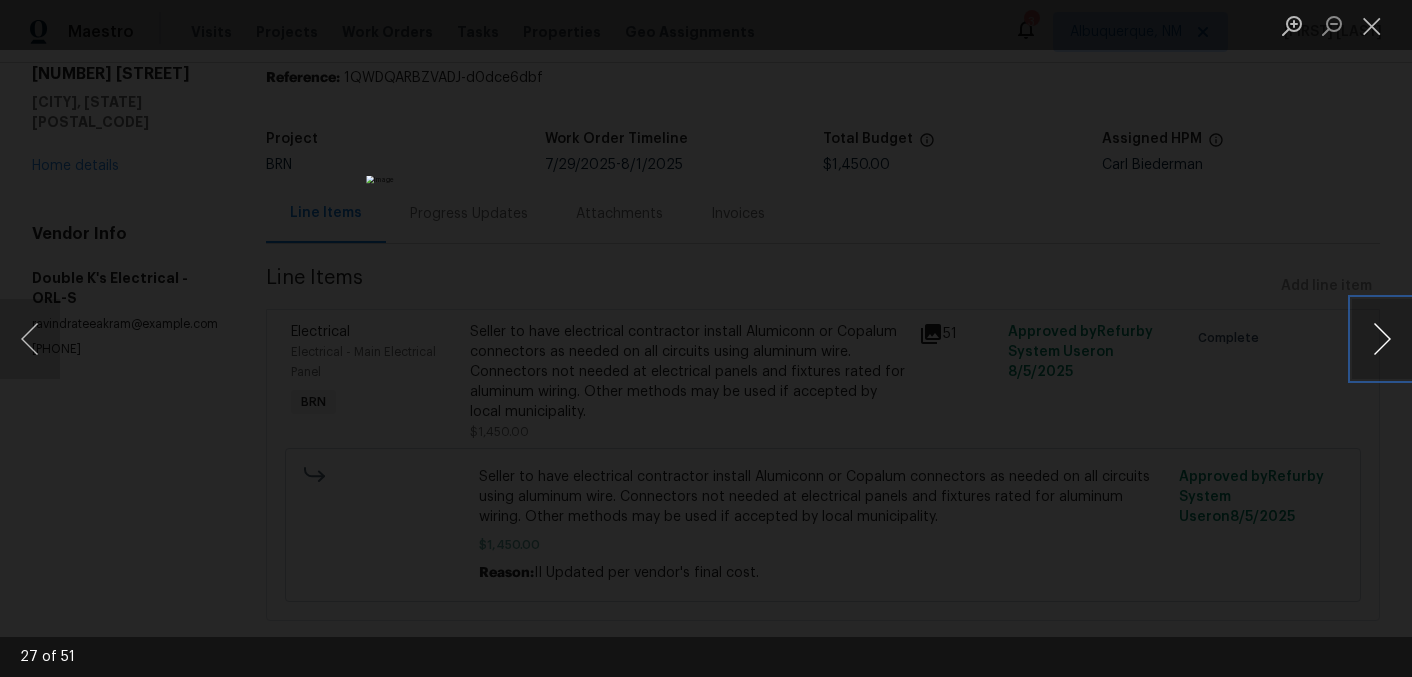 click at bounding box center (1382, 339) 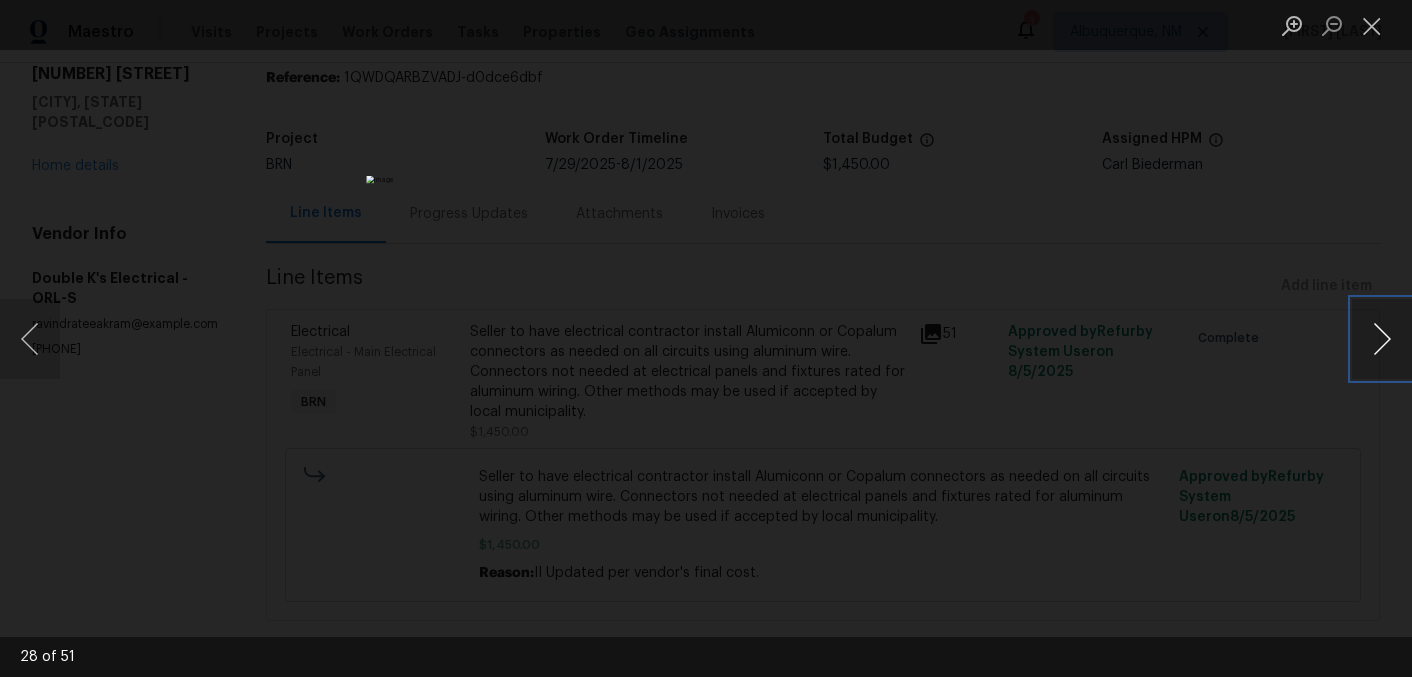 click at bounding box center (1382, 339) 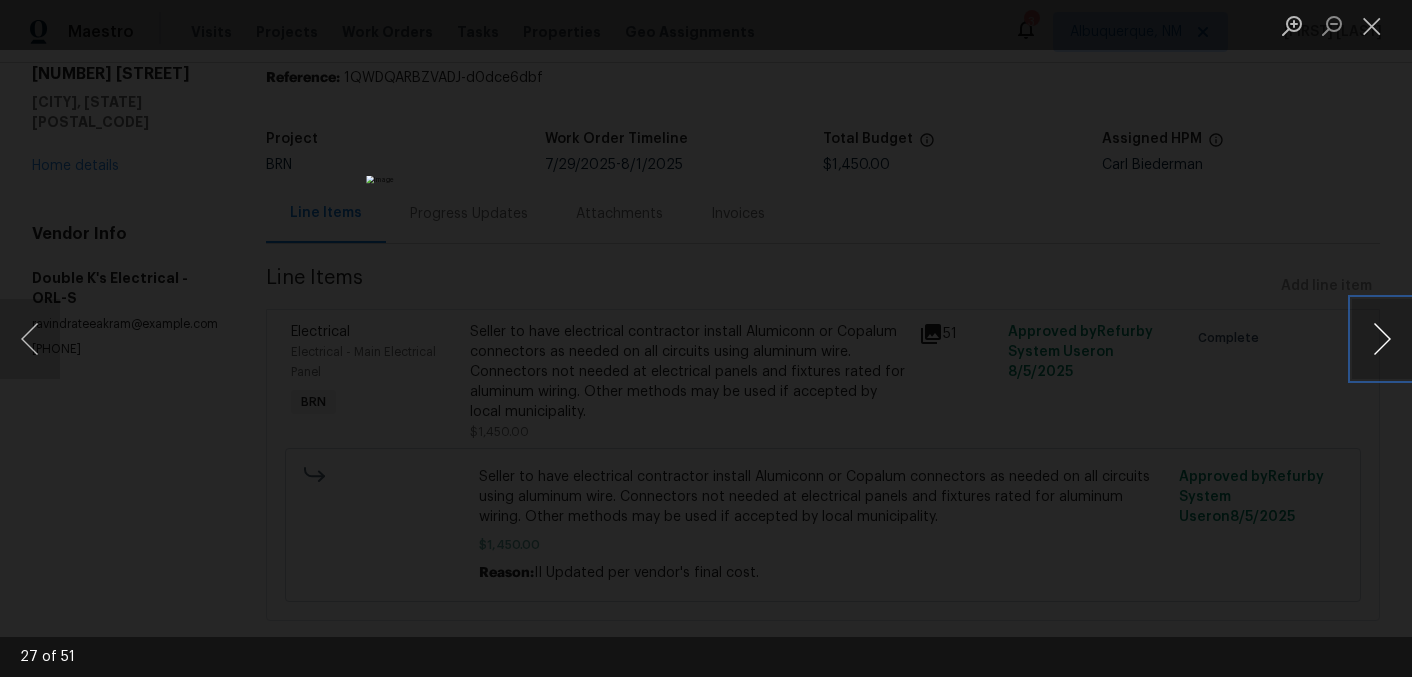 click at bounding box center [1382, 339] 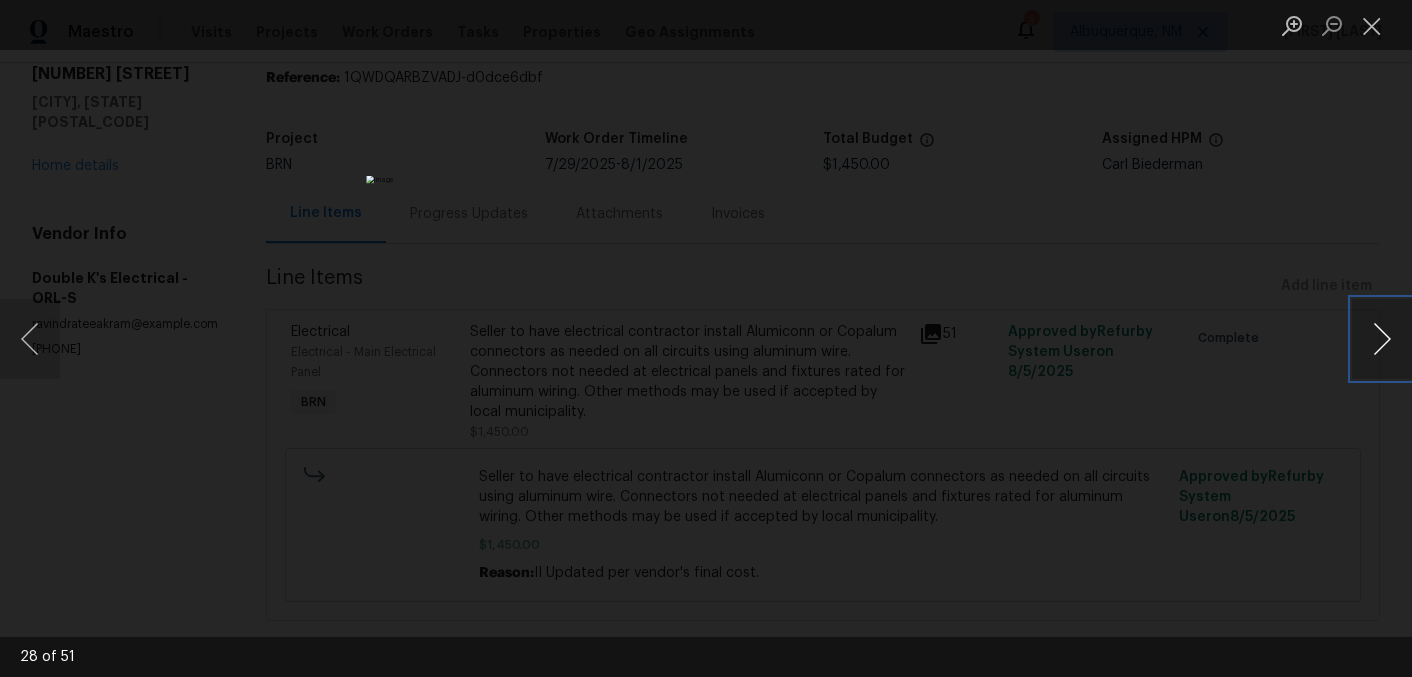 click at bounding box center [1382, 339] 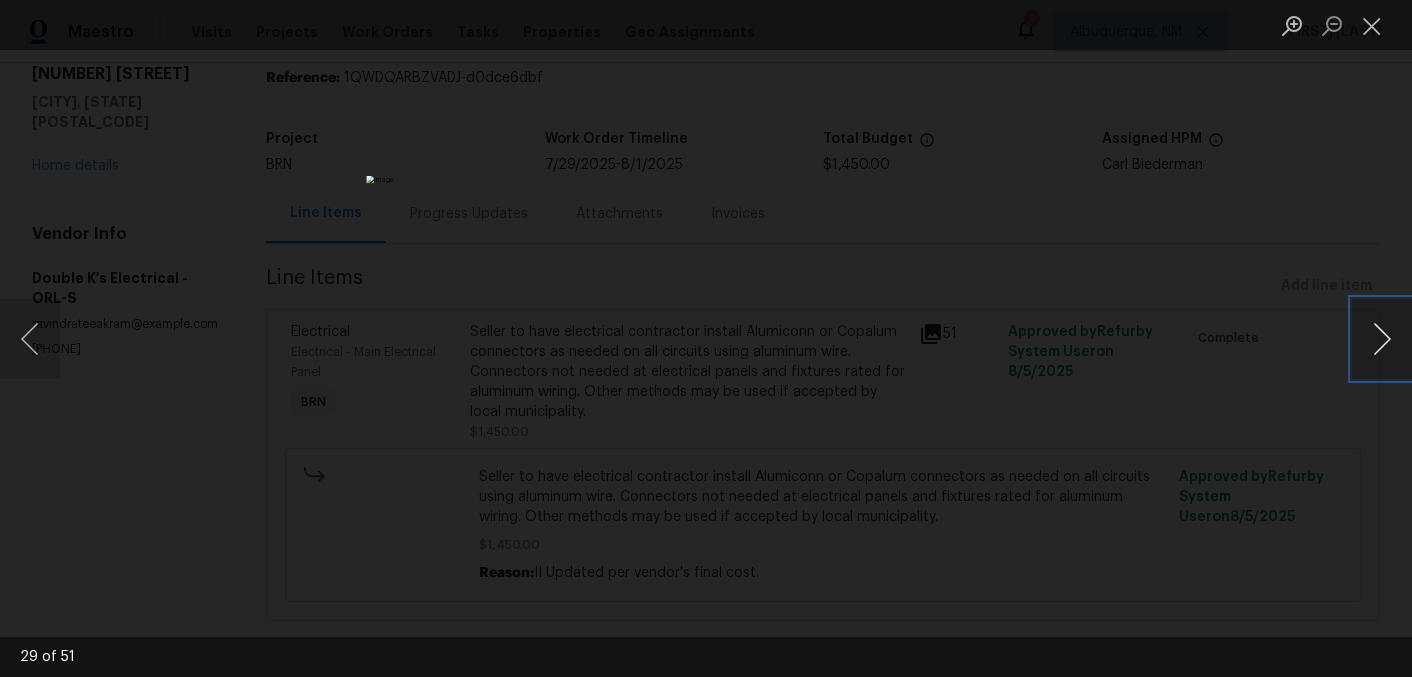 click at bounding box center (1382, 339) 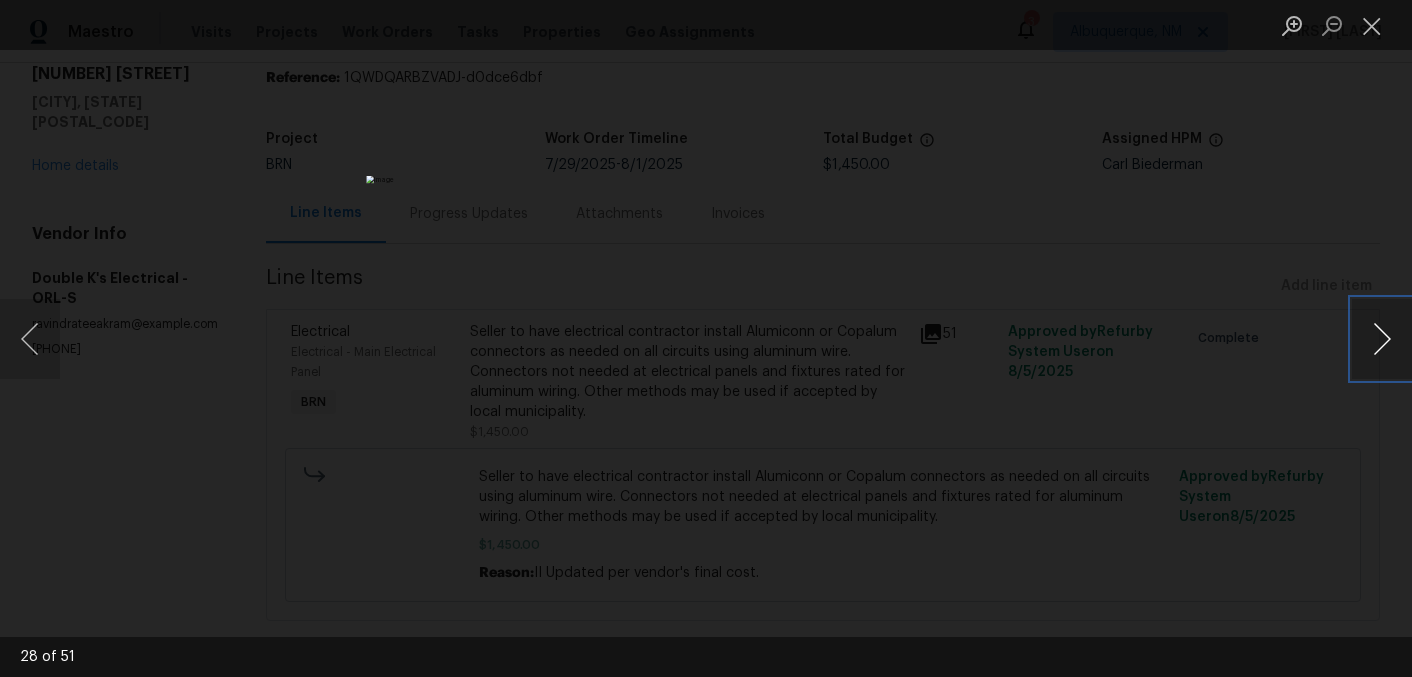 click at bounding box center (1382, 339) 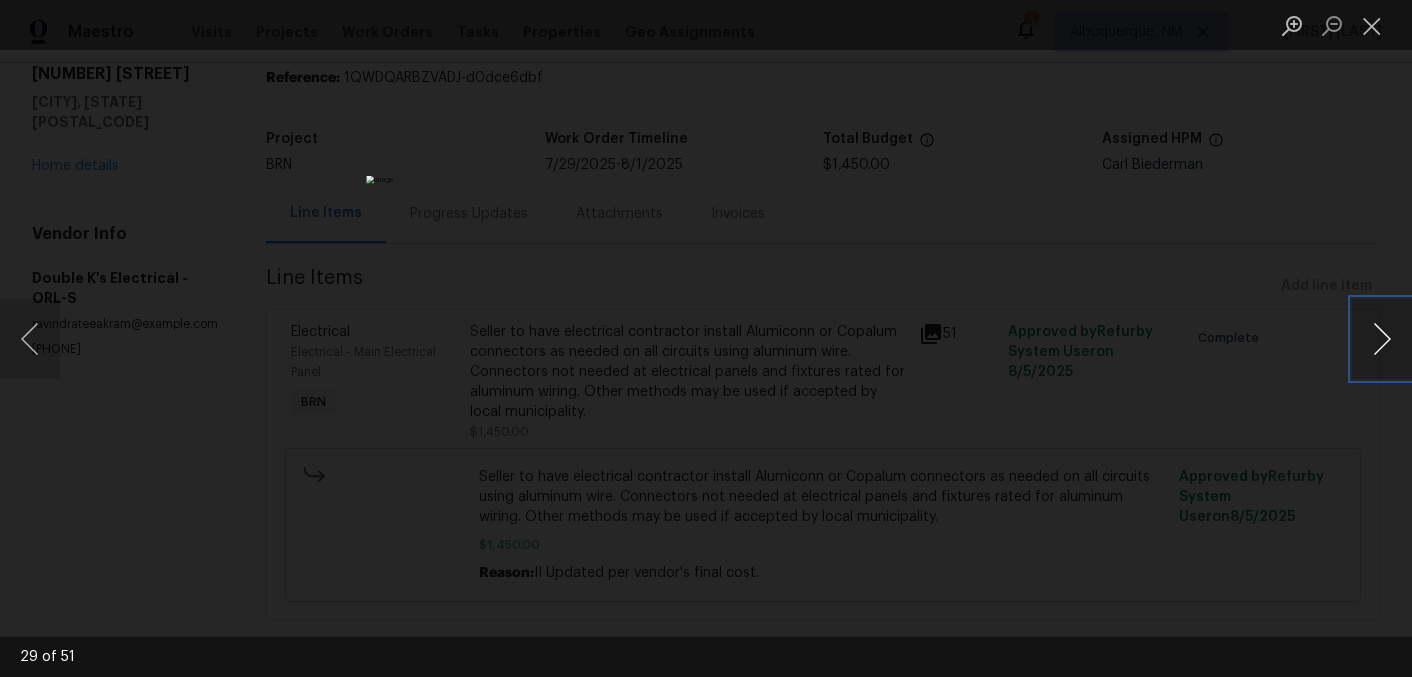 click at bounding box center (1382, 339) 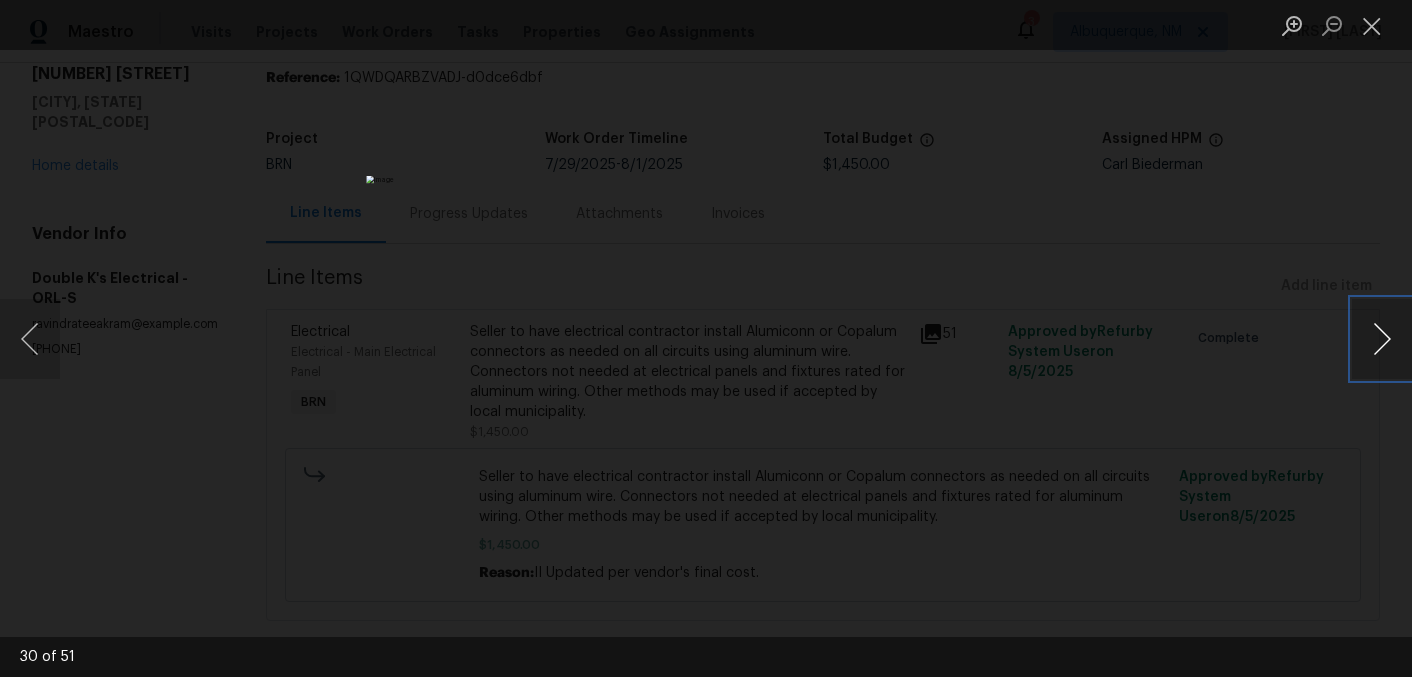click at bounding box center [1382, 339] 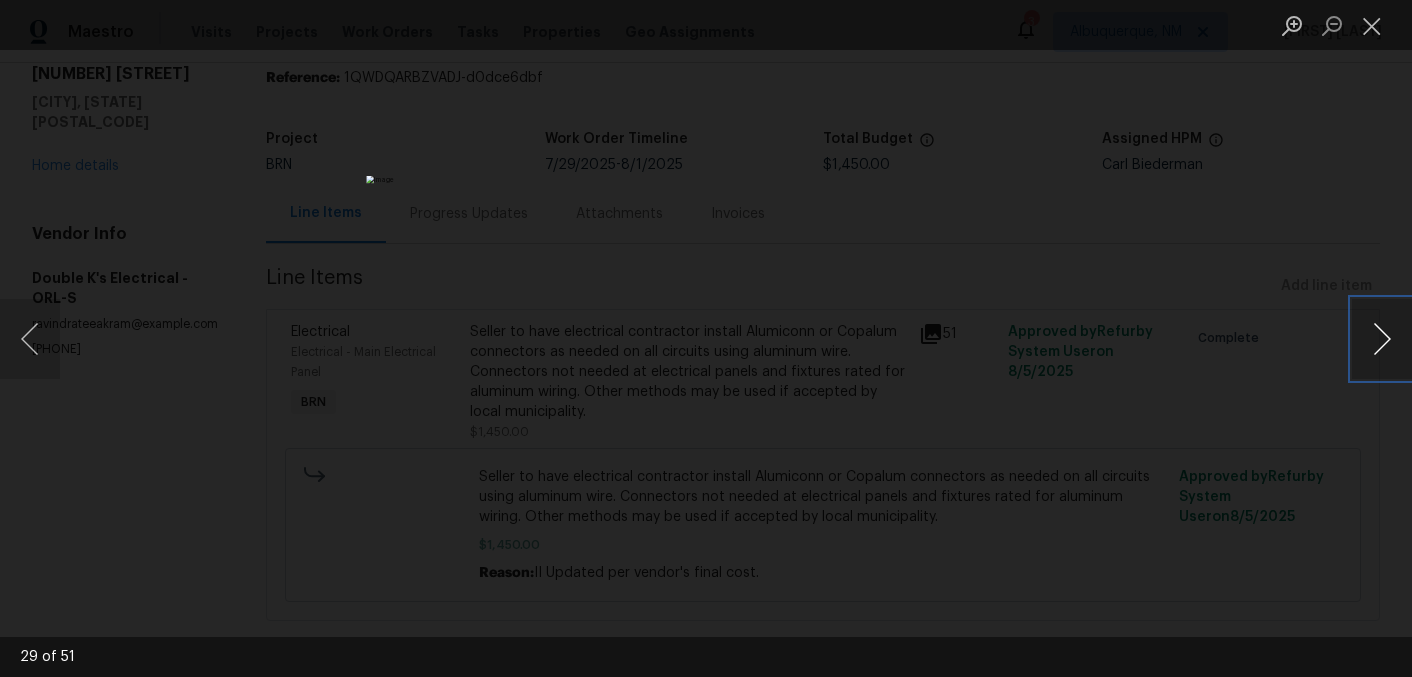 click at bounding box center [1382, 339] 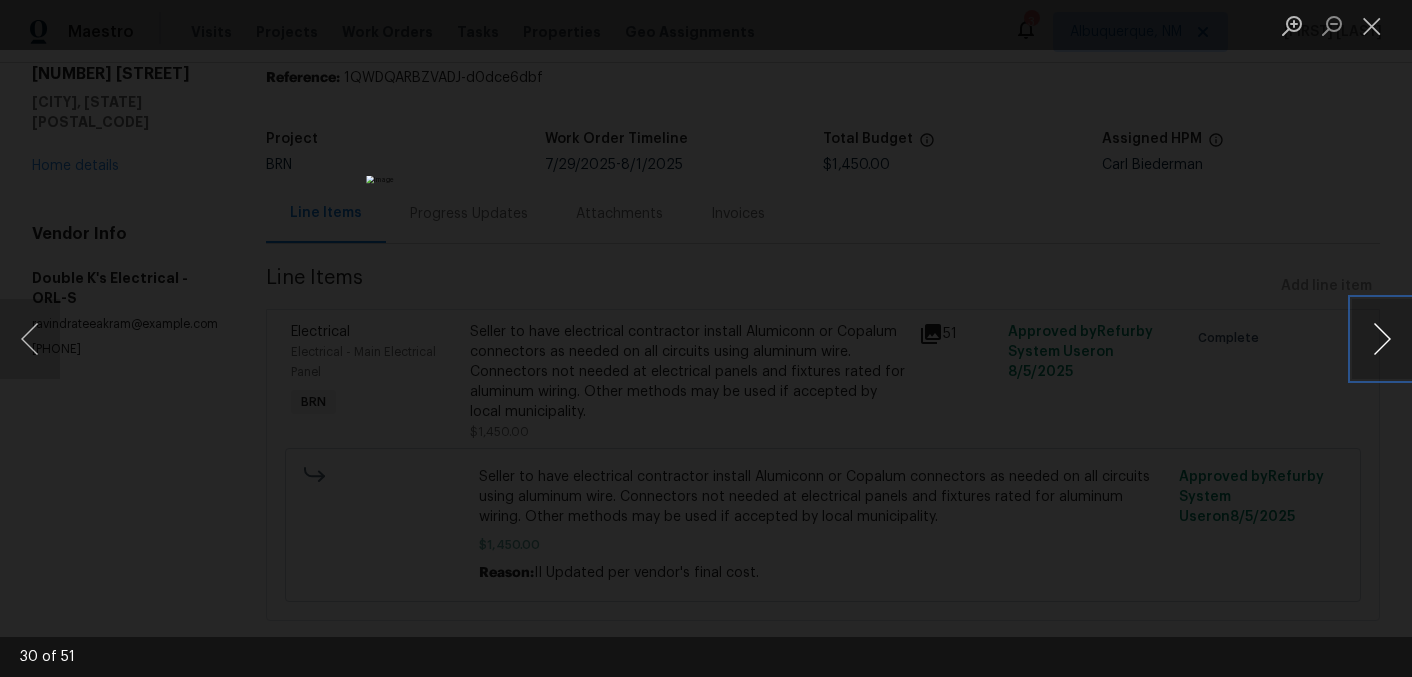 click at bounding box center [1382, 339] 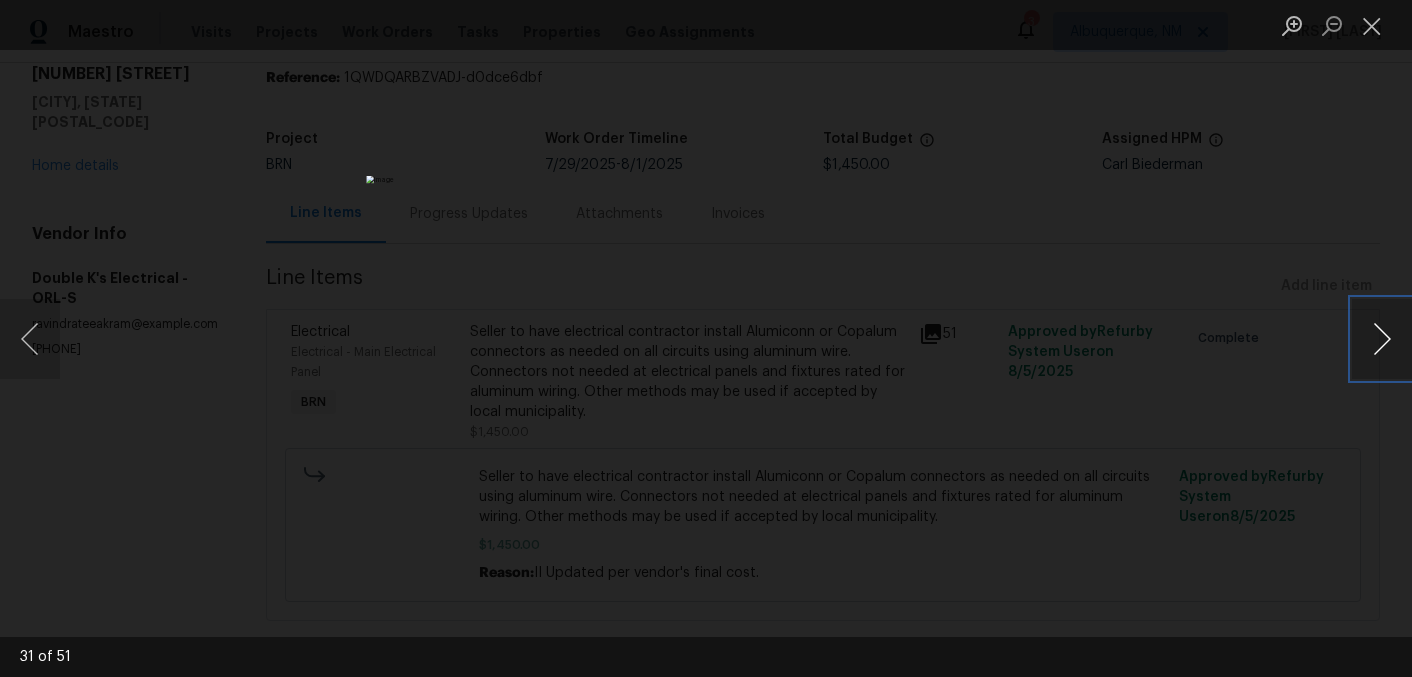 click at bounding box center (1382, 339) 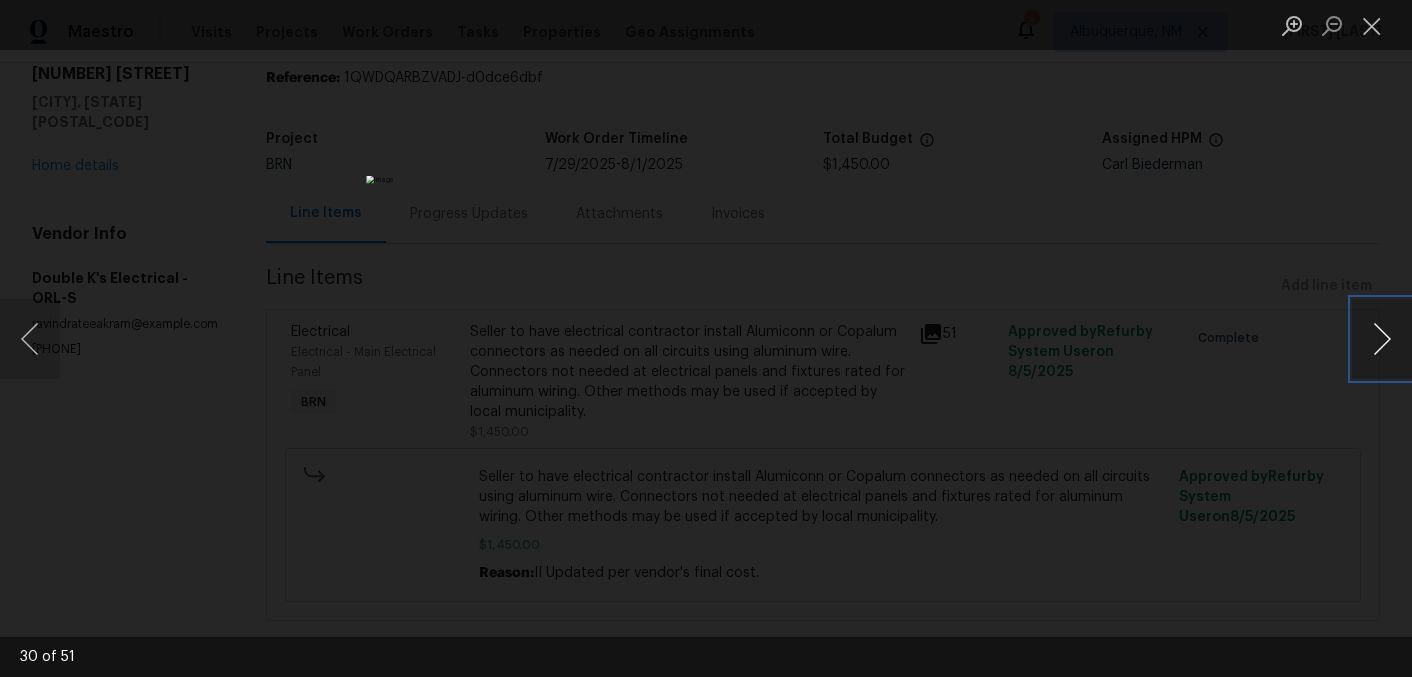 click at bounding box center (1382, 339) 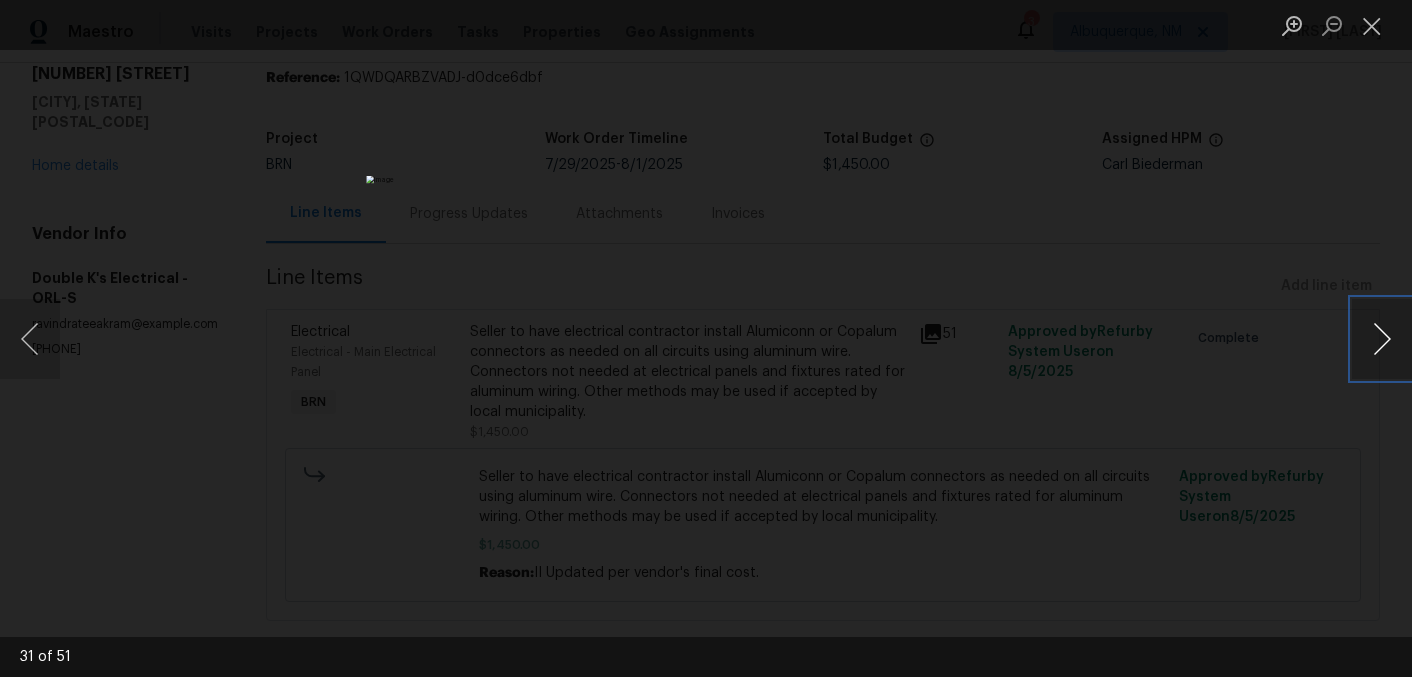click at bounding box center [1382, 339] 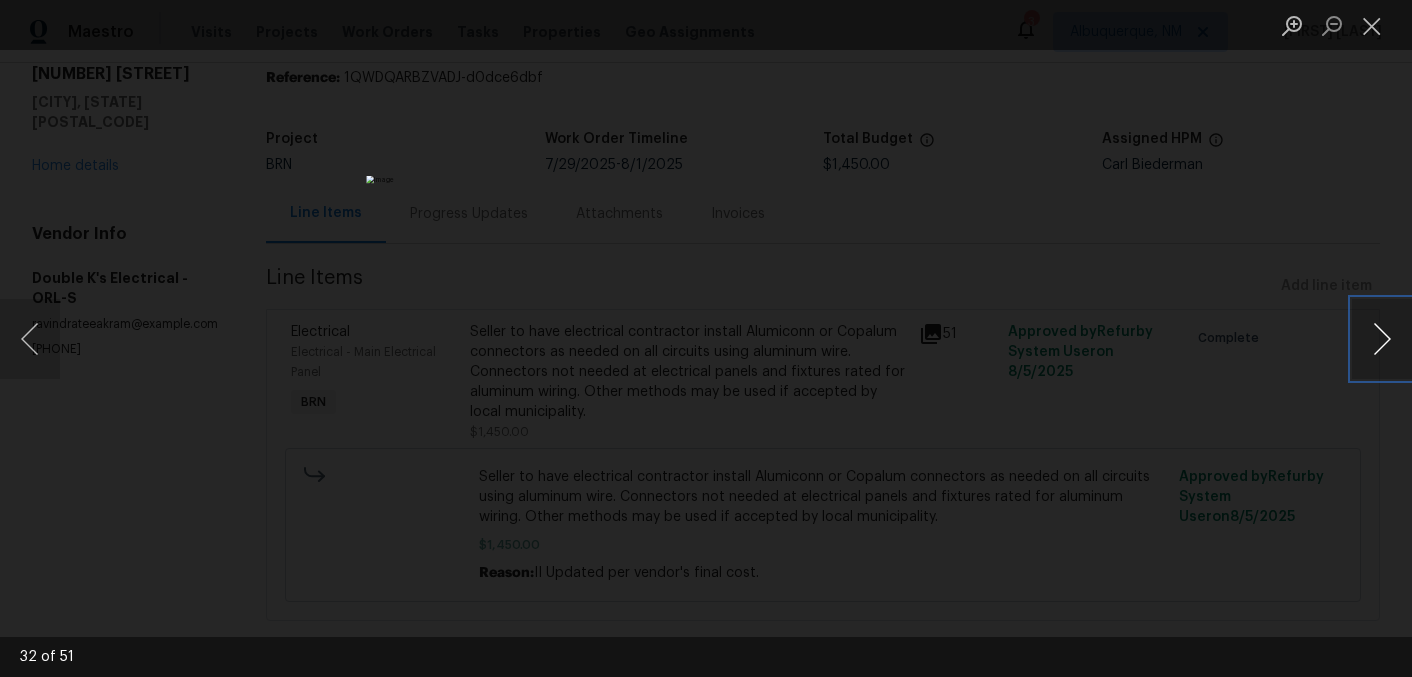 click at bounding box center (1382, 339) 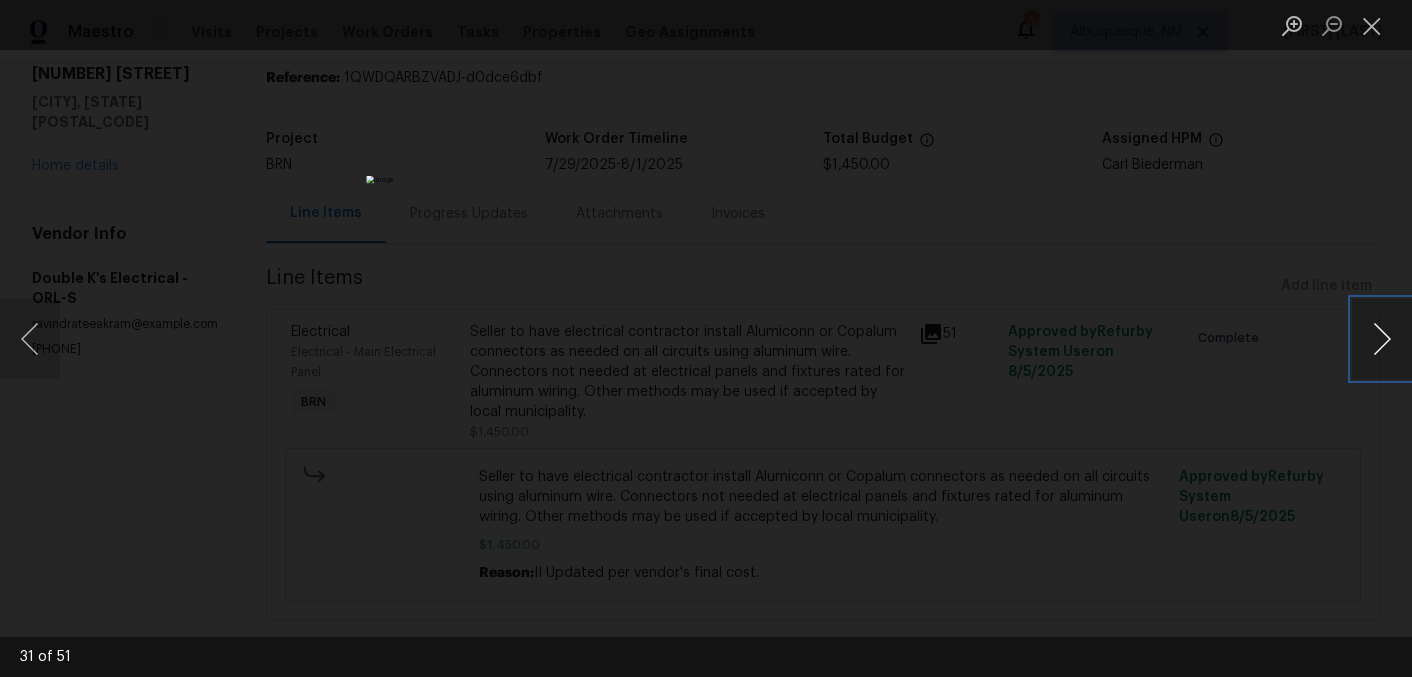 click at bounding box center [1382, 339] 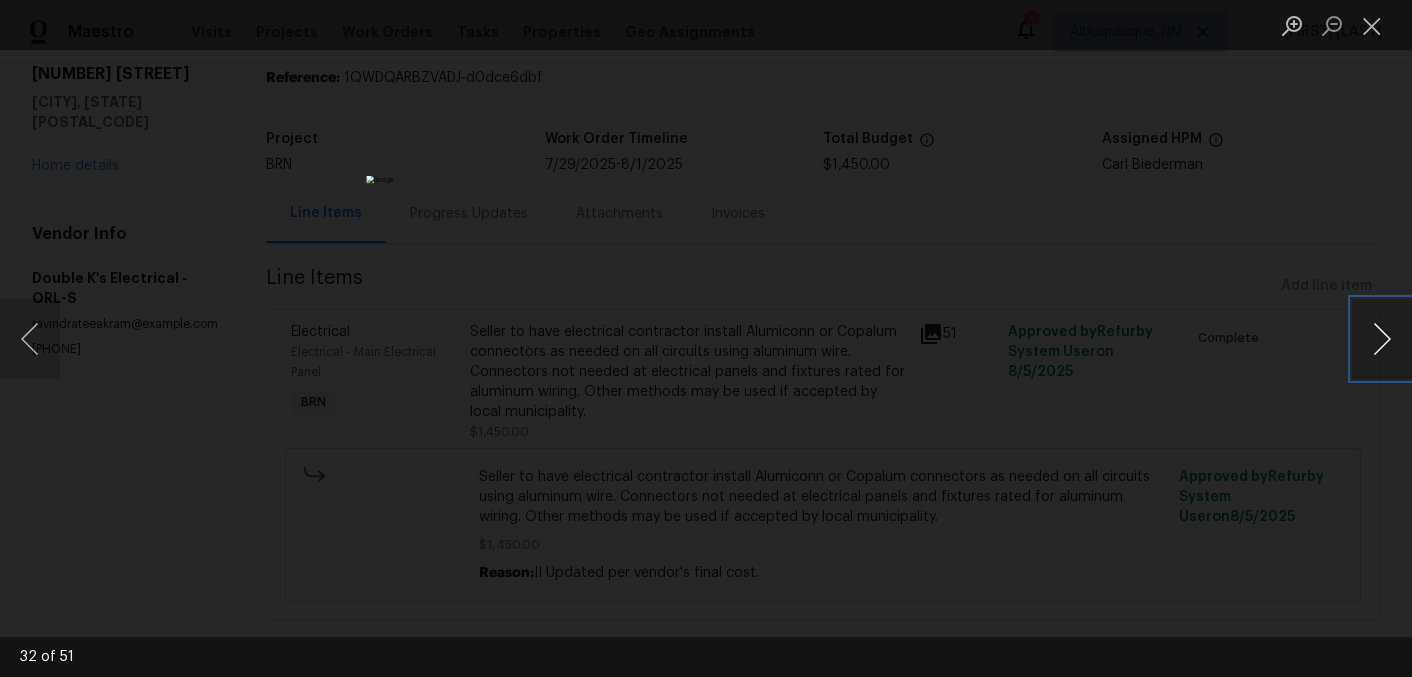 click at bounding box center [1382, 339] 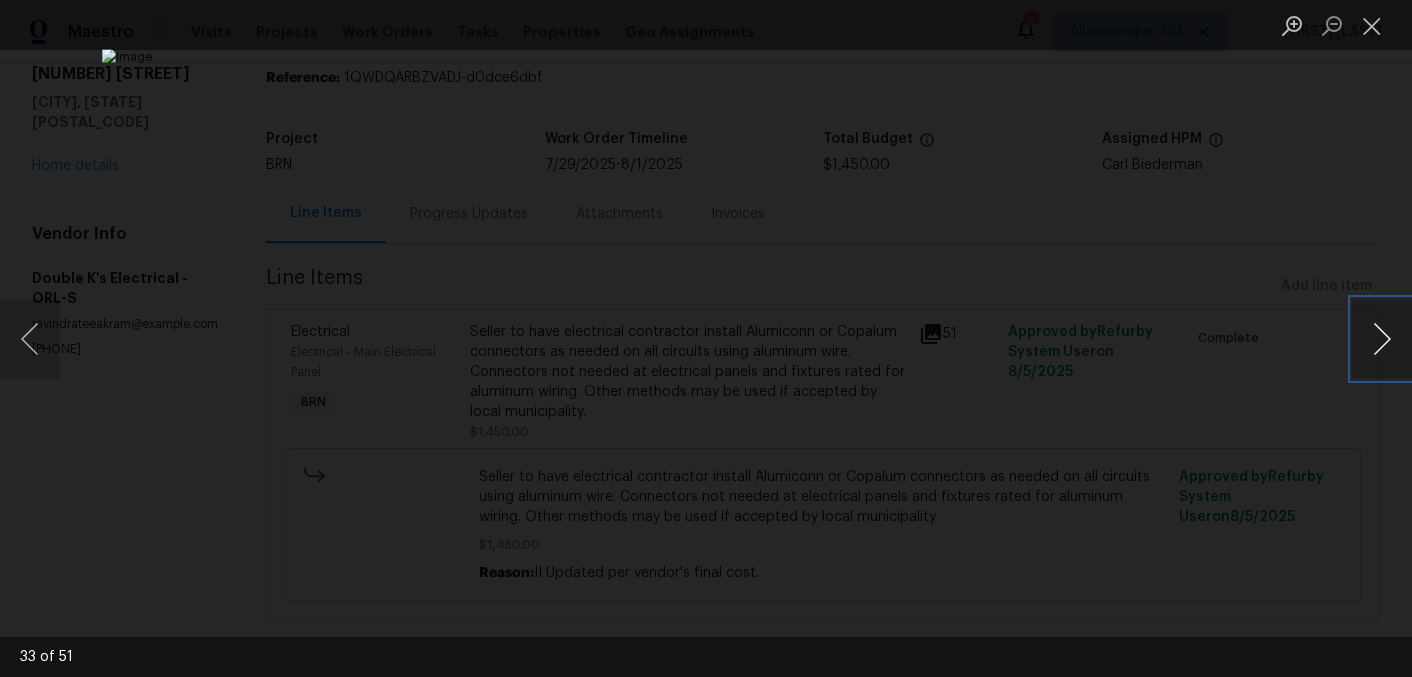 click at bounding box center (1382, 339) 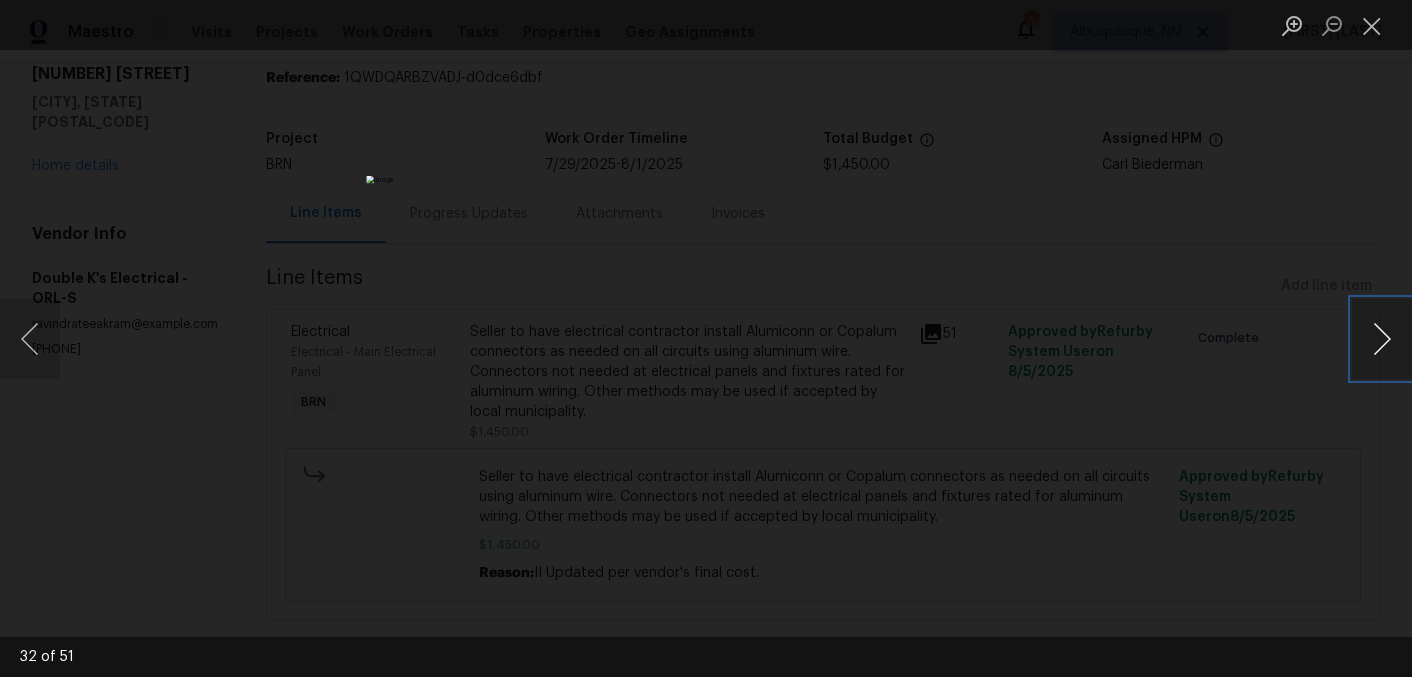 click at bounding box center [1382, 339] 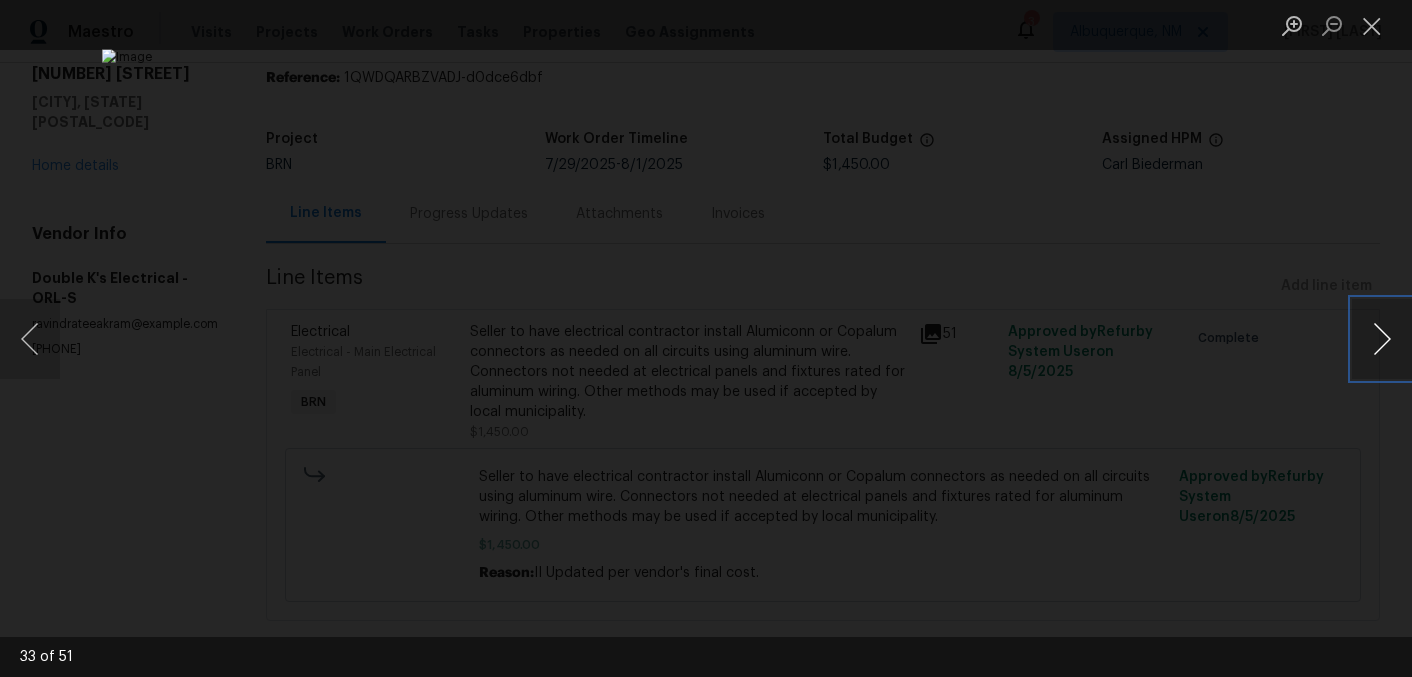 click at bounding box center [1382, 339] 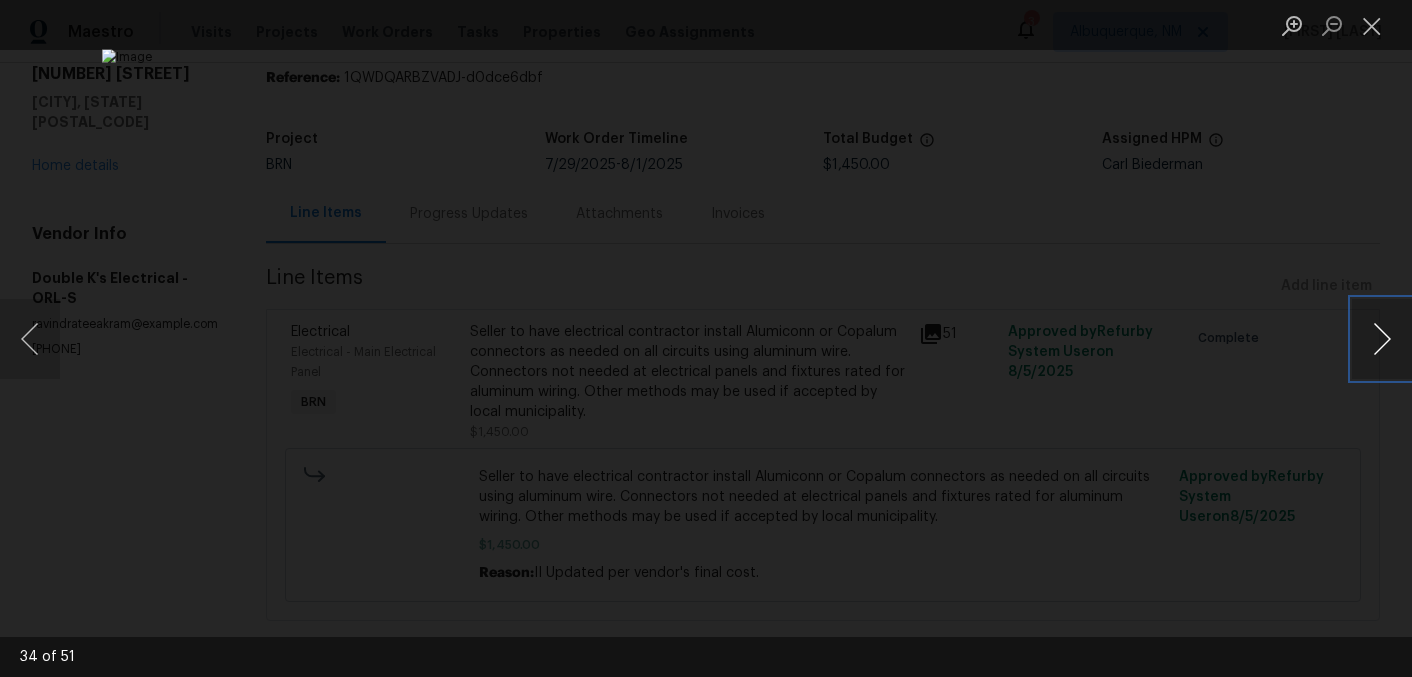 click at bounding box center (1382, 339) 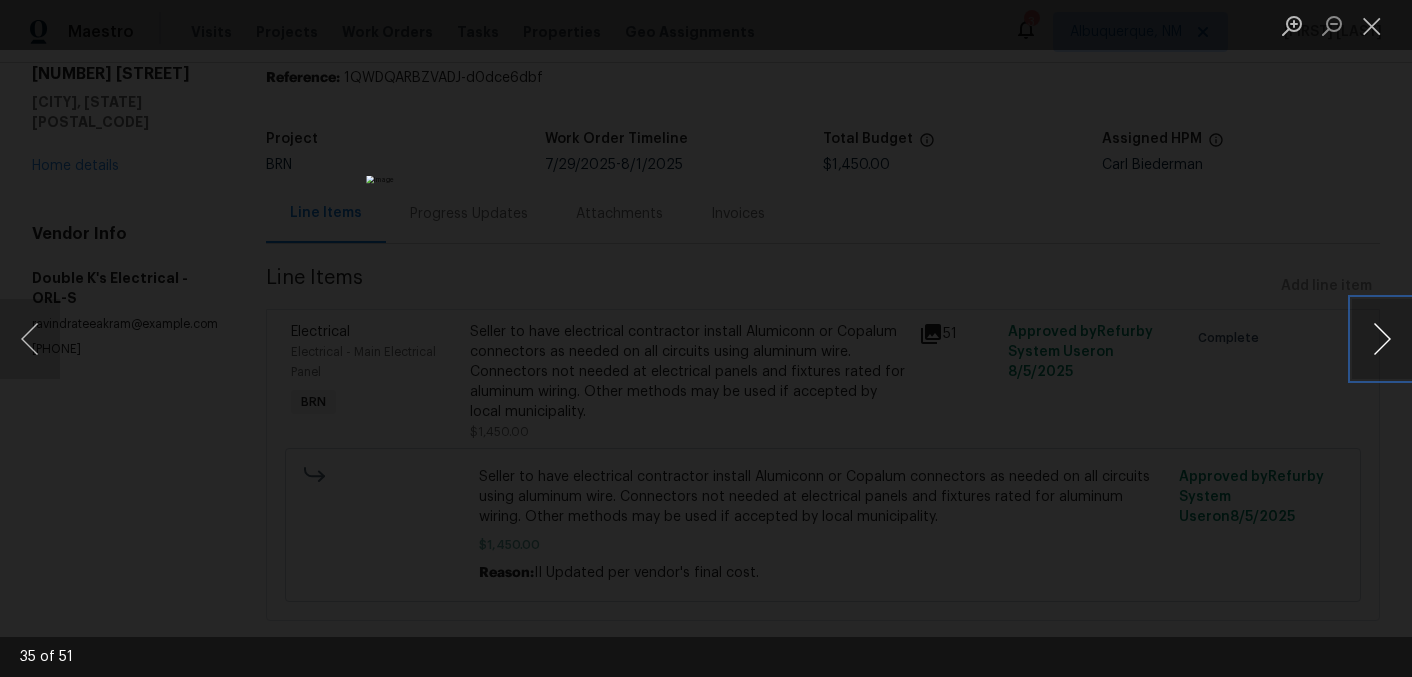click at bounding box center (1382, 339) 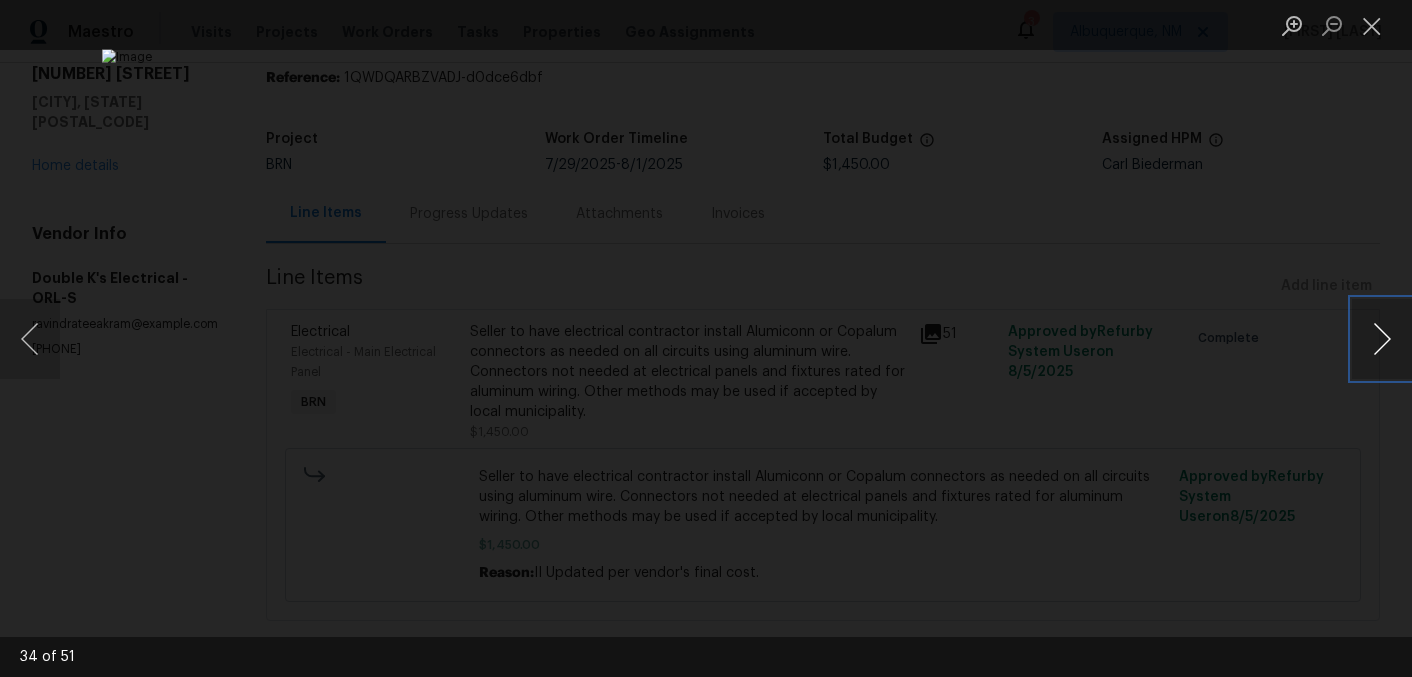 click at bounding box center (1382, 339) 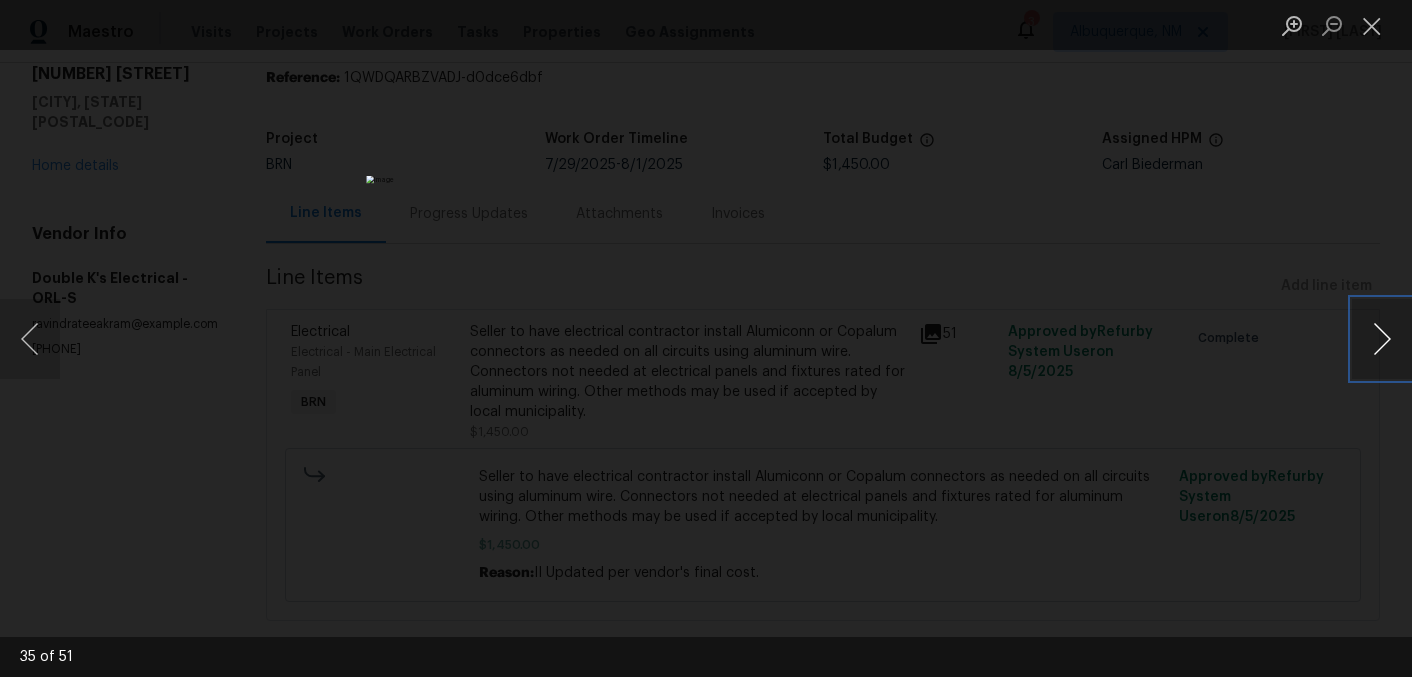 click at bounding box center [1382, 339] 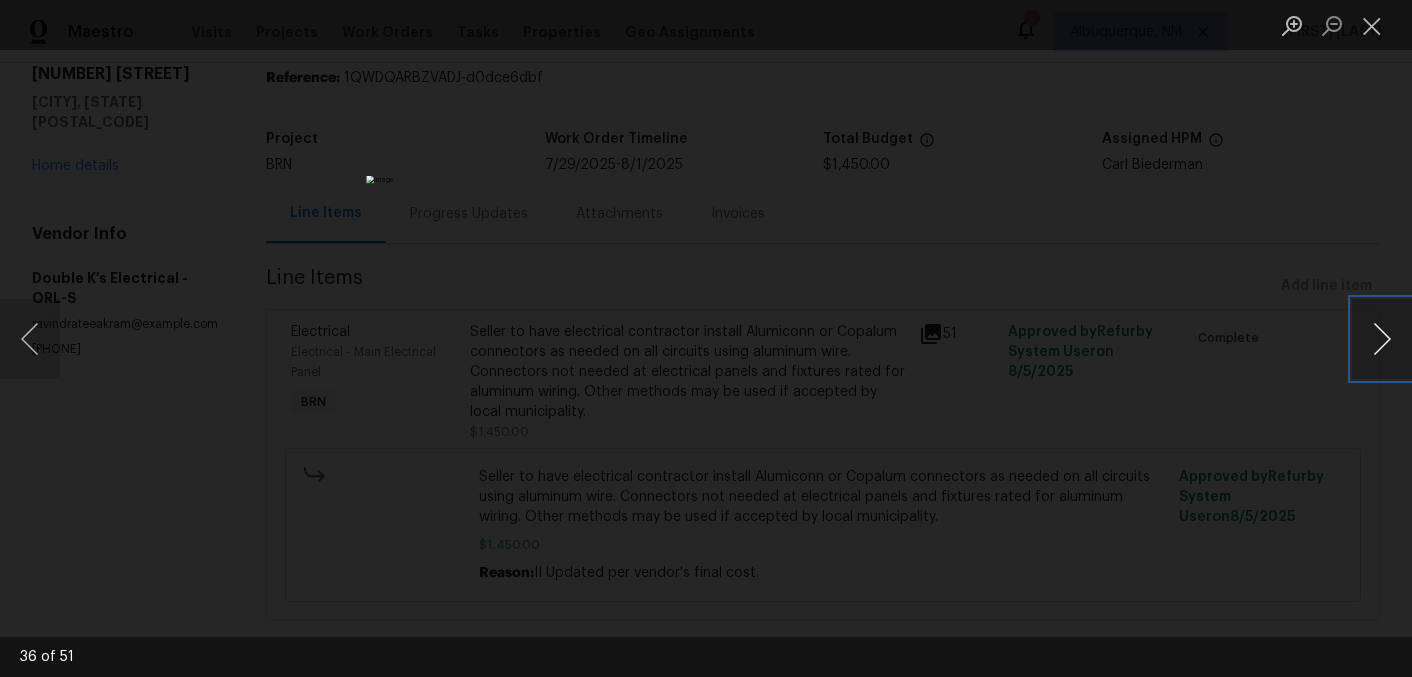 click at bounding box center (1382, 339) 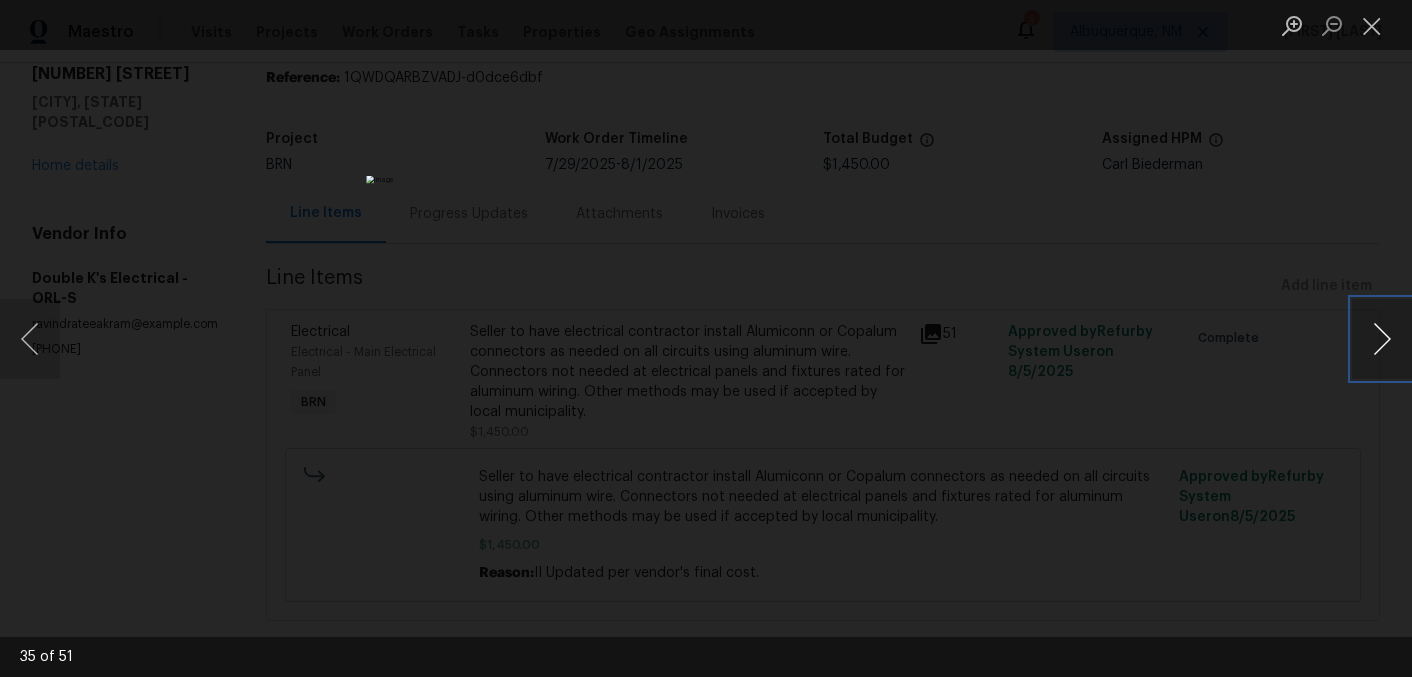 click at bounding box center (1382, 339) 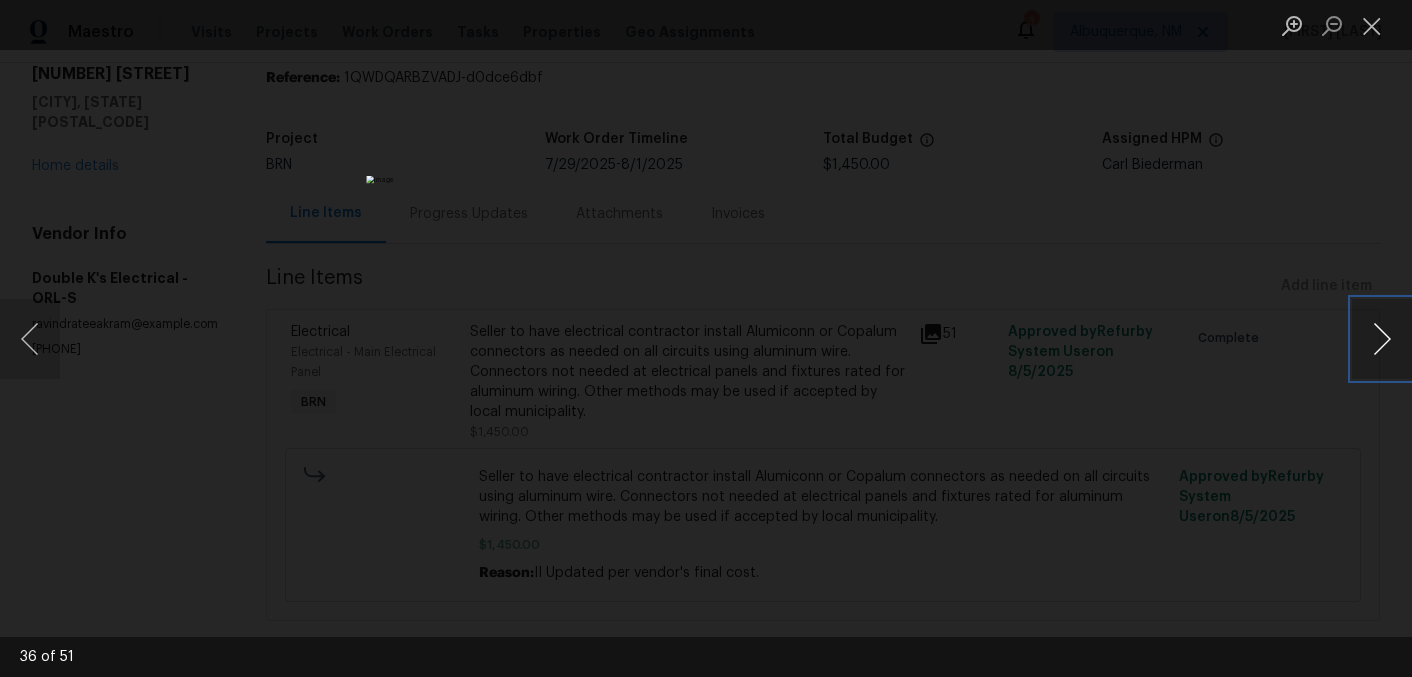 click at bounding box center [1382, 339] 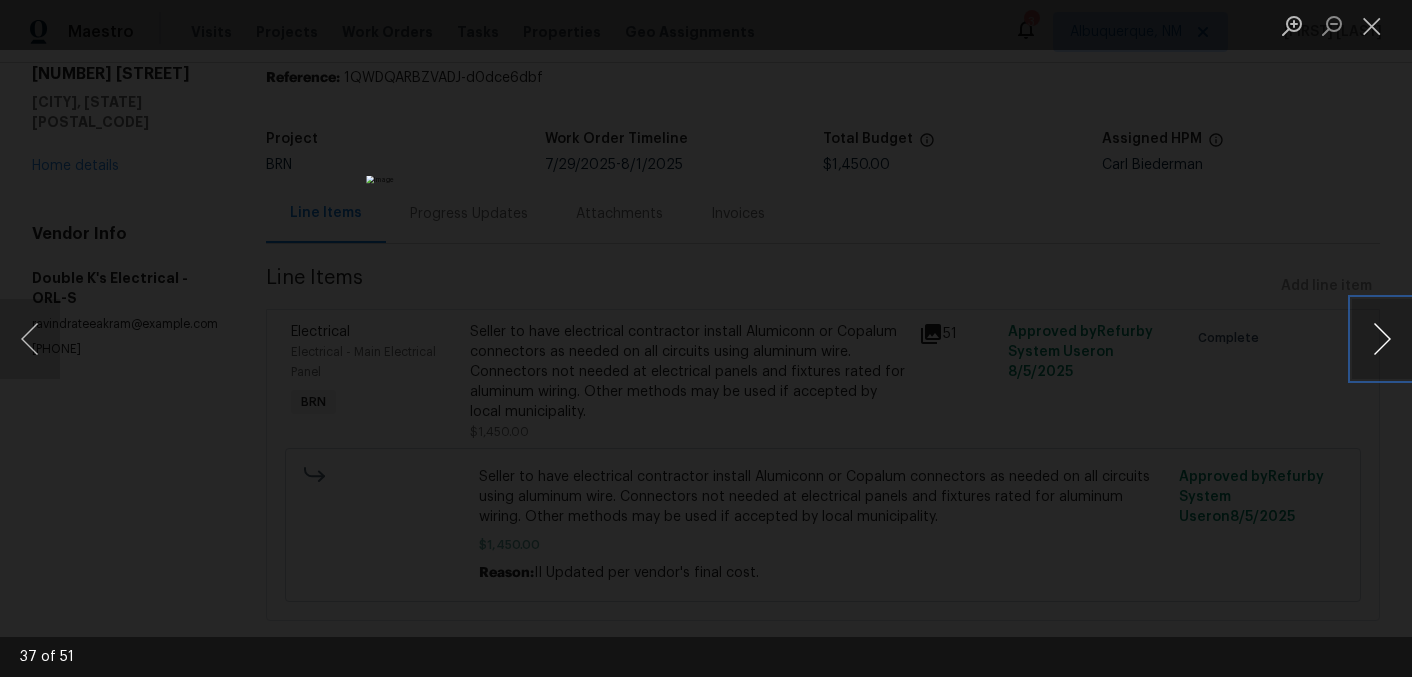 click at bounding box center [1382, 339] 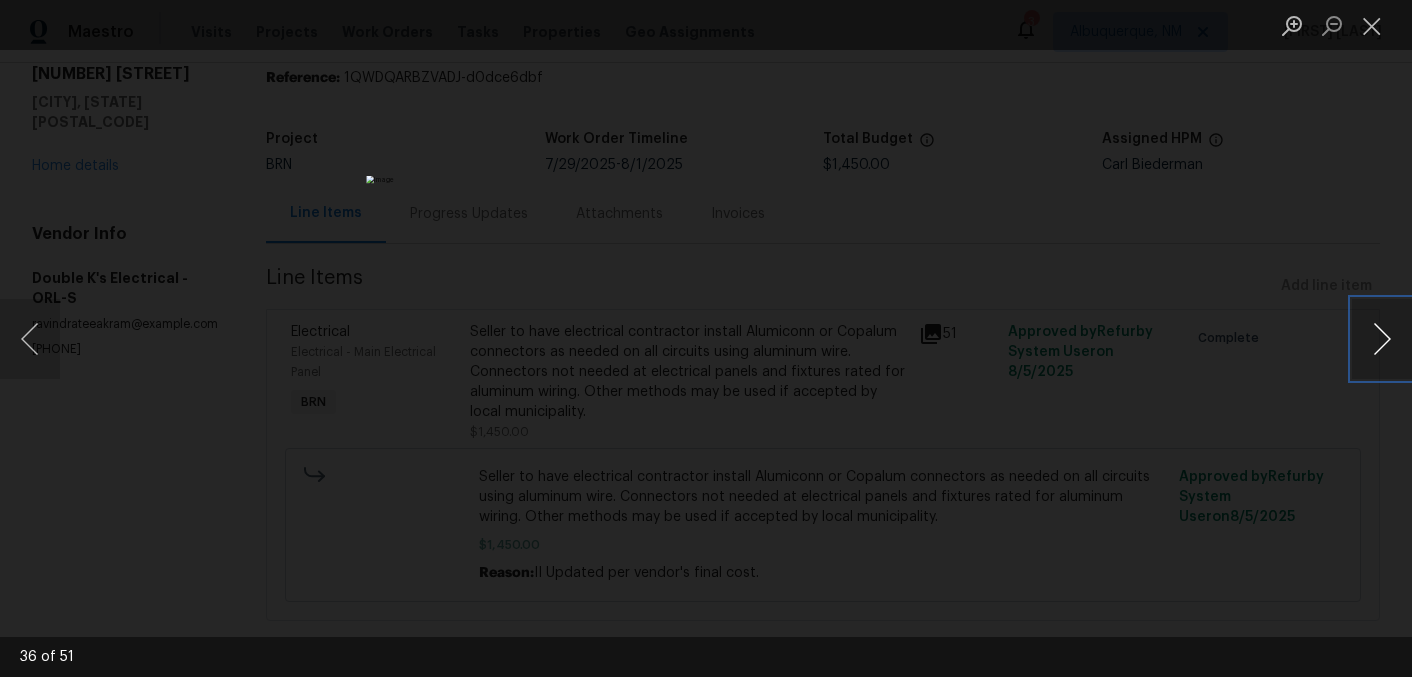 click at bounding box center (1382, 339) 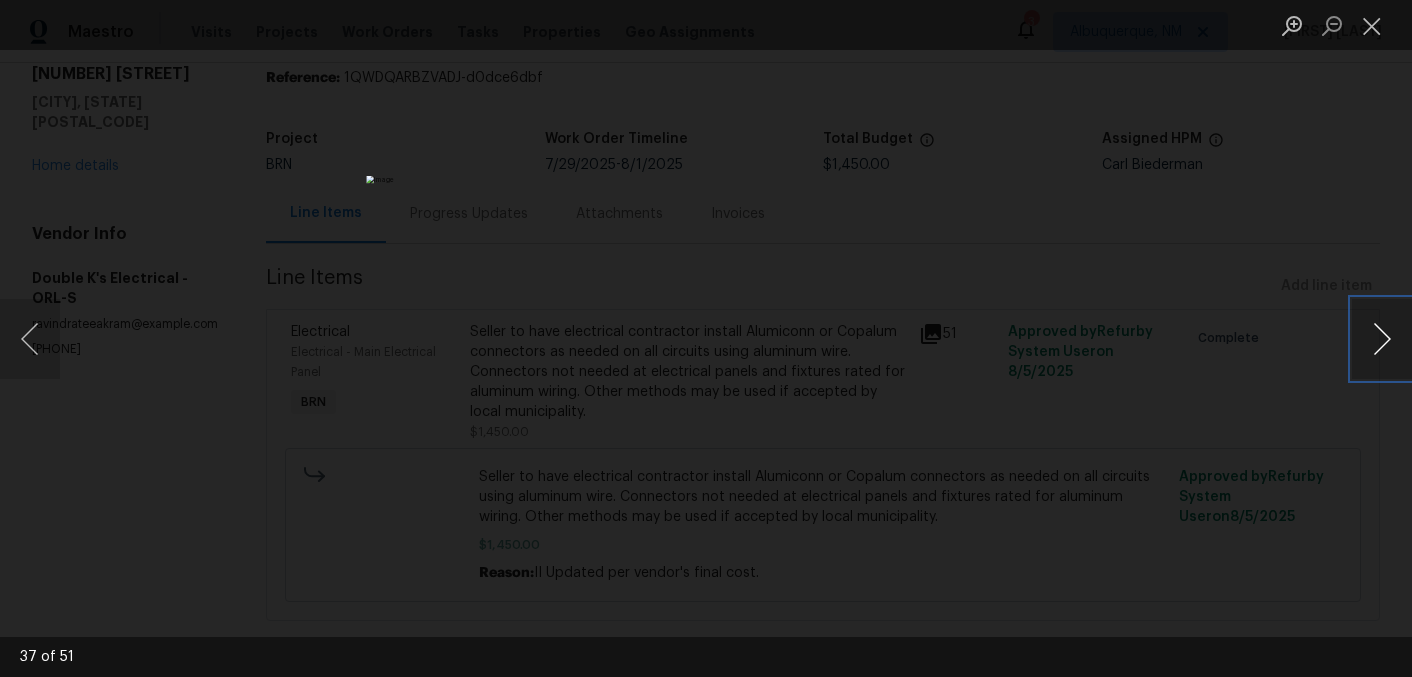 click at bounding box center [1382, 339] 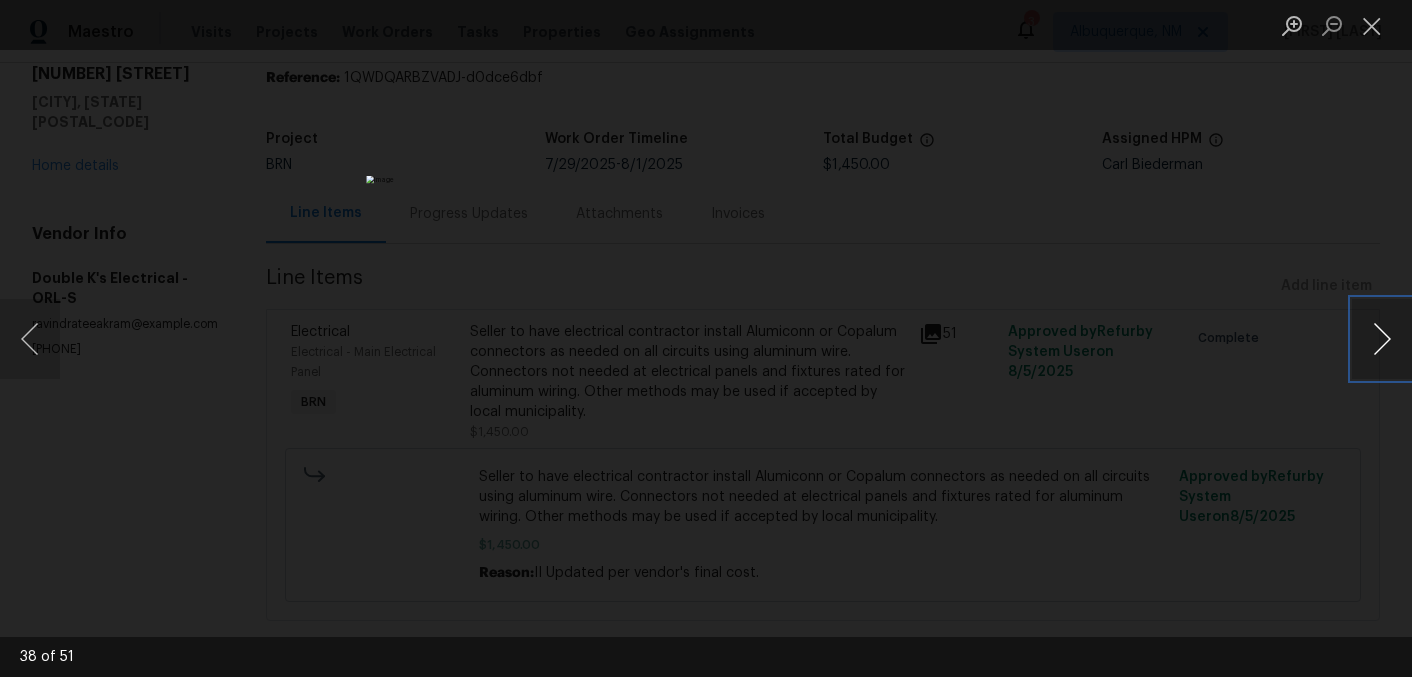 click at bounding box center [1382, 339] 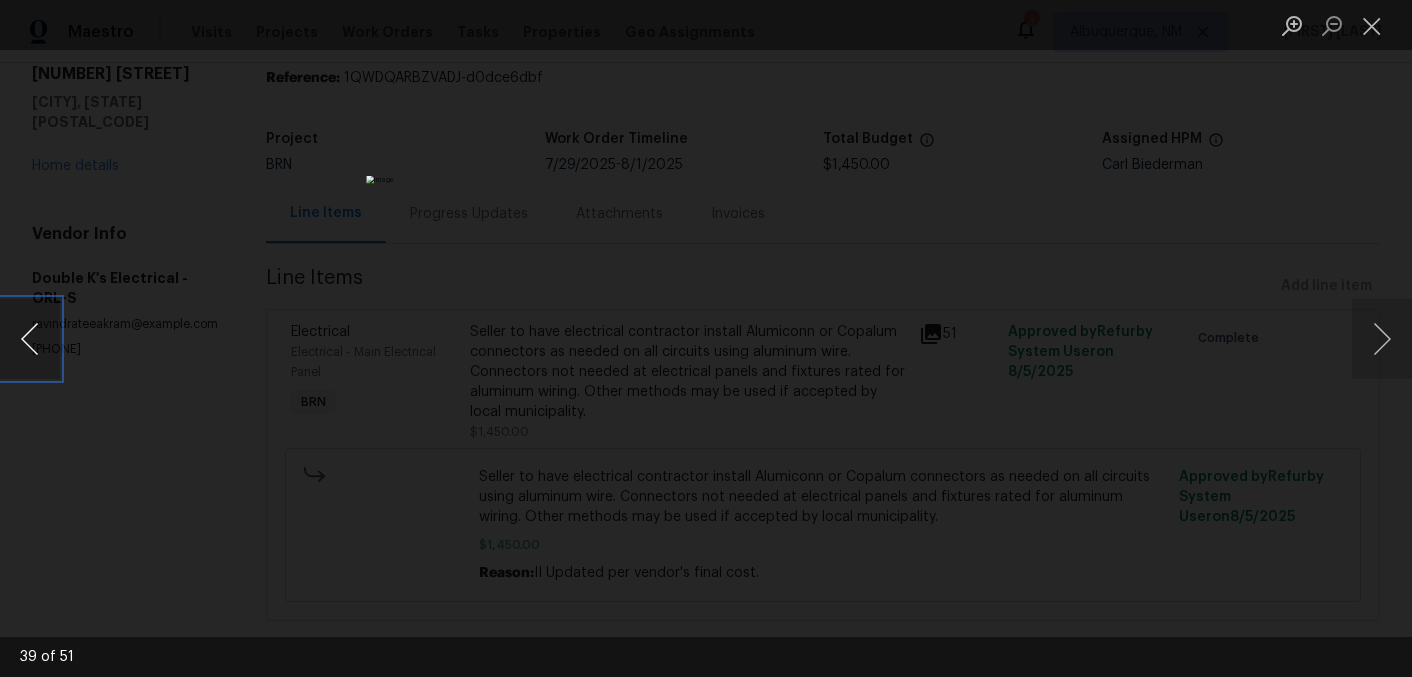 click at bounding box center (30, 339) 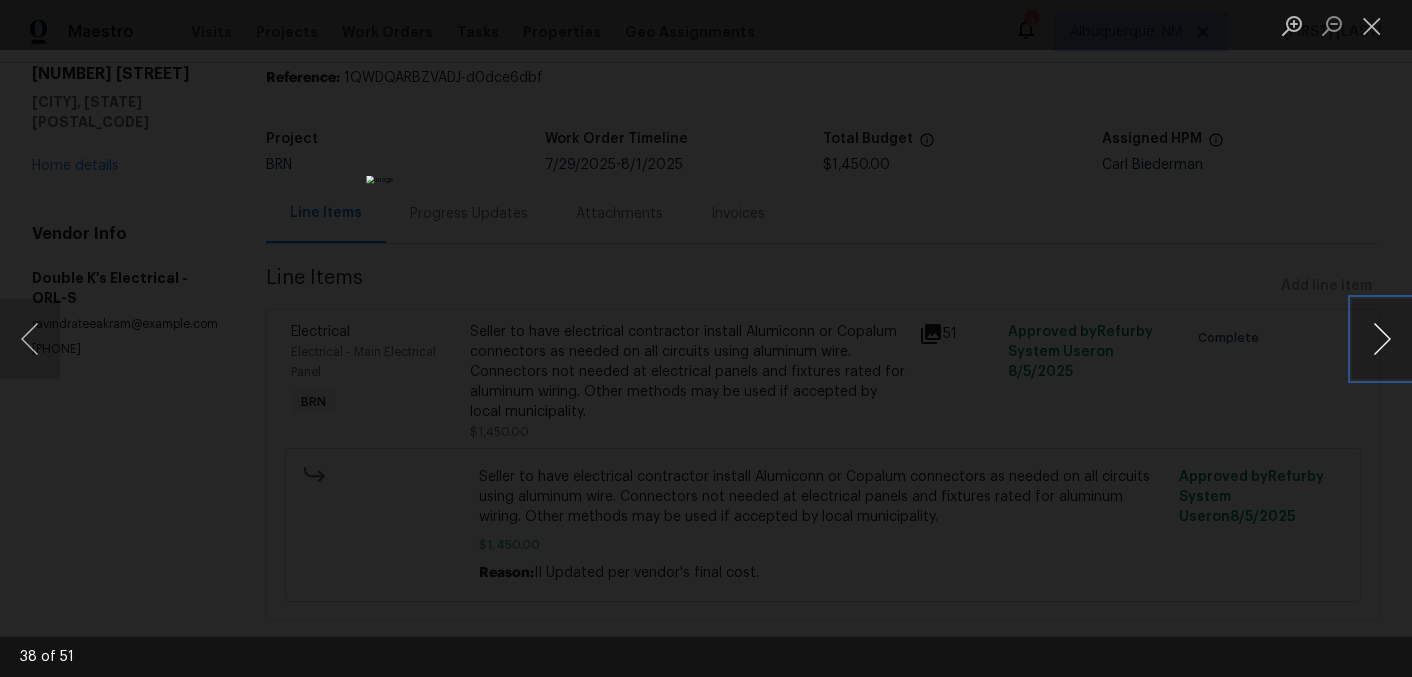 click at bounding box center [1382, 339] 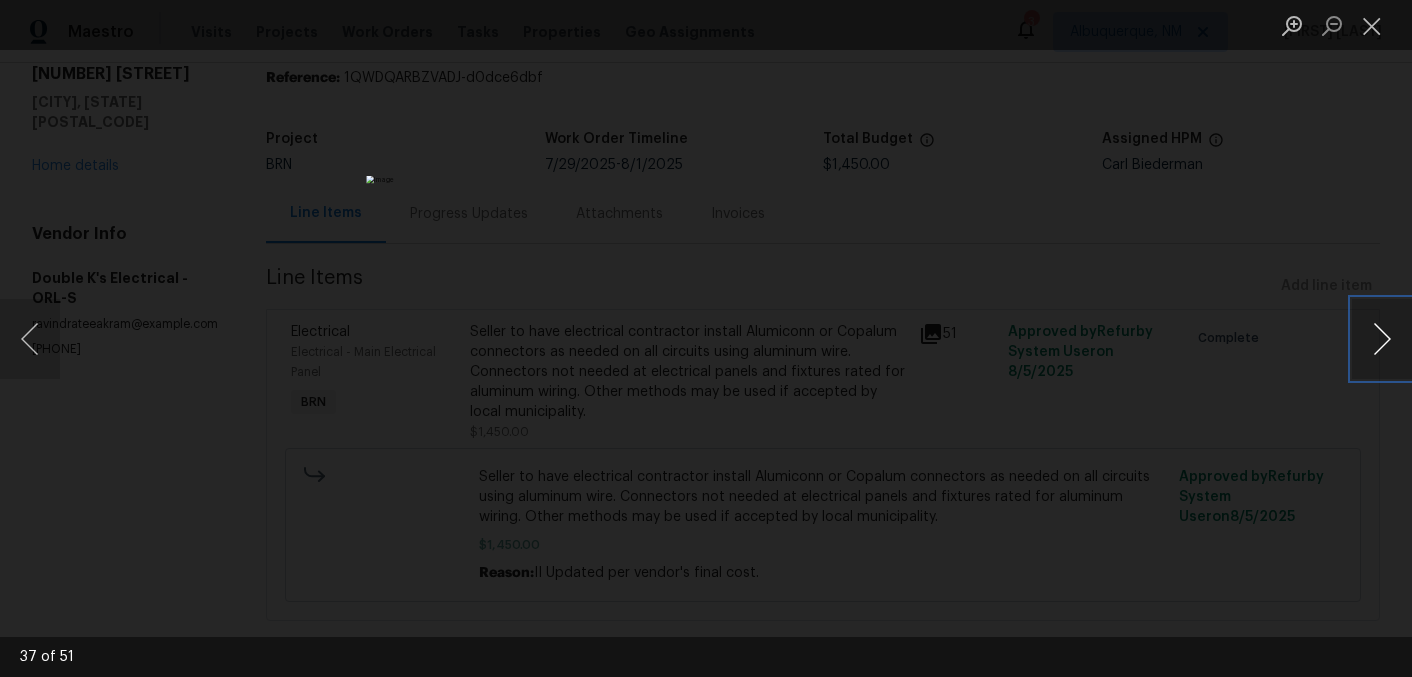 click at bounding box center (1382, 339) 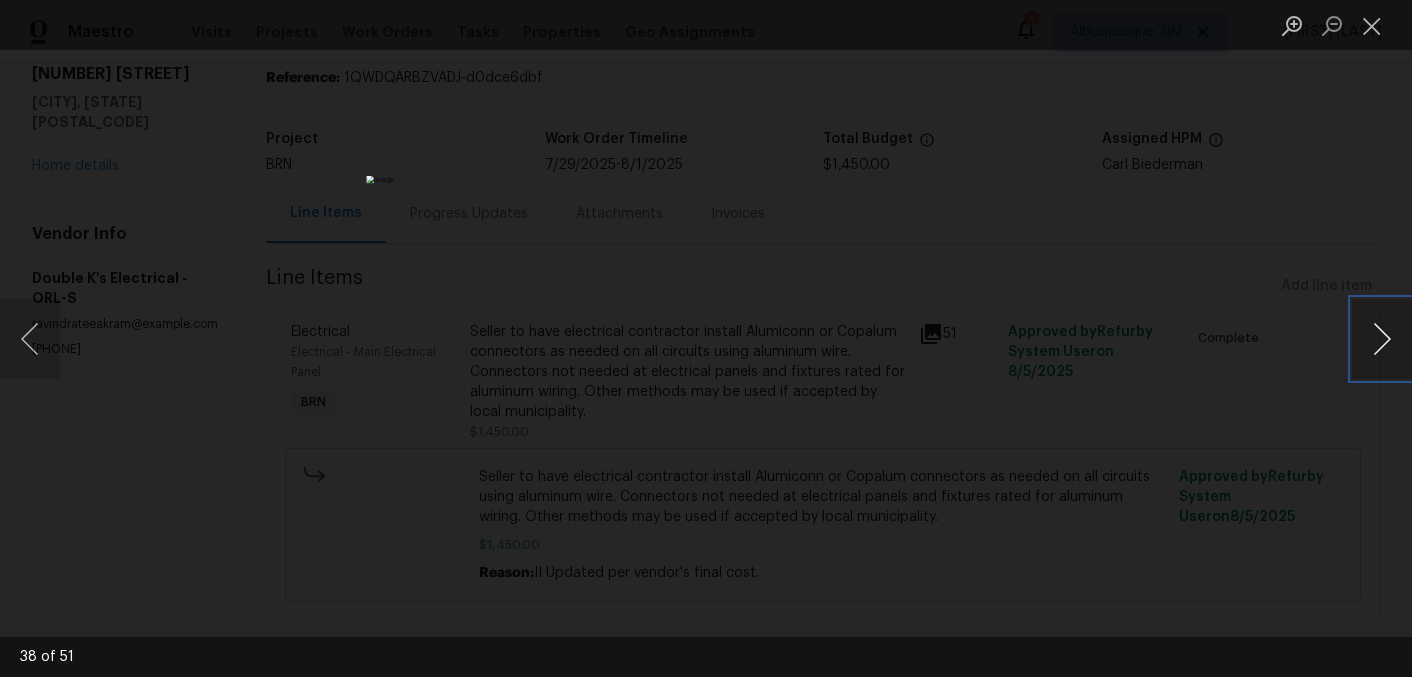 click at bounding box center (1382, 339) 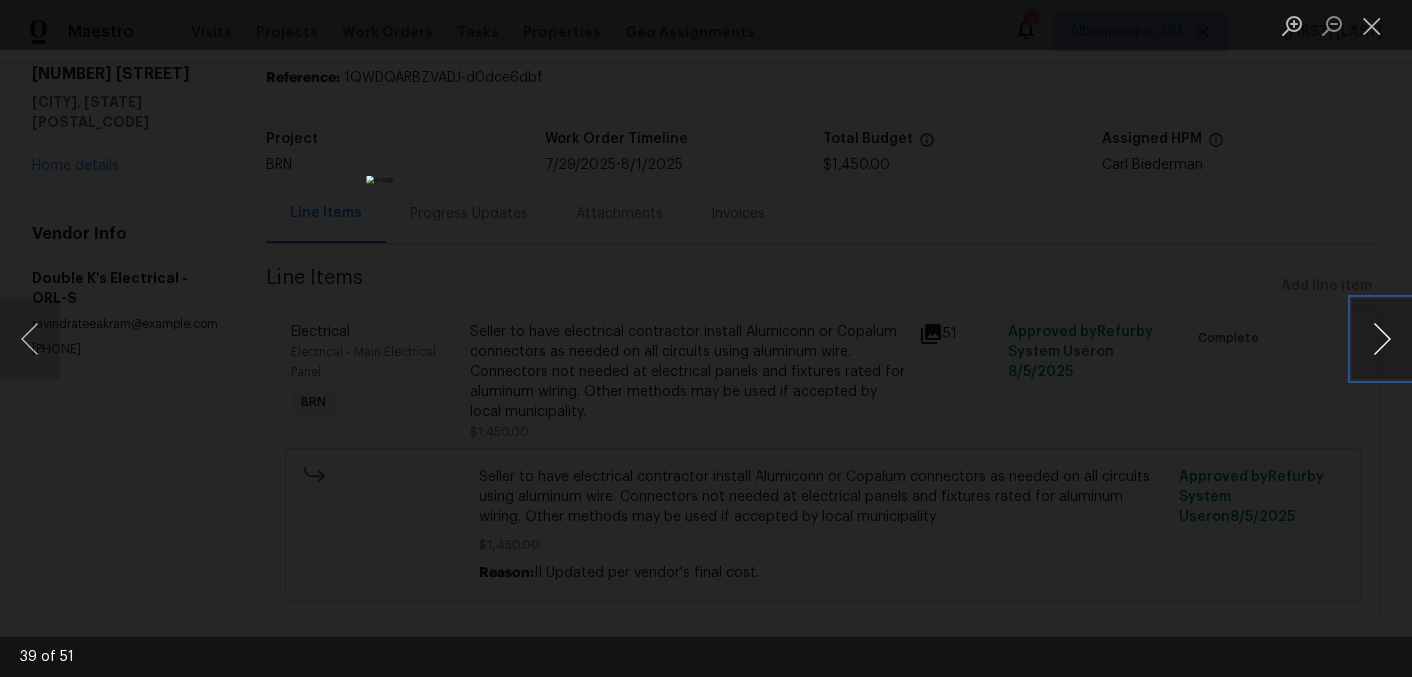 click at bounding box center (1382, 339) 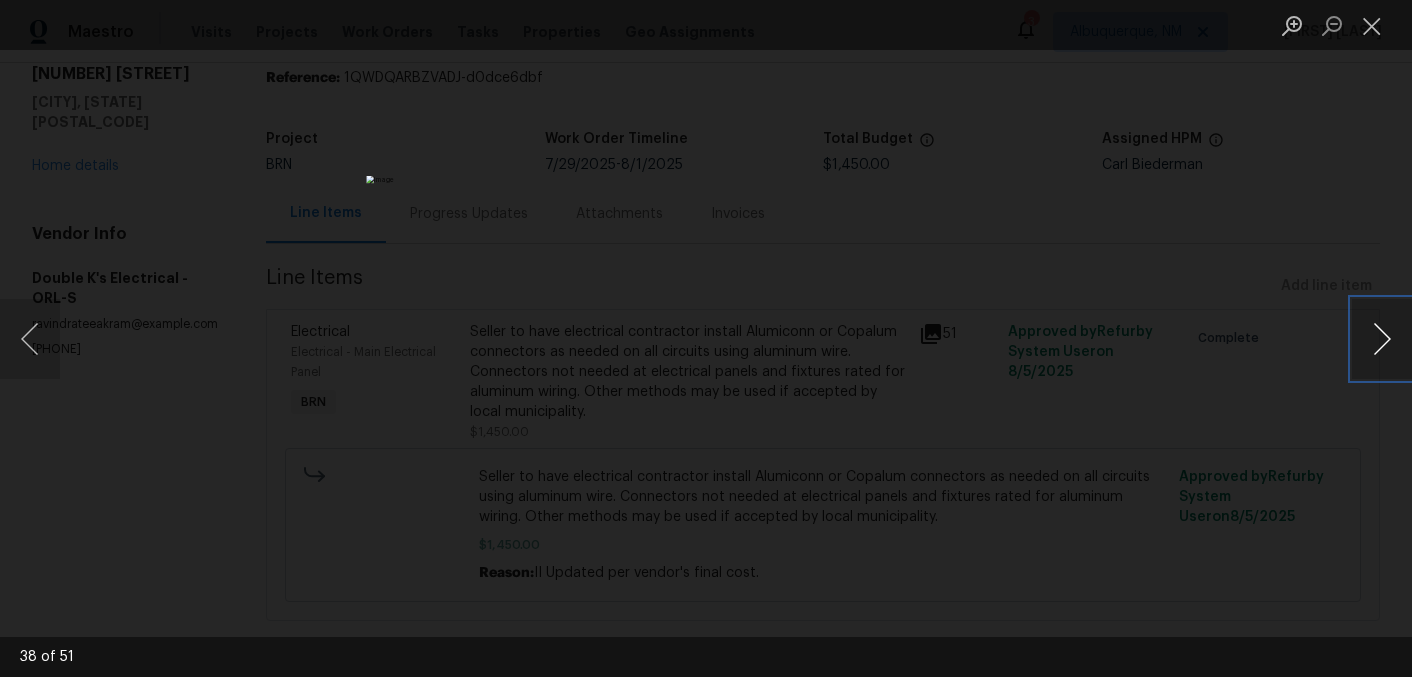 click at bounding box center (1382, 339) 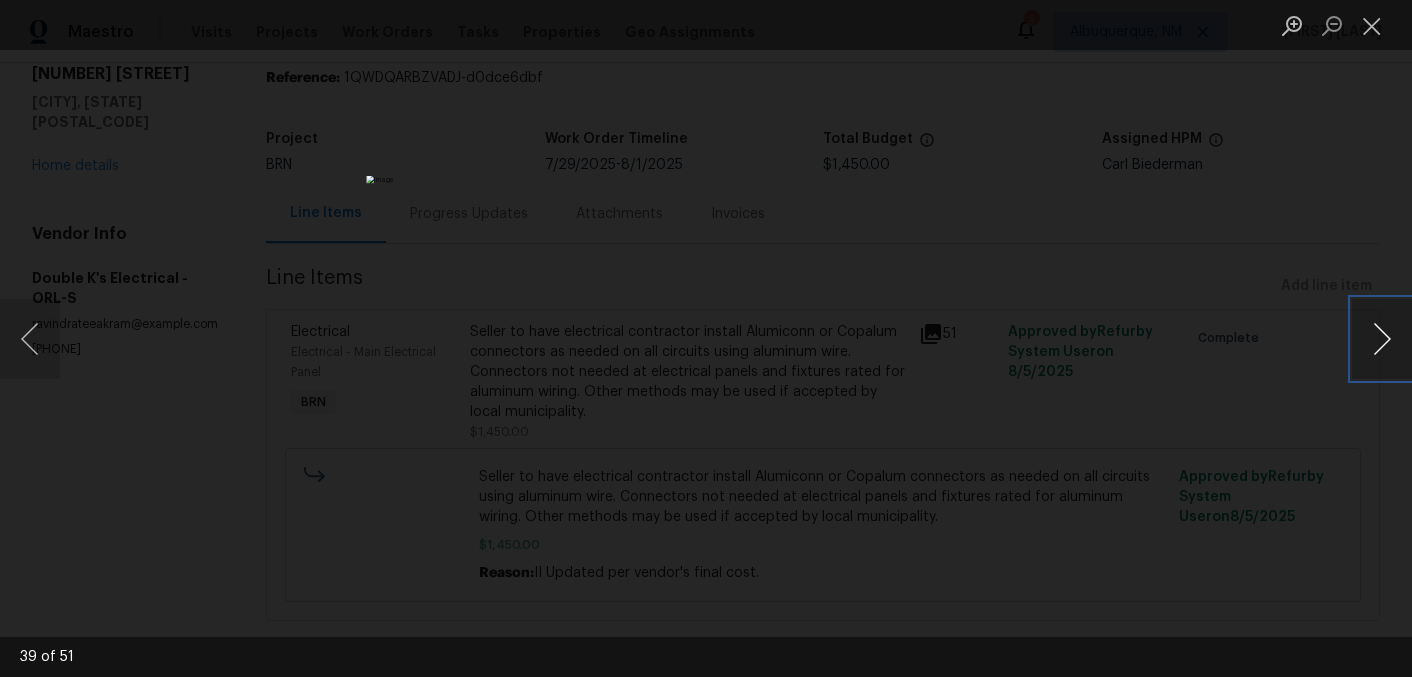 click at bounding box center (1382, 339) 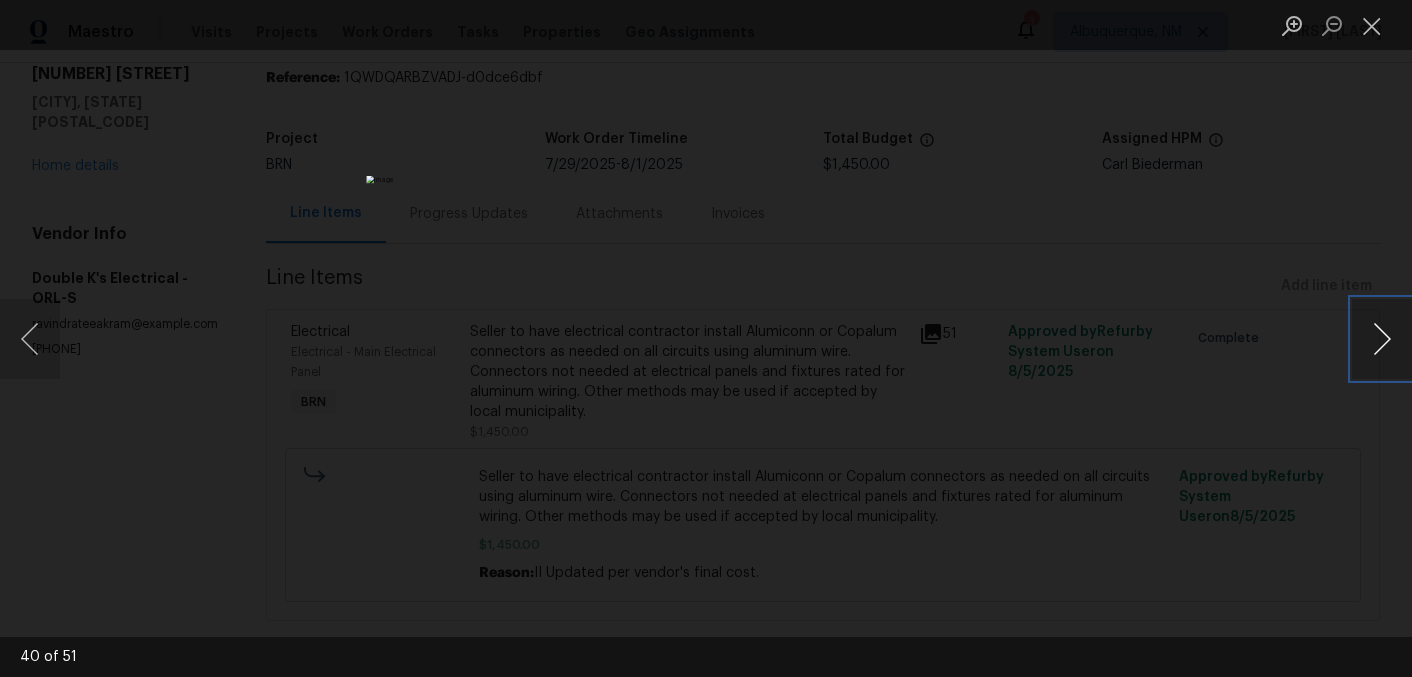 click at bounding box center (1382, 339) 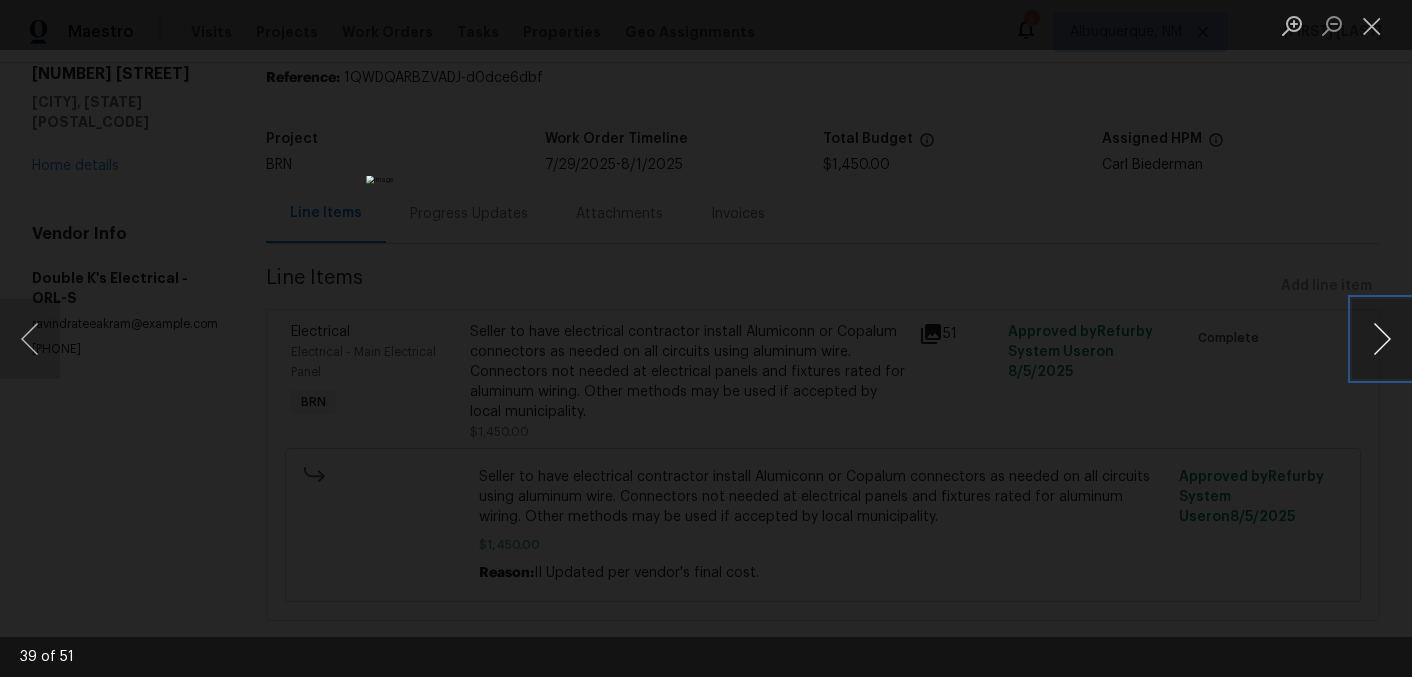 click at bounding box center (1382, 339) 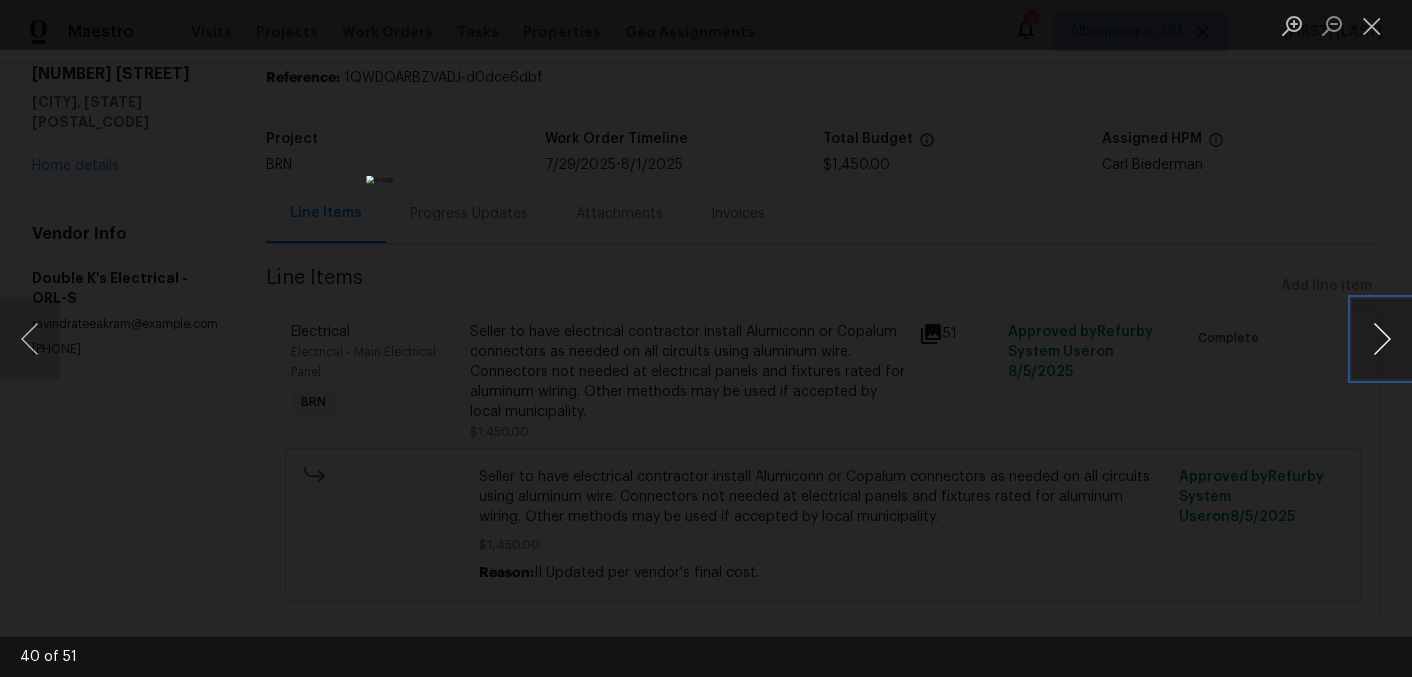 click at bounding box center (1382, 339) 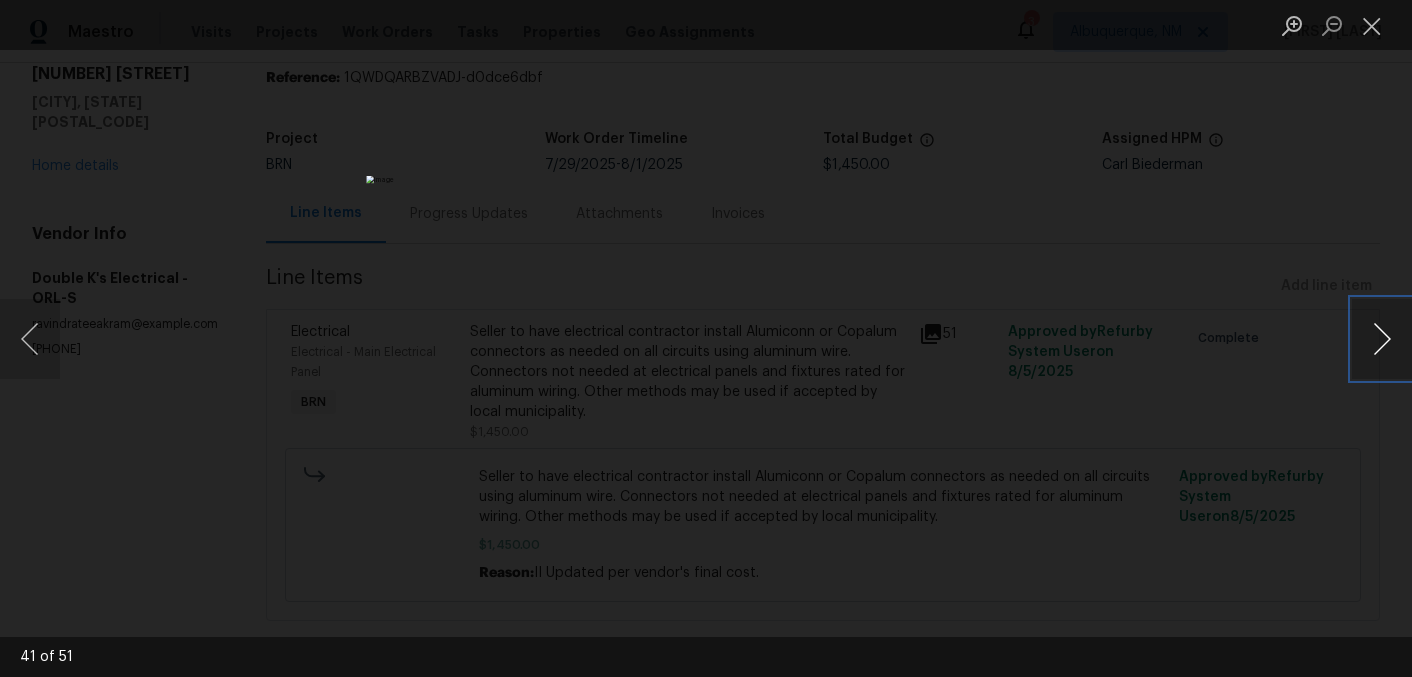 click at bounding box center [1382, 339] 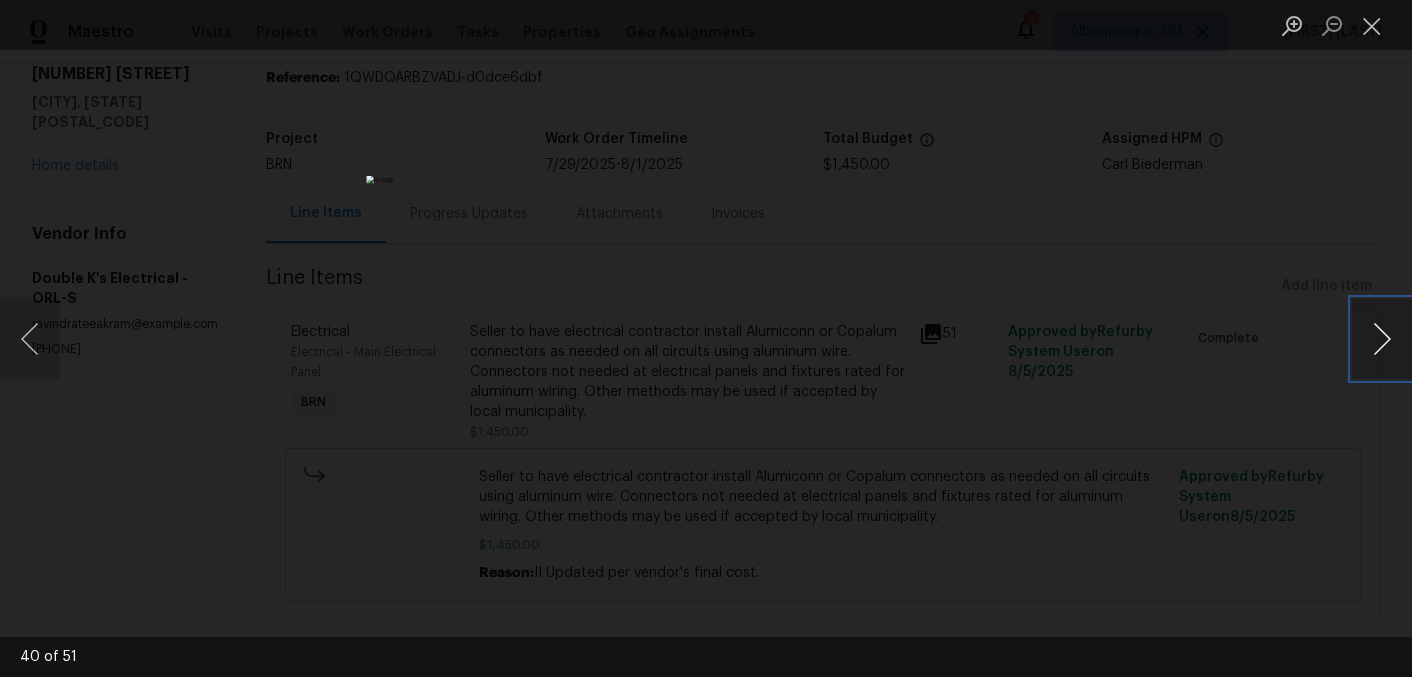 click at bounding box center [1382, 339] 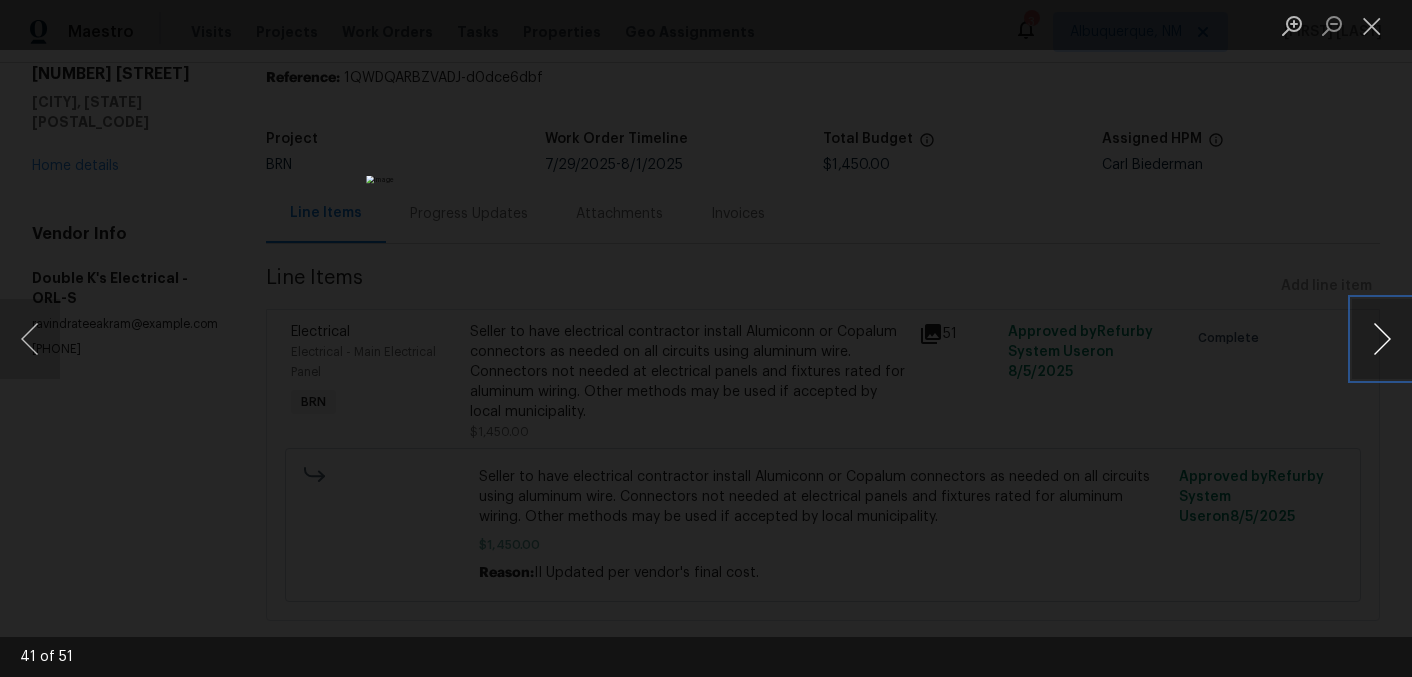 click at bounding box center (1382, 339) 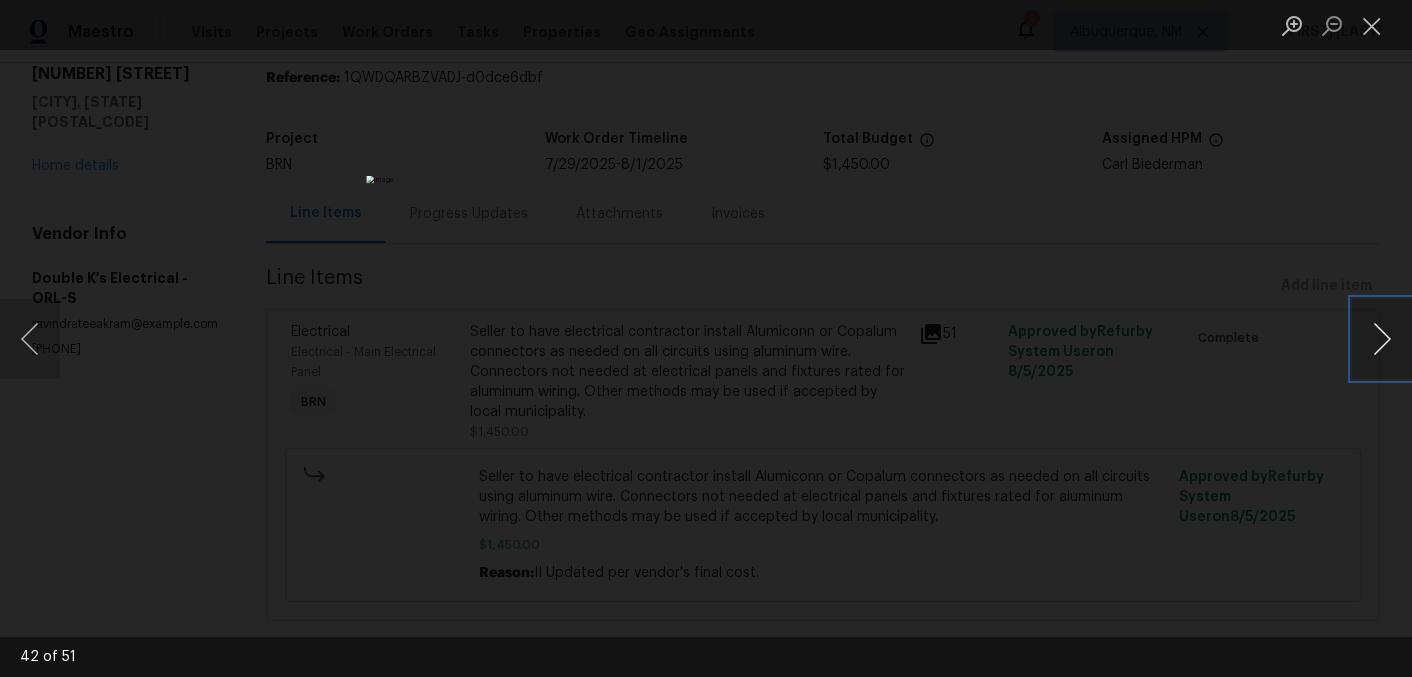 click at bounding box center (1382, 339) 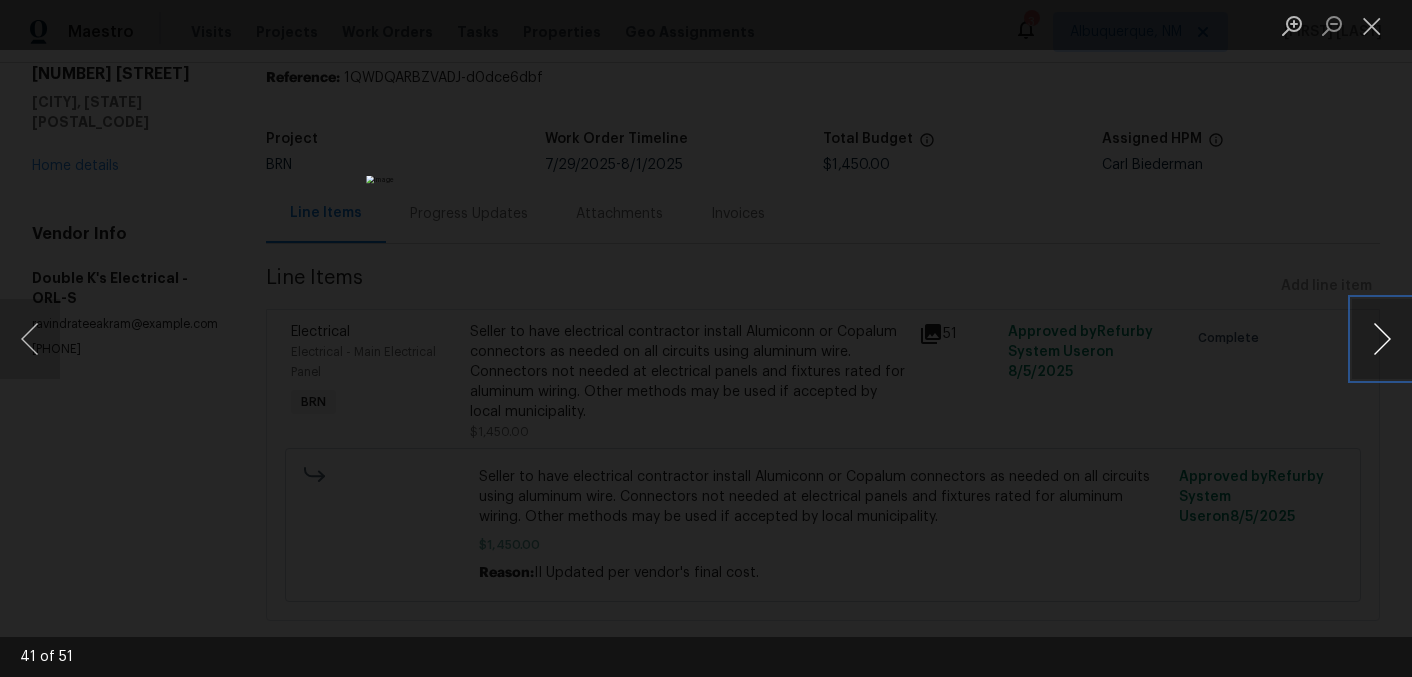 click at bounding box center (1382, 339) 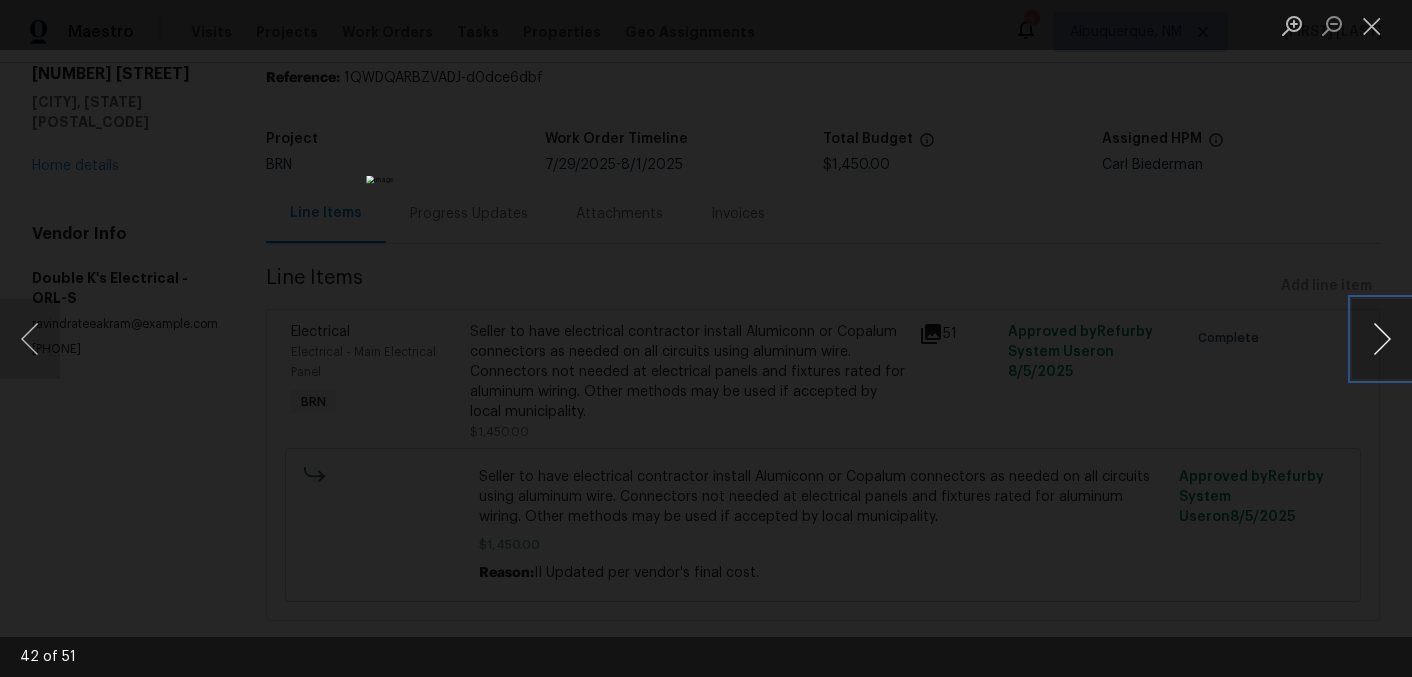 click at bounding box center [1382, 339] 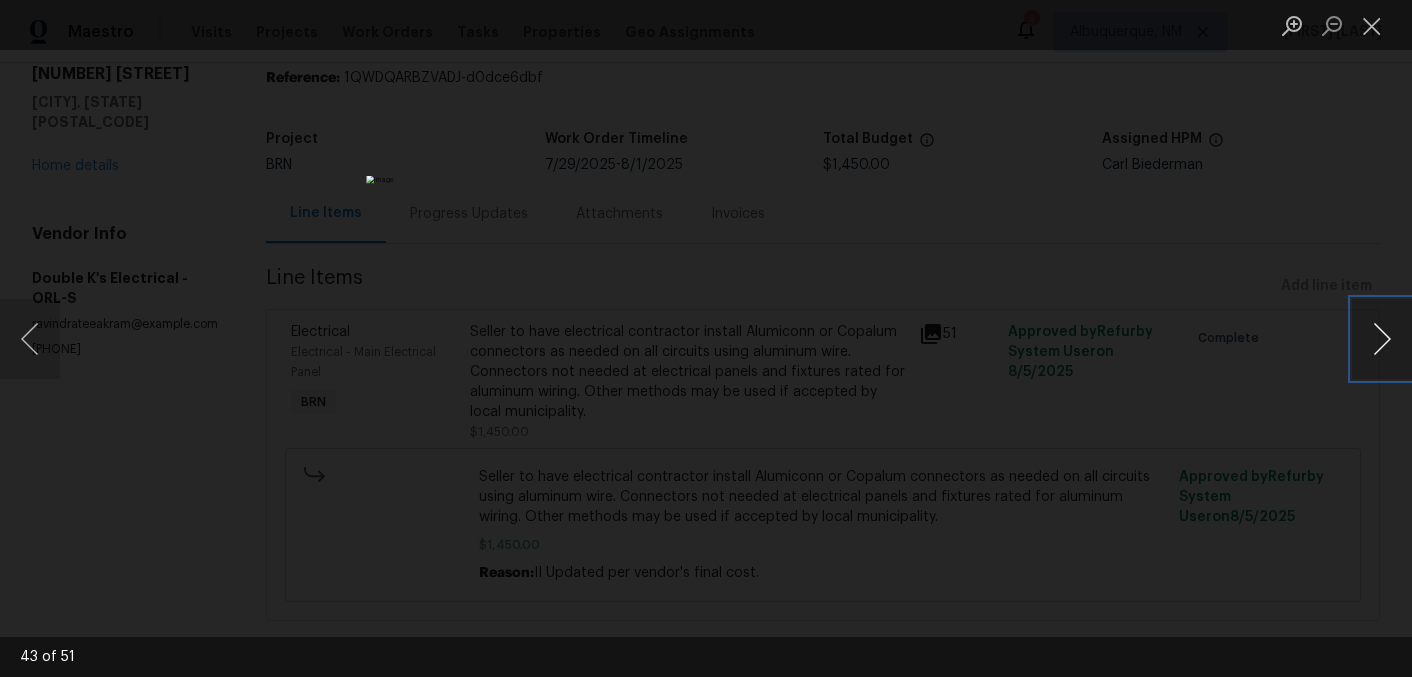 click at bounding box center (1382, 339) 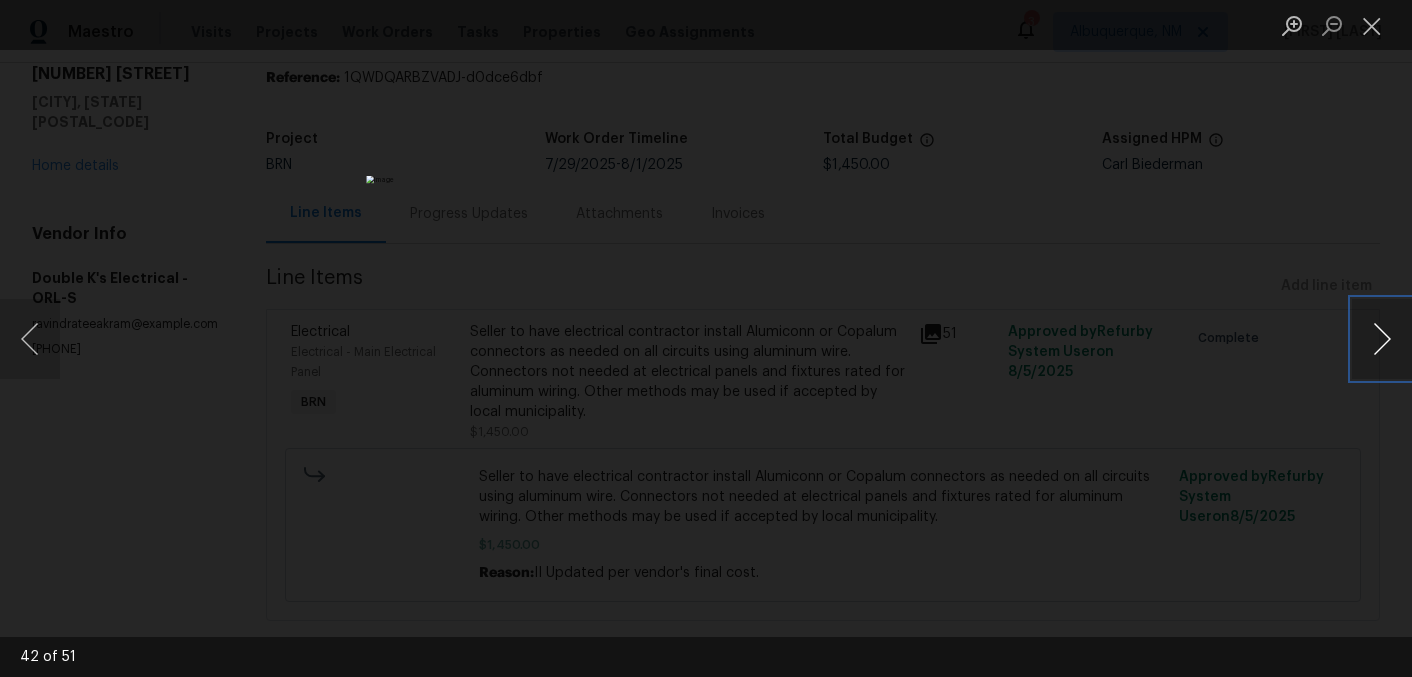click at bounding box center [1382, 339] 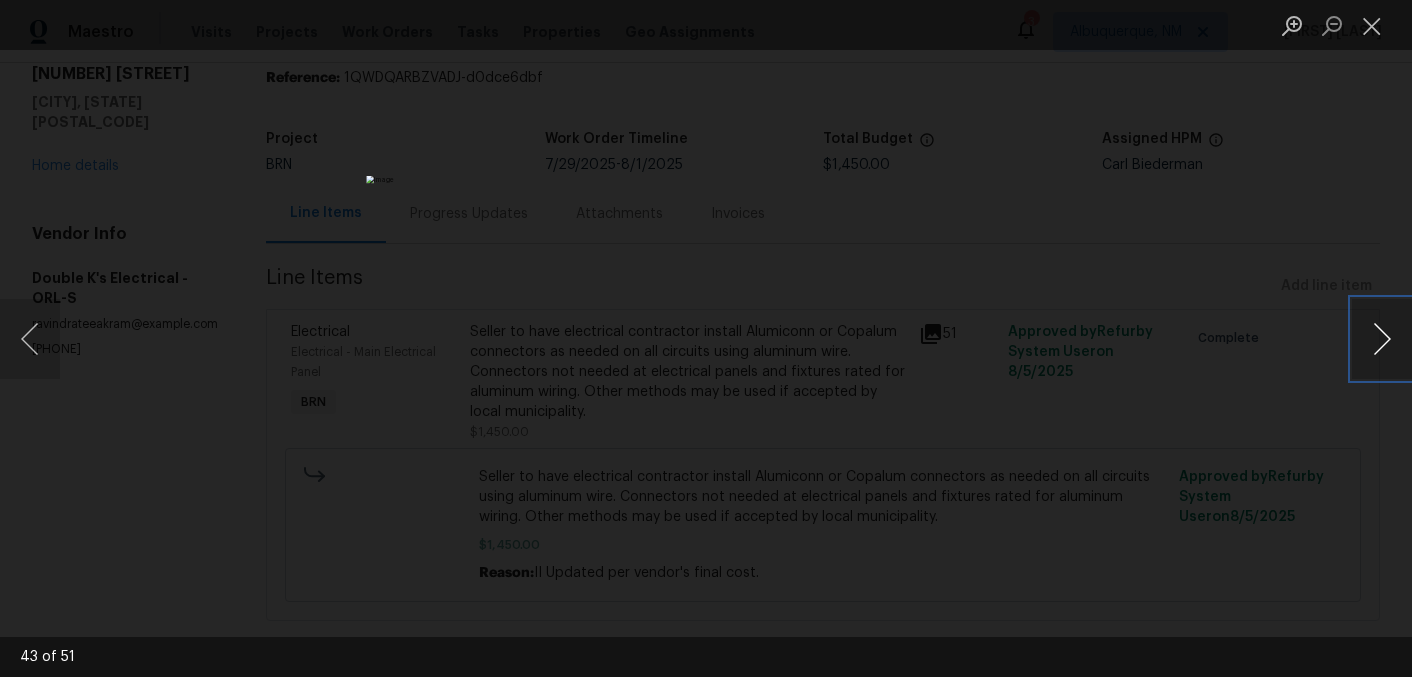 click at bounding box center [1382, 339] 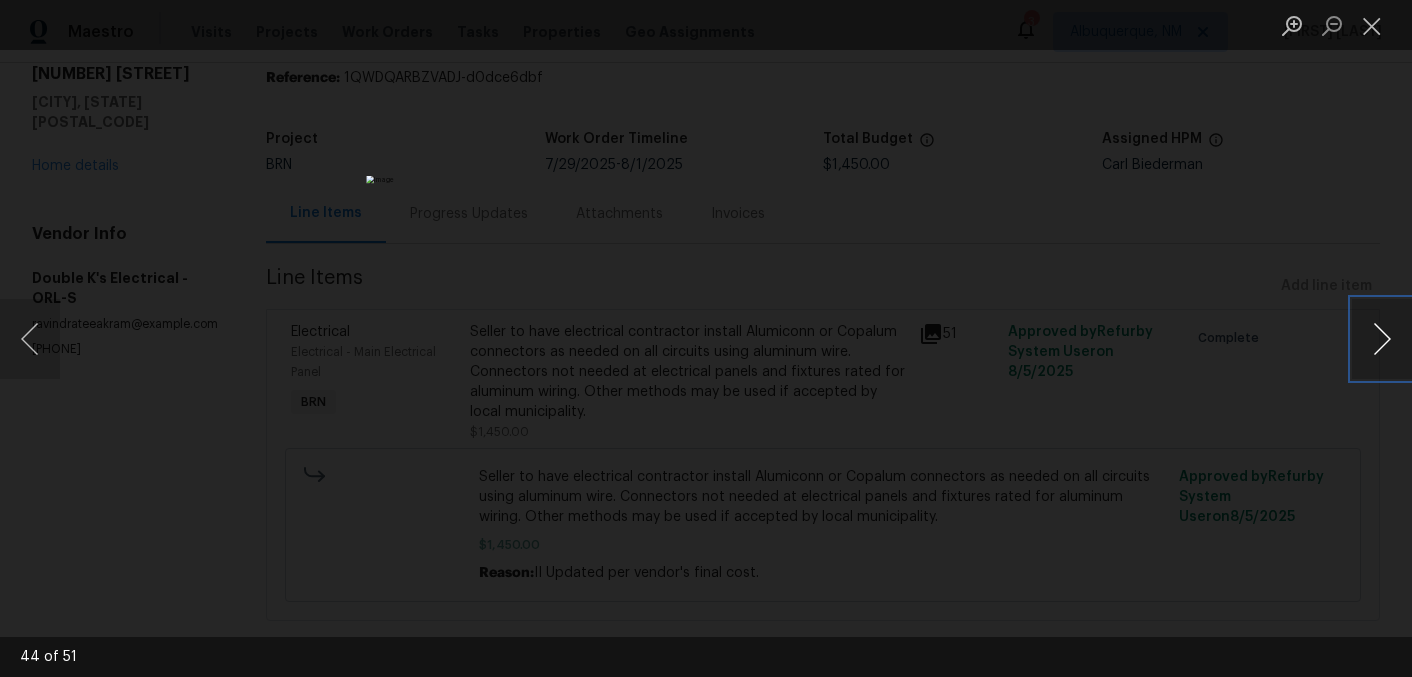click at bounding box center (1382, 339) 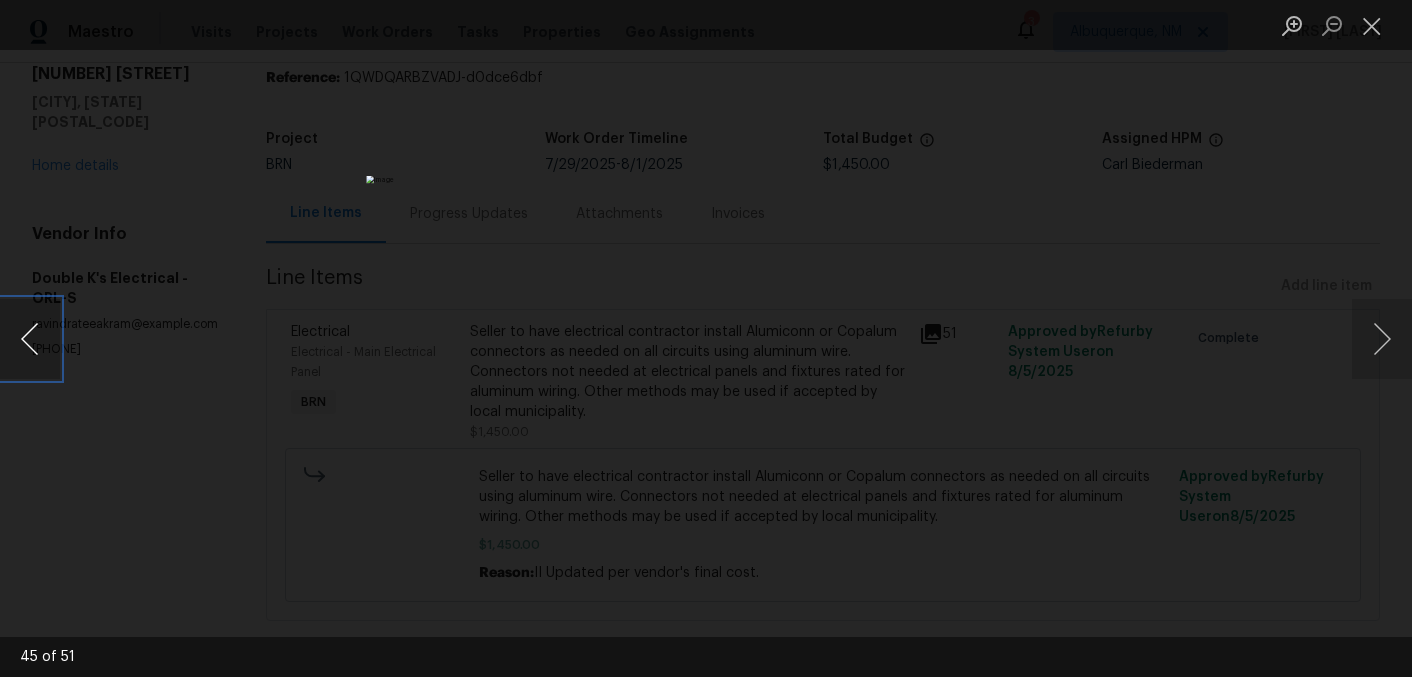 click at bounding box center (30, 339) 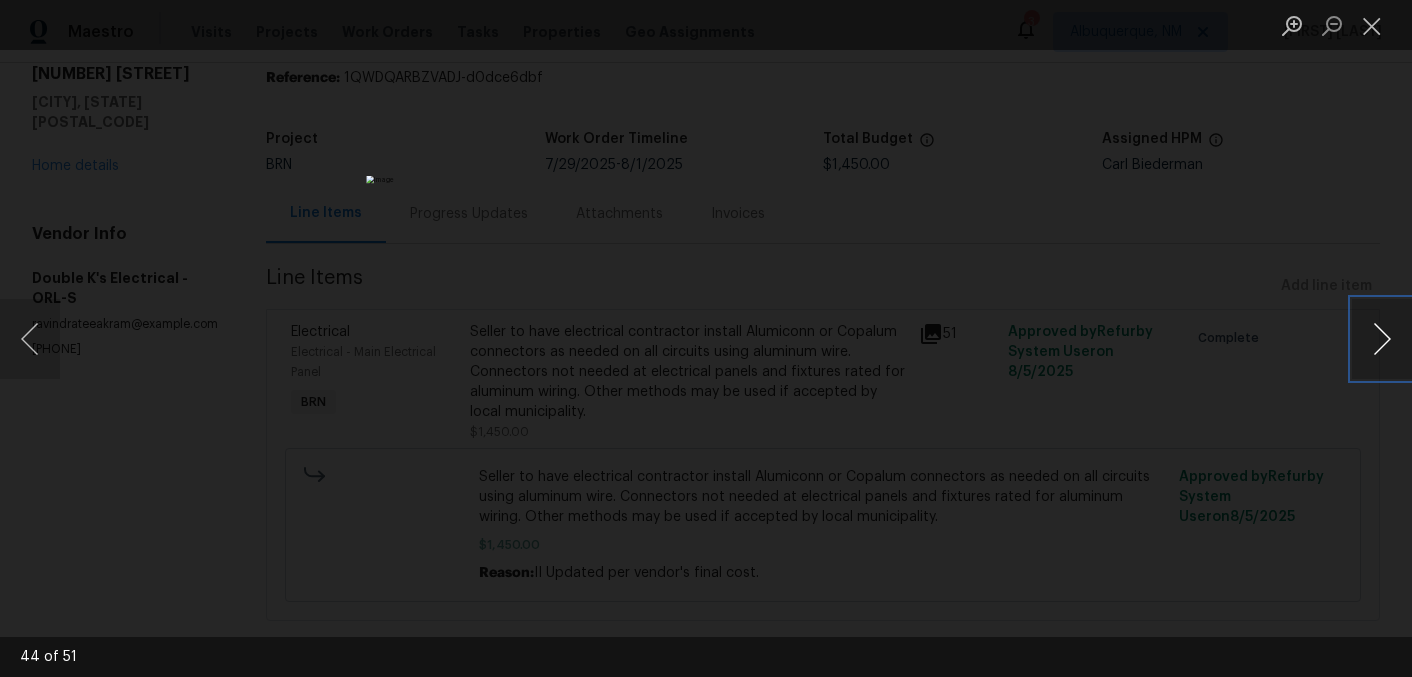 click at bounding box center [1382, 339] 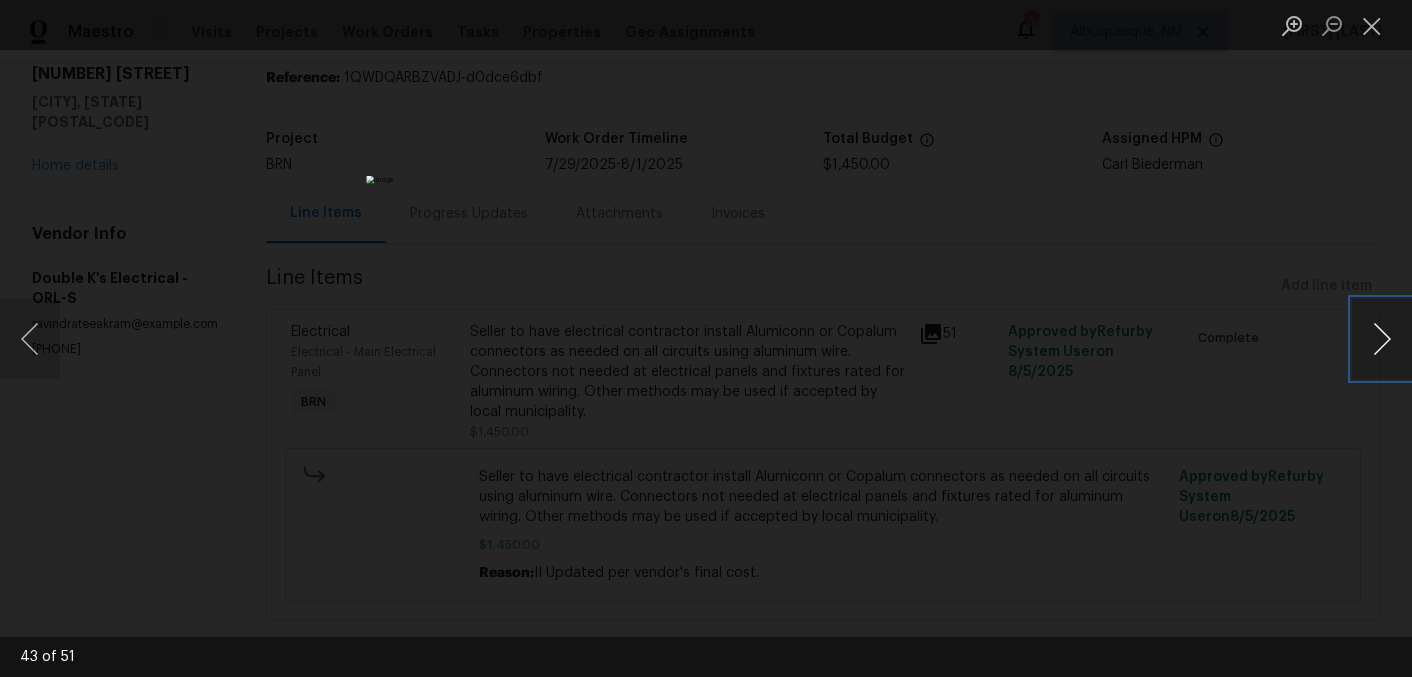 click at bounding box center [1382, 339] 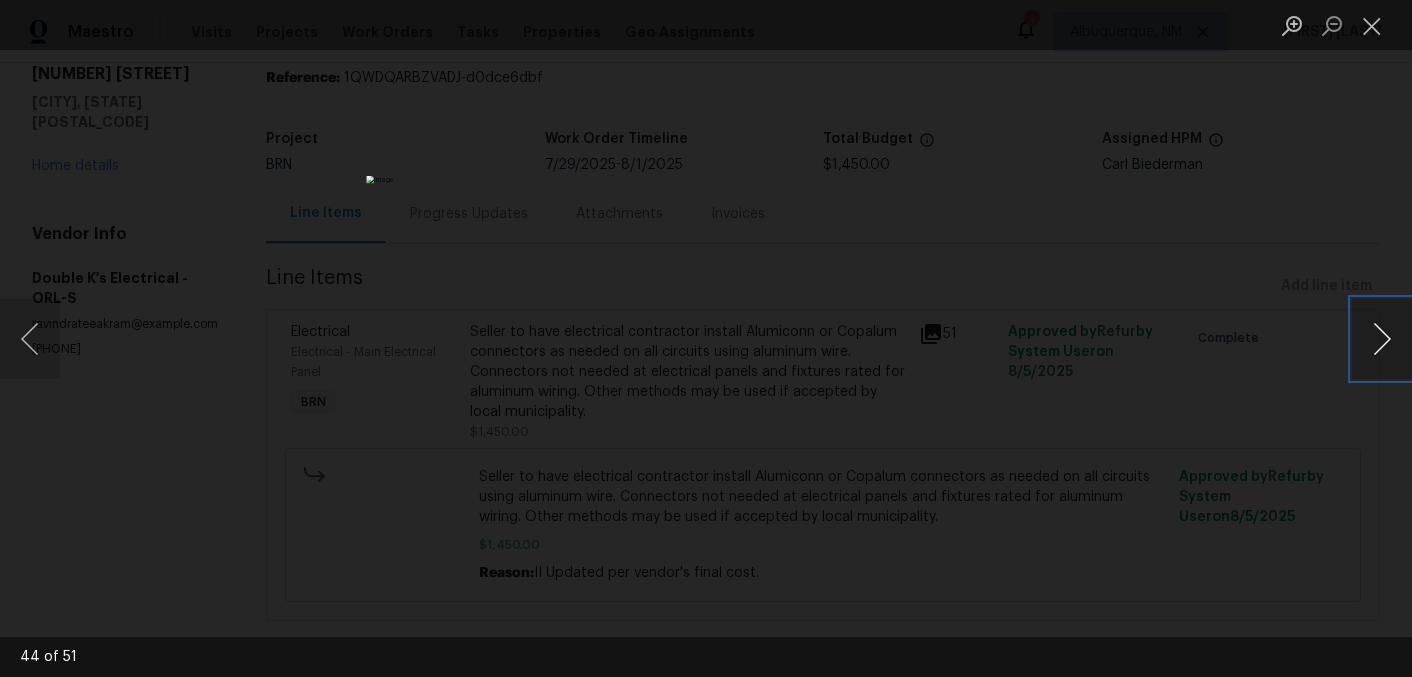 click at bounding box center (1382, 339) 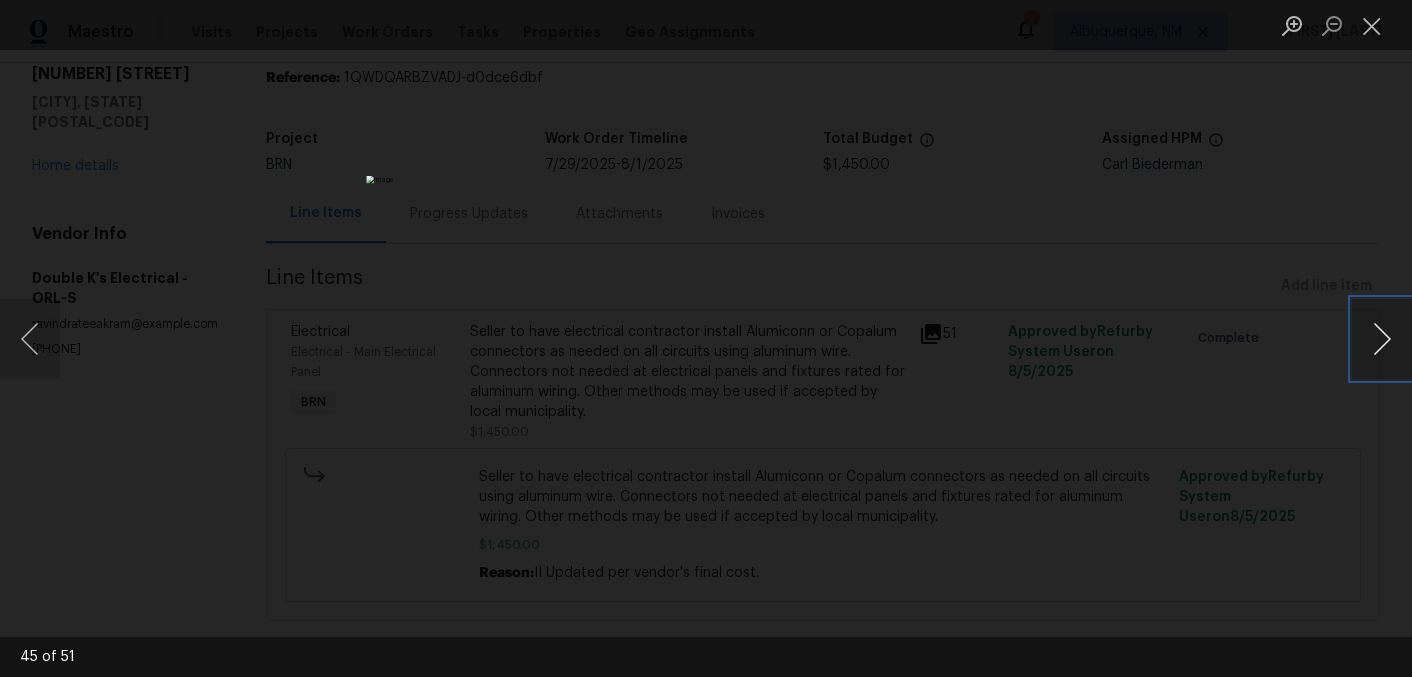 click at bounding box center [1382, 339] 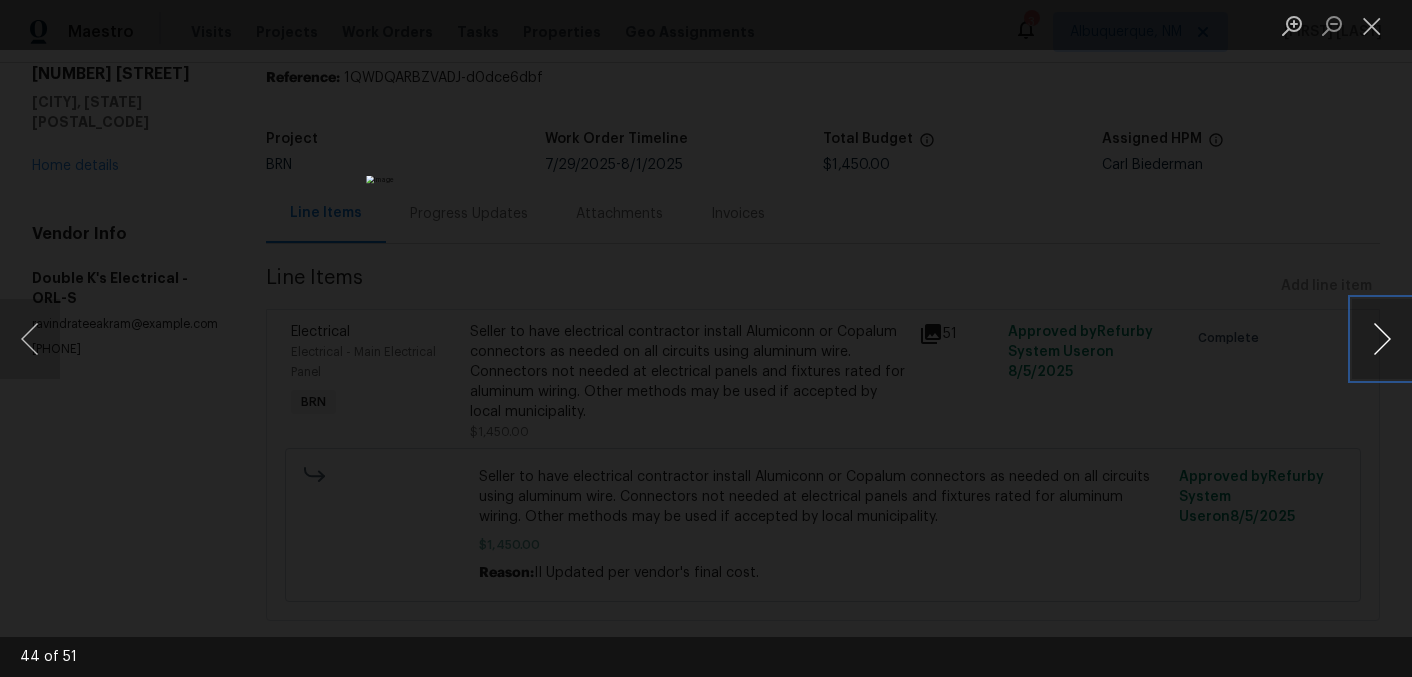 click at bounding box center [1382, 339] 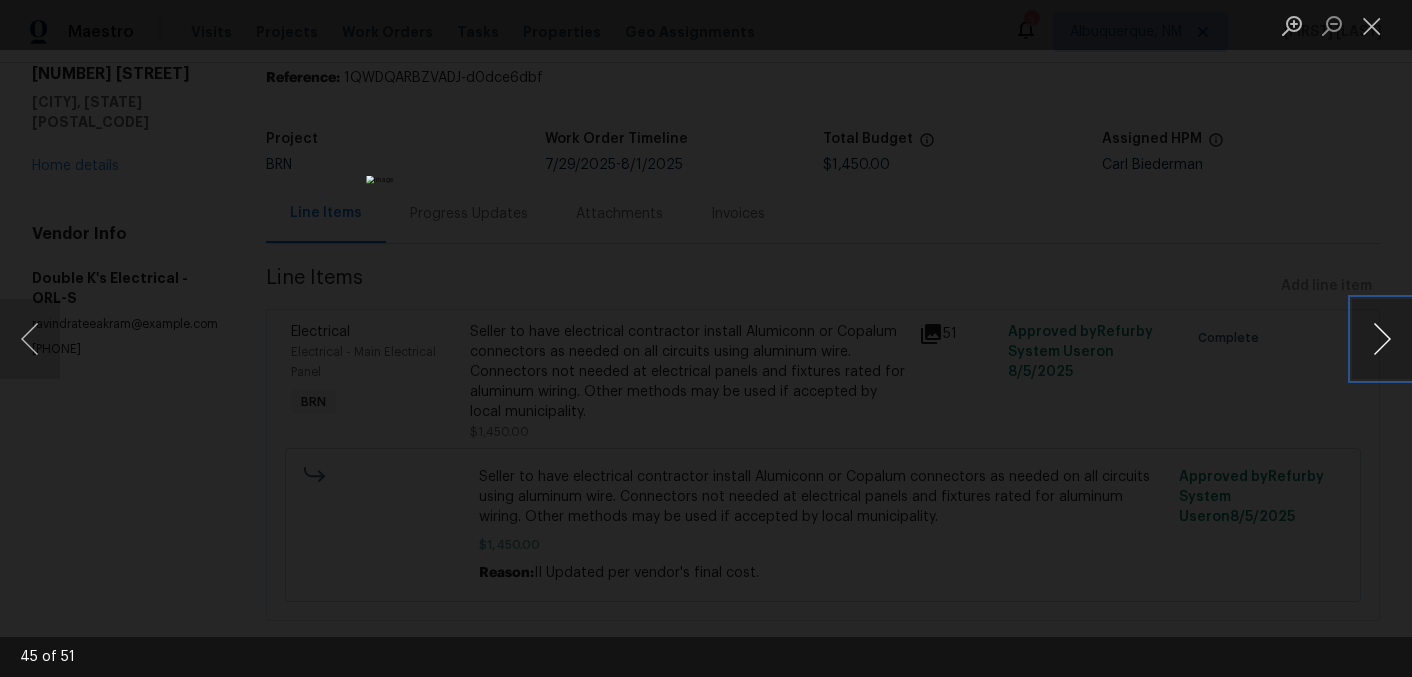 click at bounding box center [1382, 339] 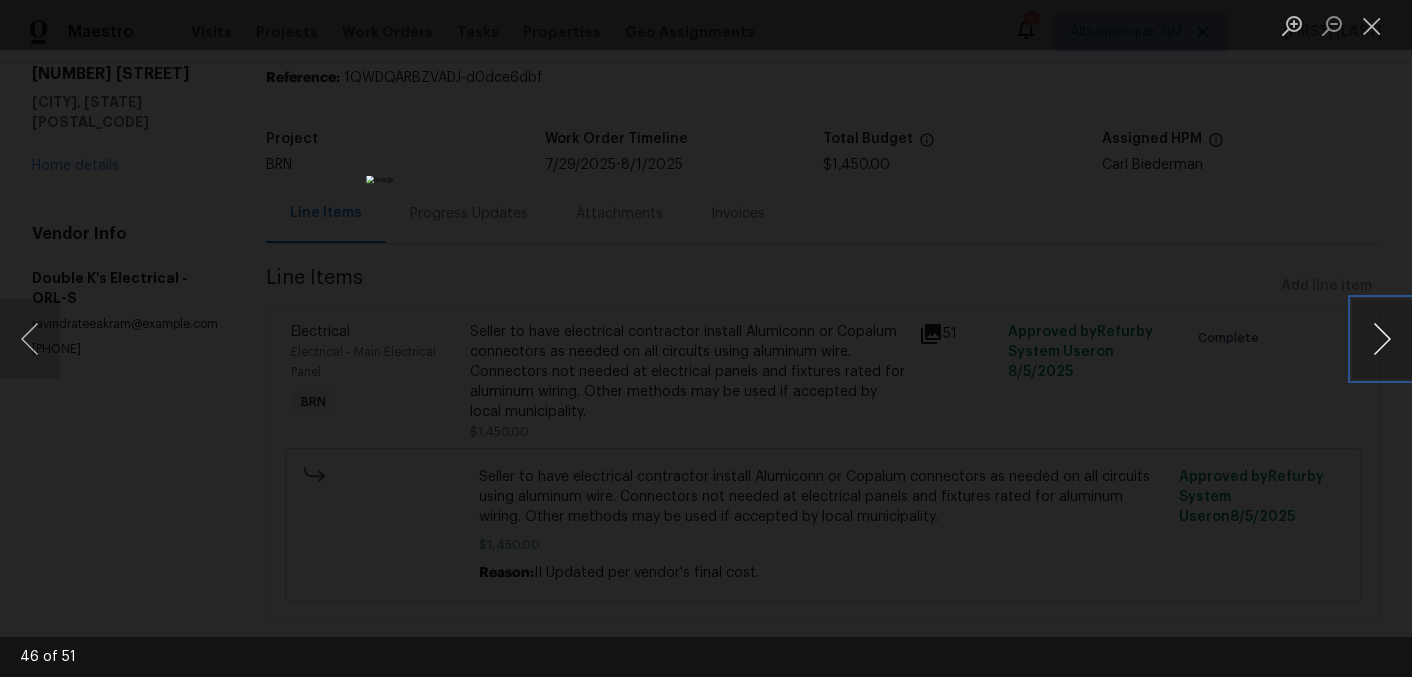 click at bounding box center [1382, 339] 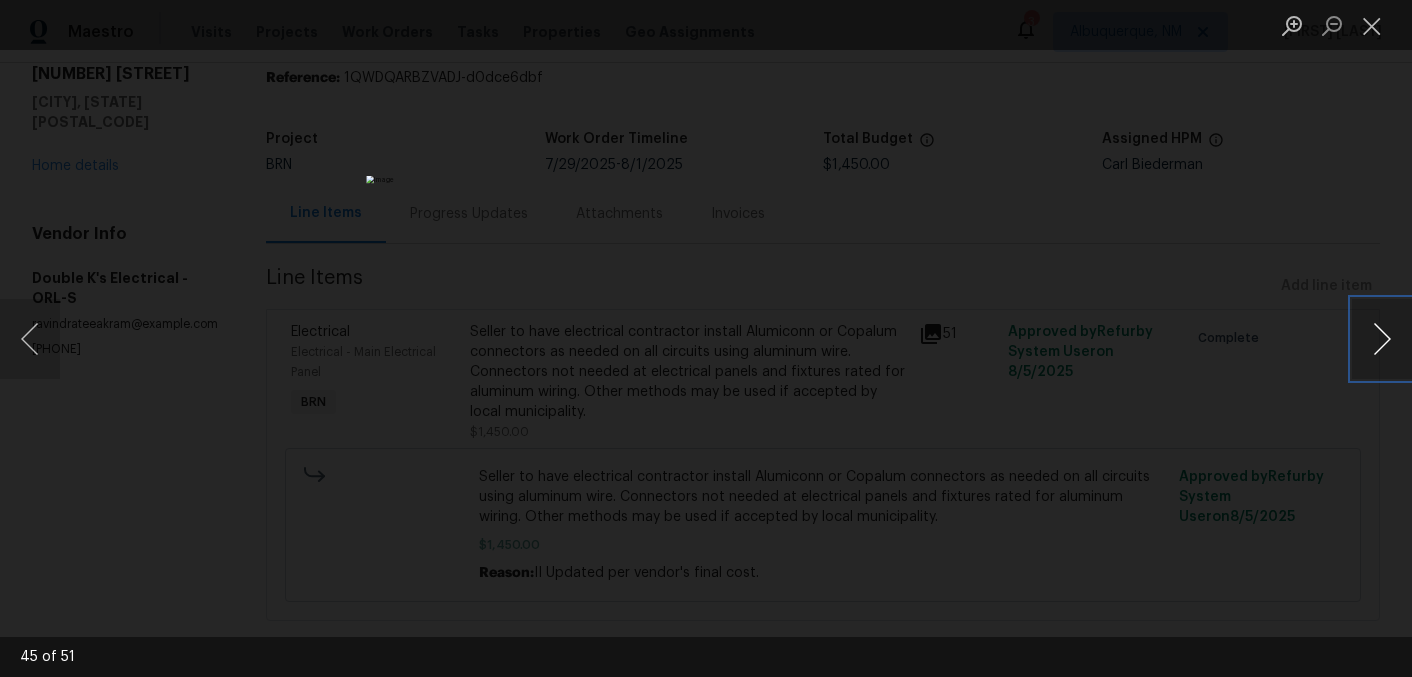 click at bounding box center [1382, 339] 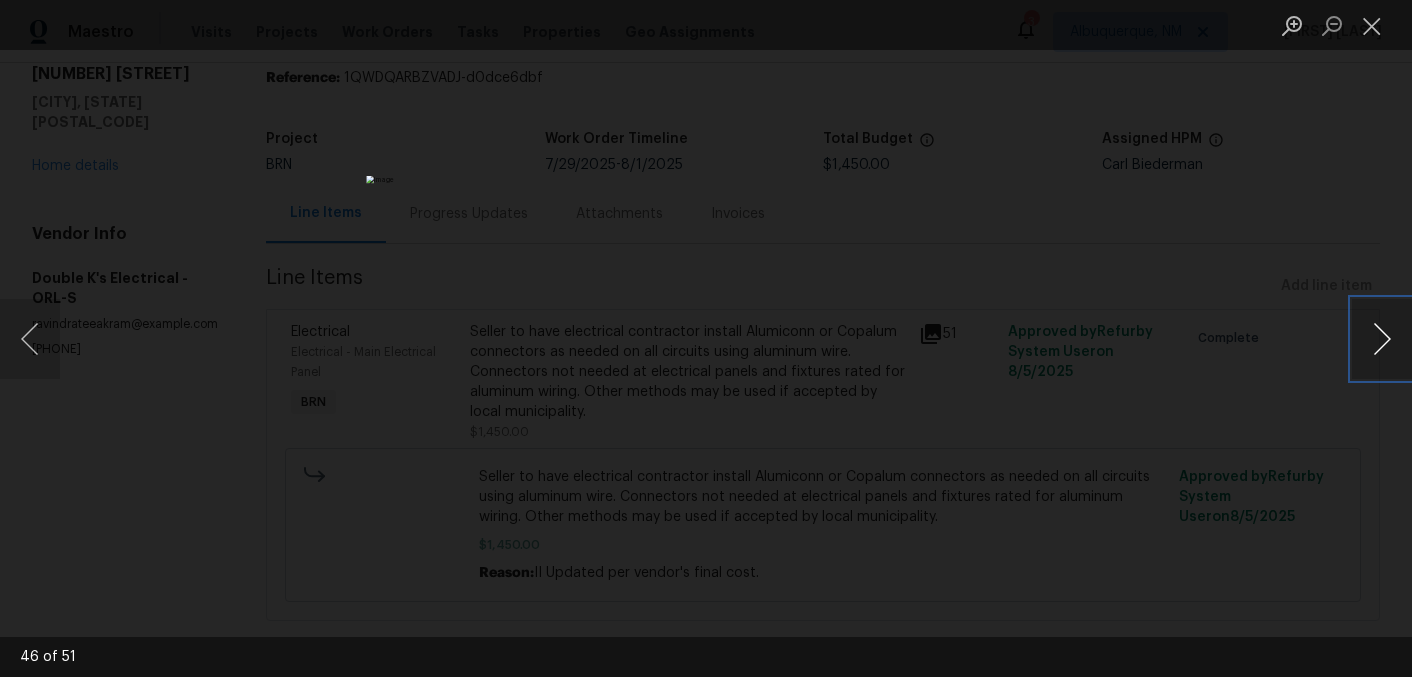 click at bounding box center [1382, 339] 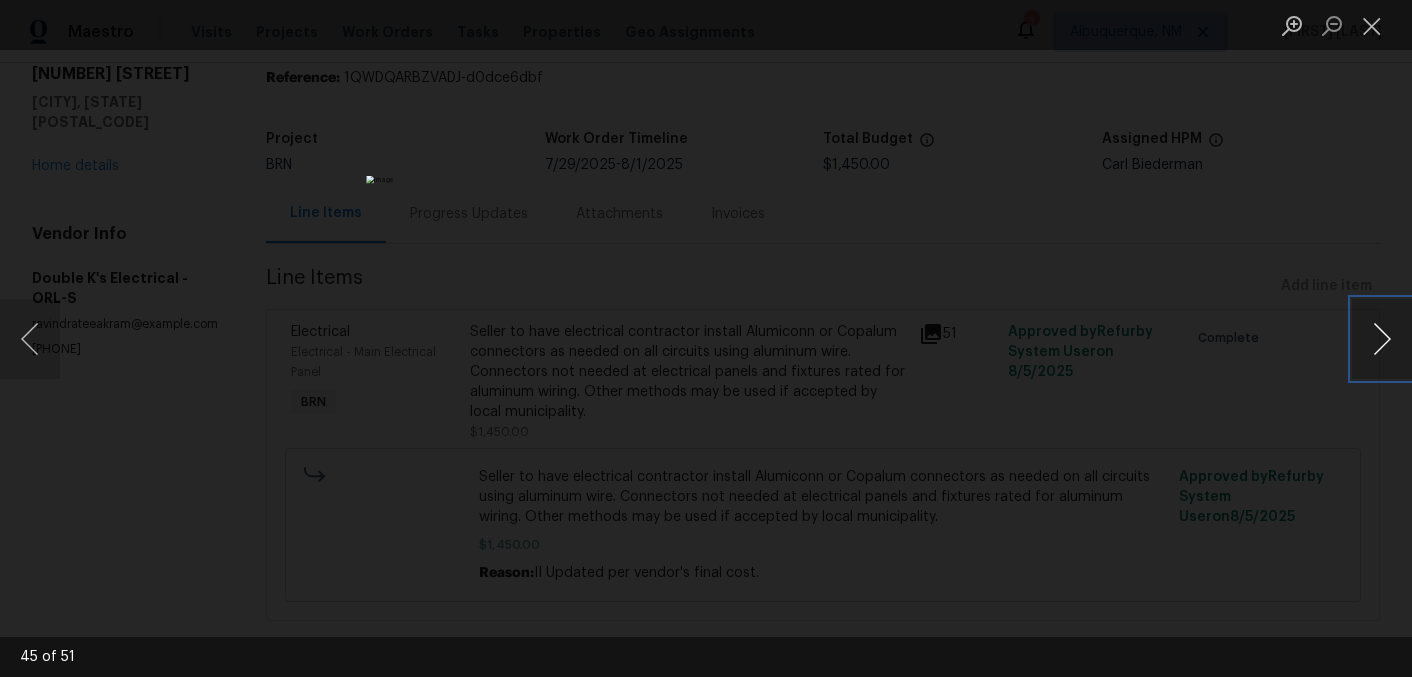 click at bounding box center (1382, 339) 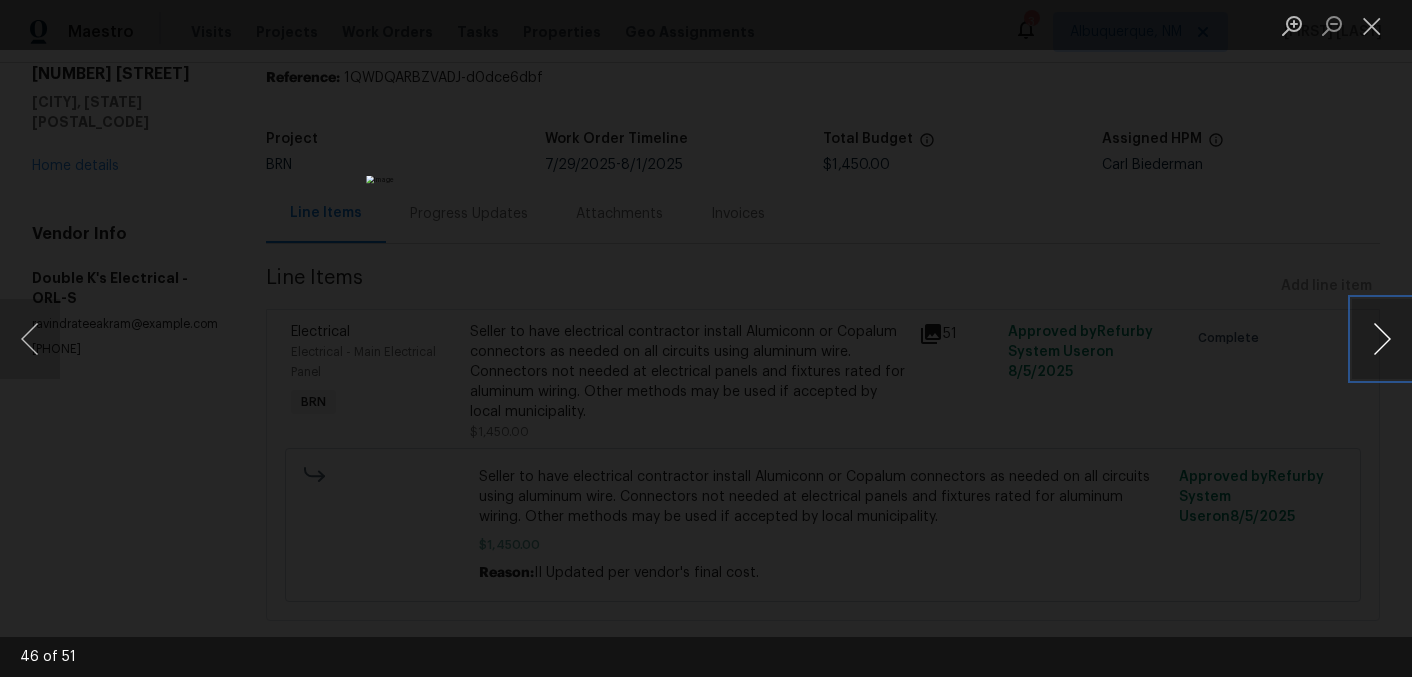 click at bounding box center (1382, 339) 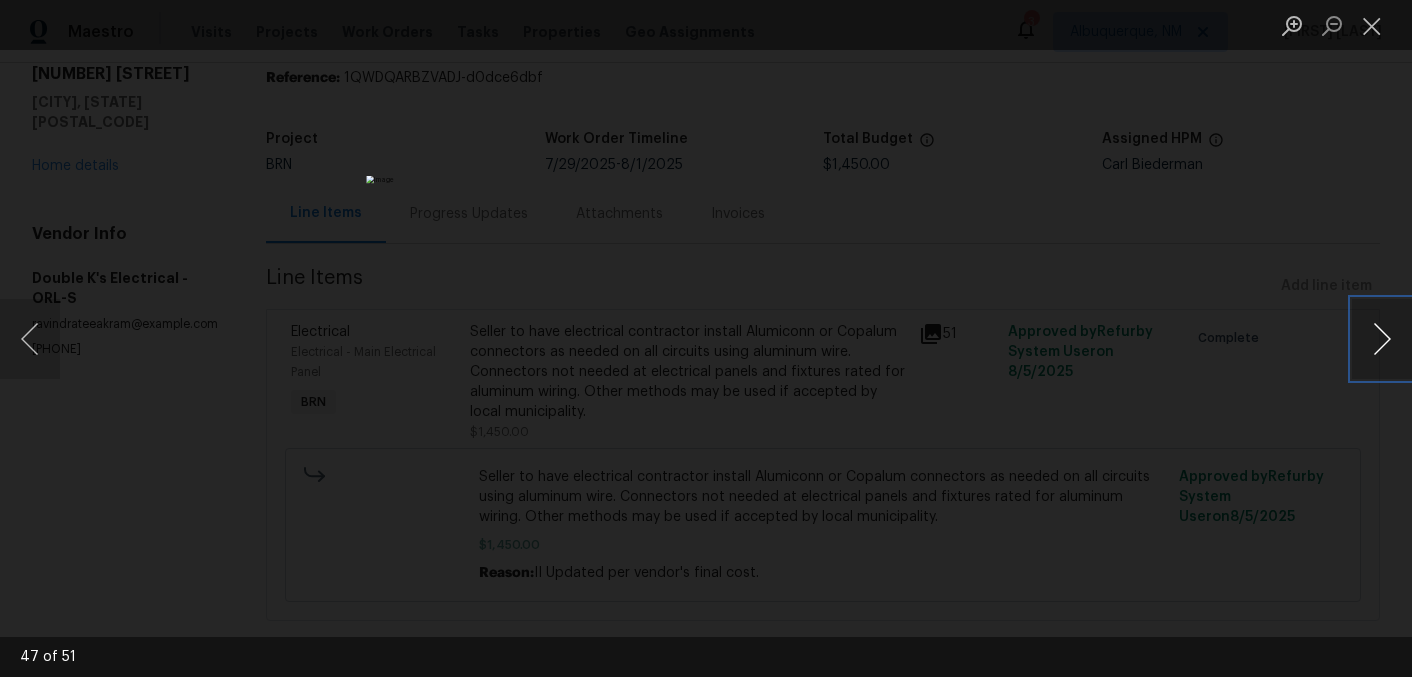 click at bounding box center (1382, 339) 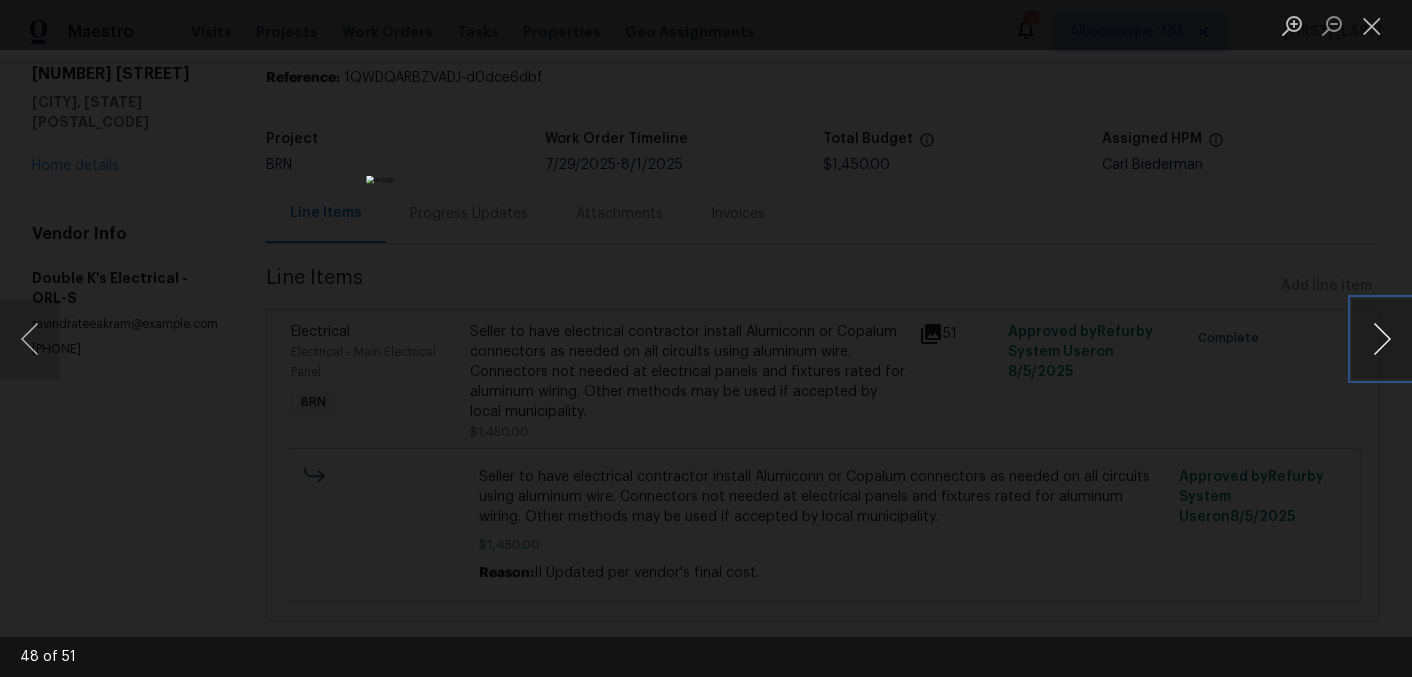 click at bounding box center (1382, 339) 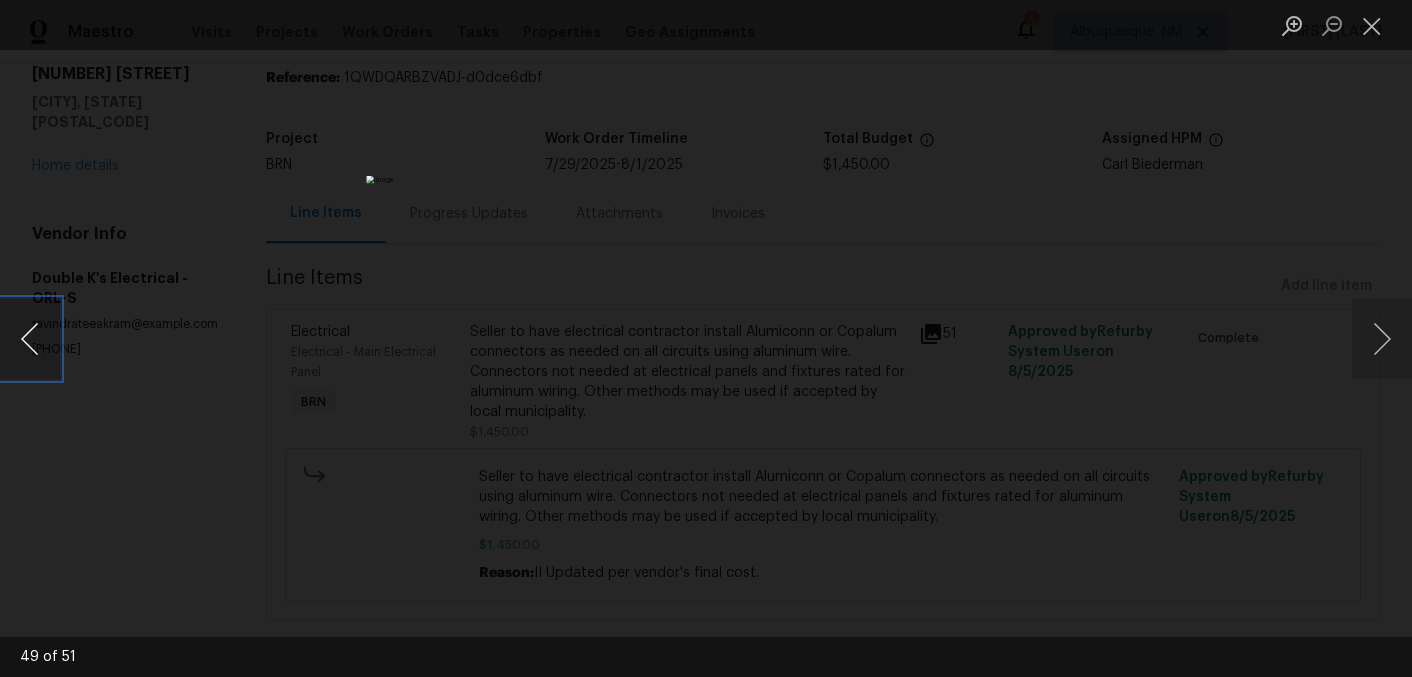 click at bounding box center (30, 339) 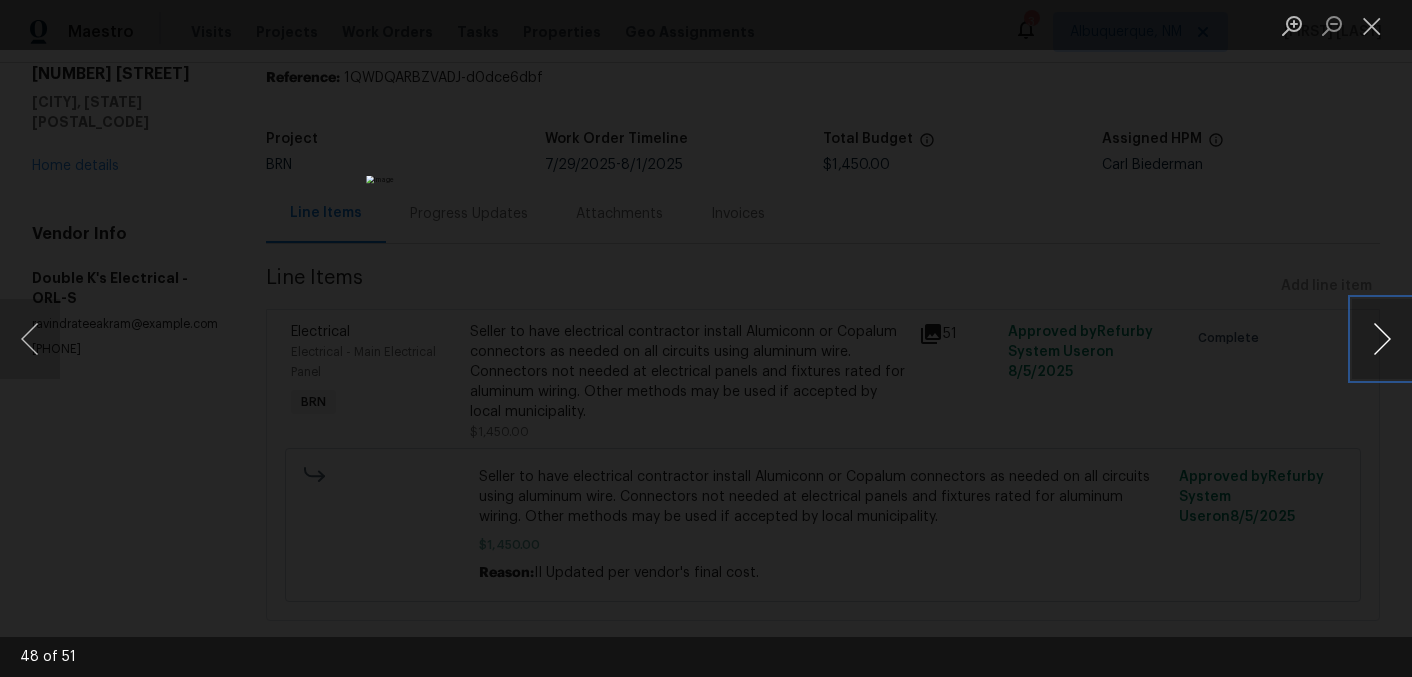 click at bounding box center [1382, 339] 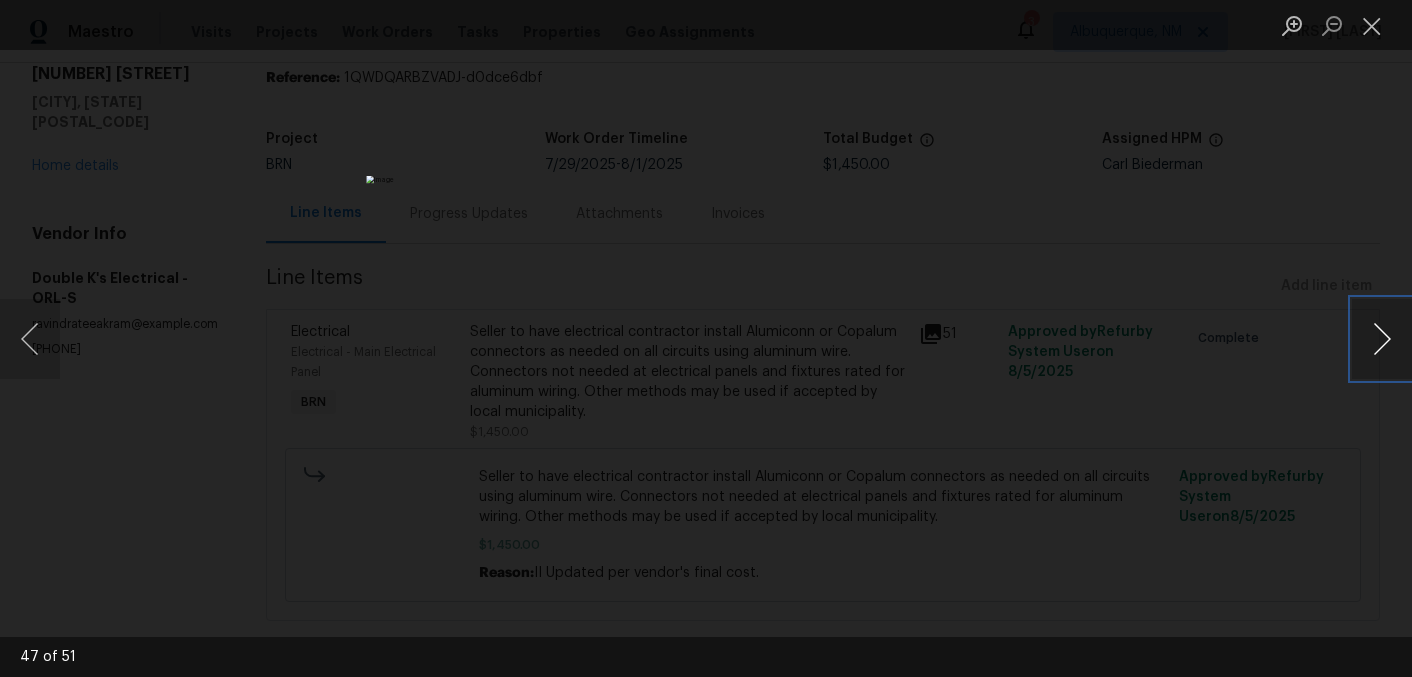 click at bounding box center [1382, 339] 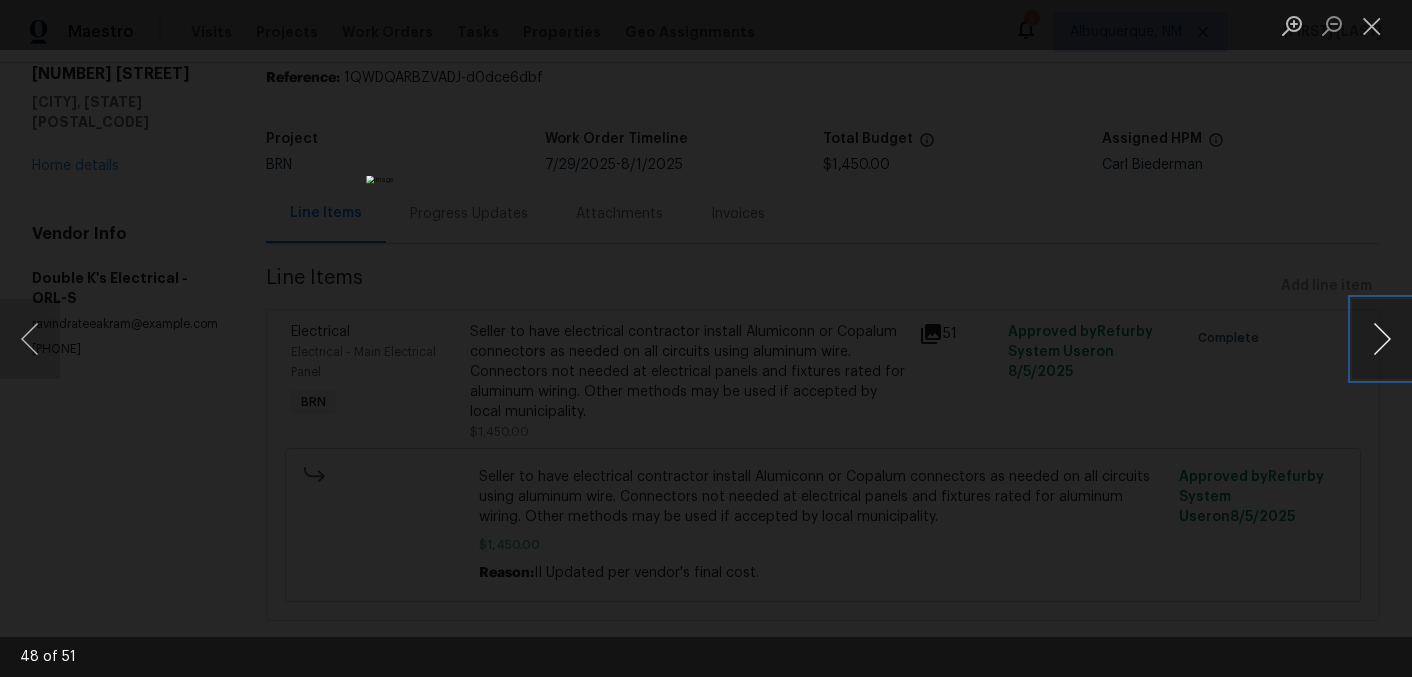 click at bounding box center (1382, 339) 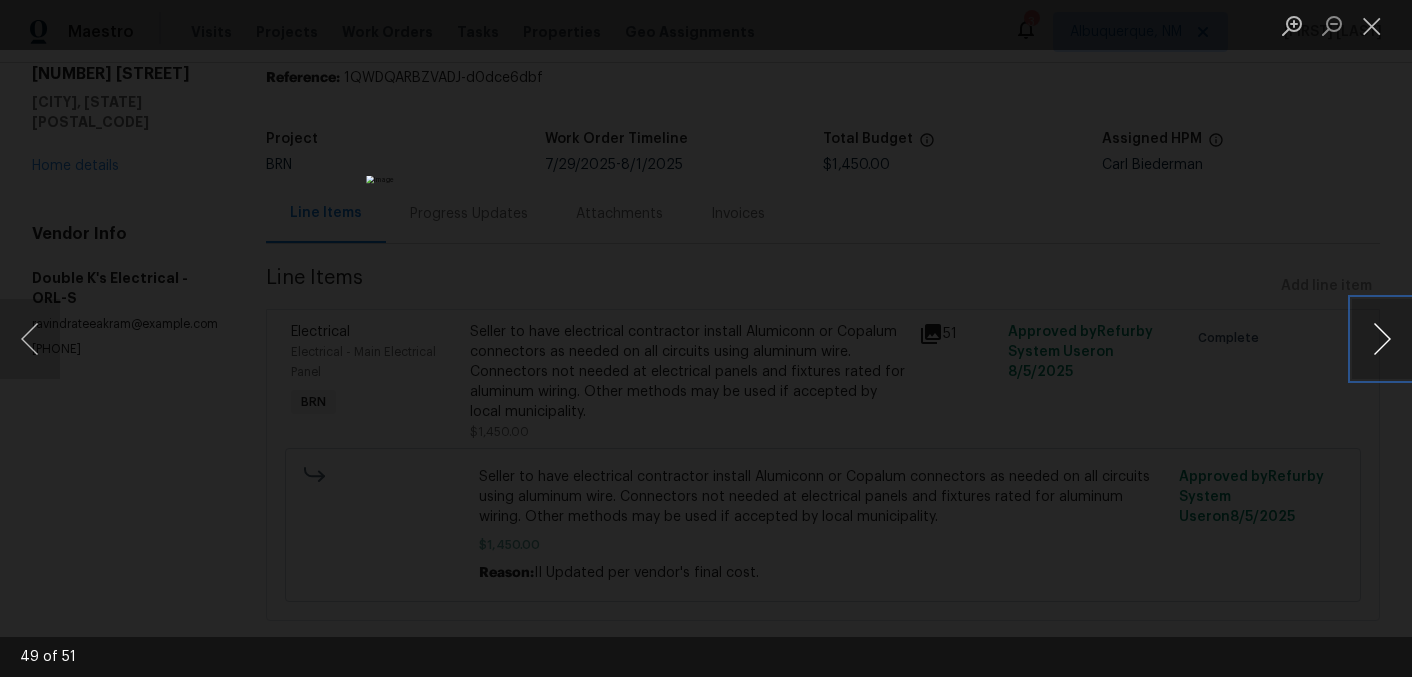 click at bounding box center (1382, 339) 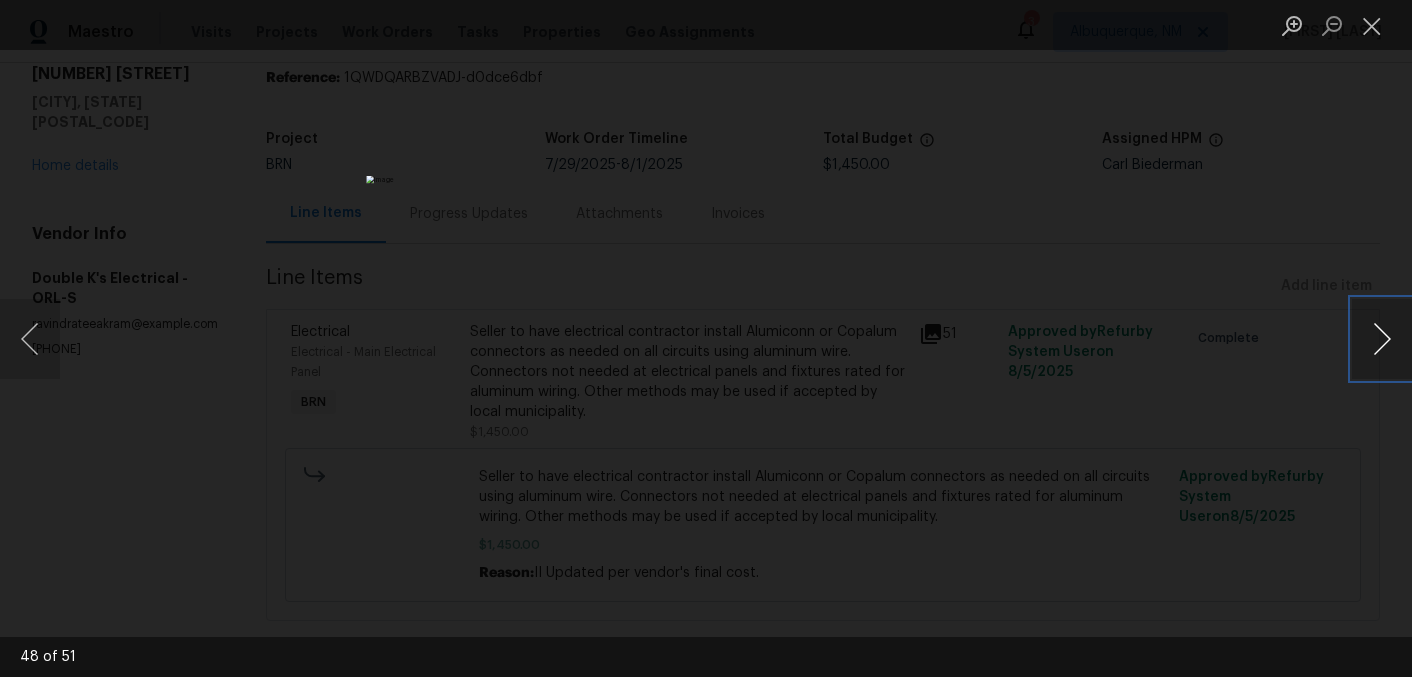 click at bounding box center [1382, 339] 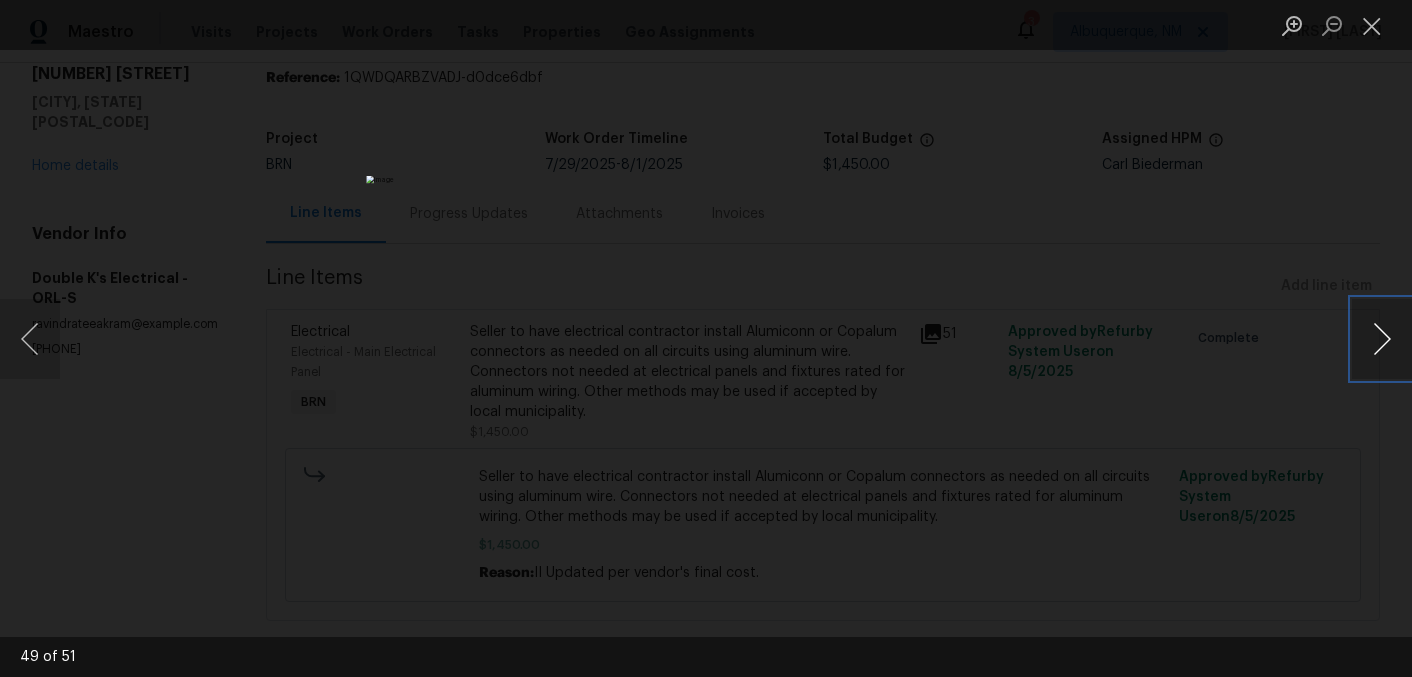 click at bounding box center (1382, 339) 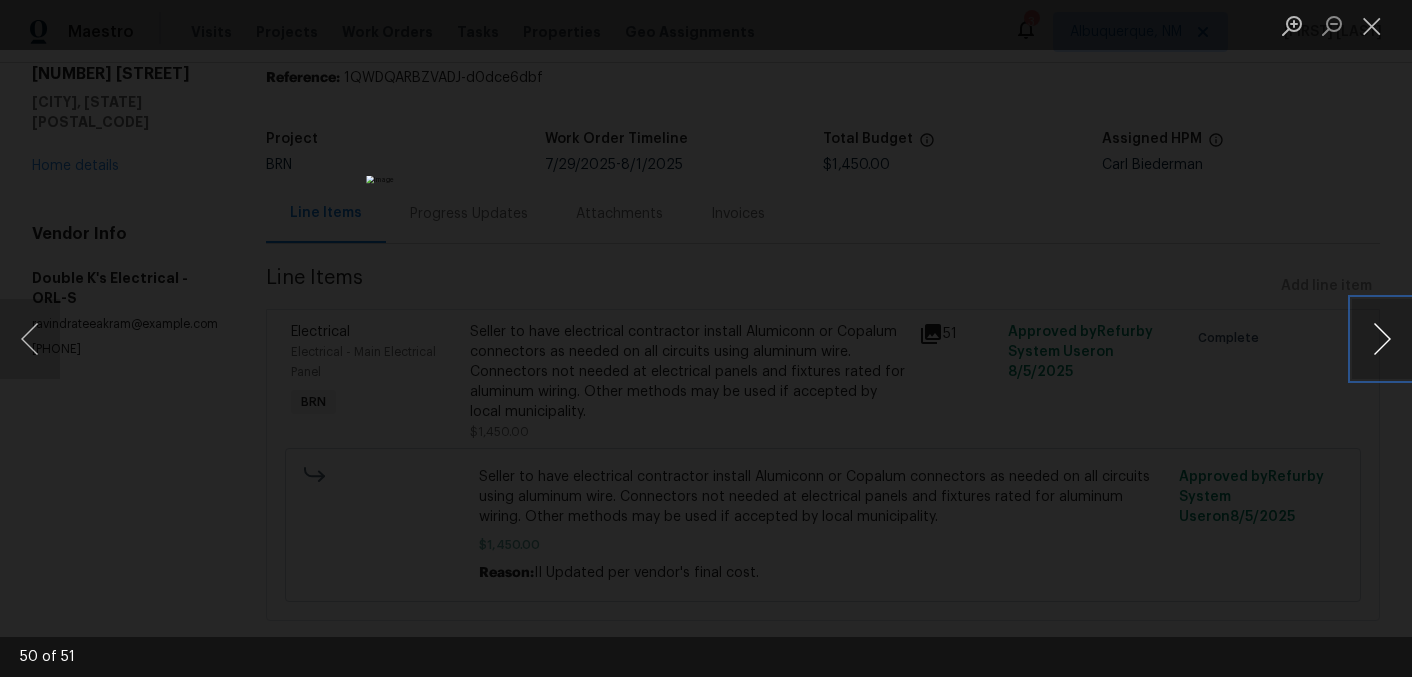 click at bounding box center [1382, 339] 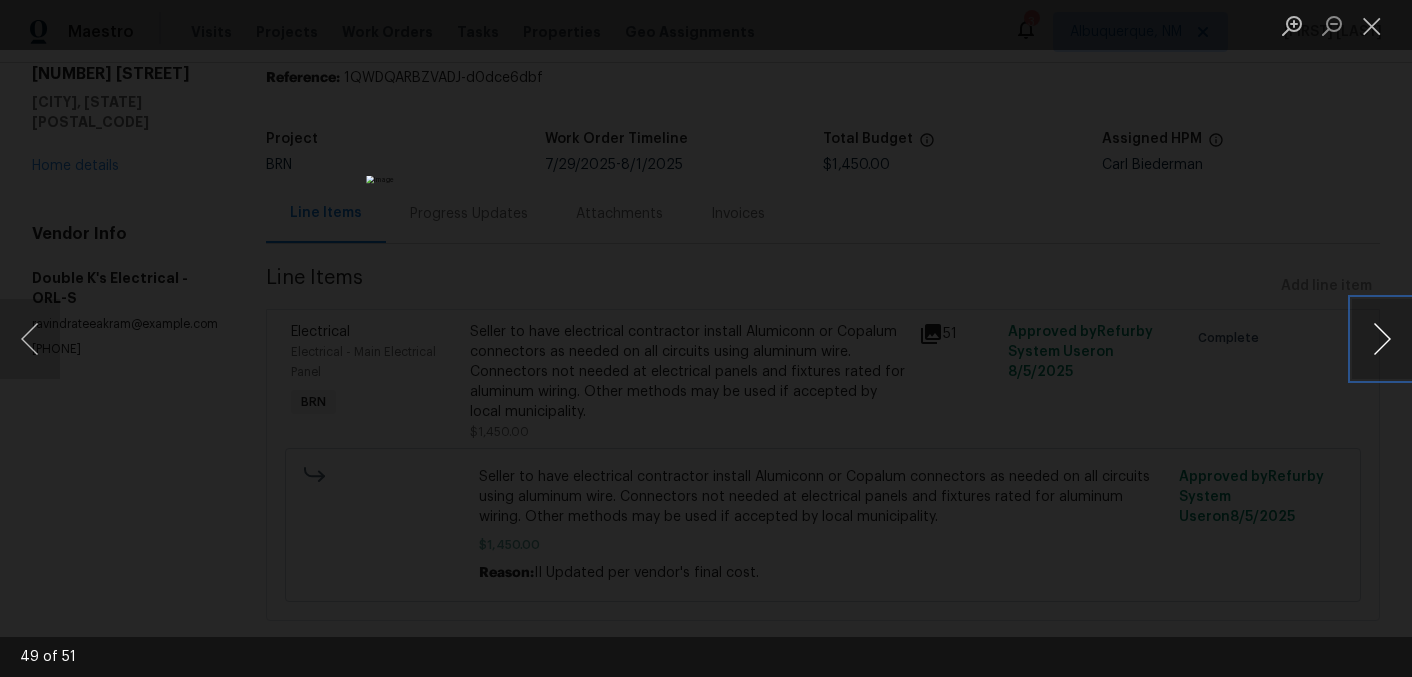 click at bounding box center (1382, 339) 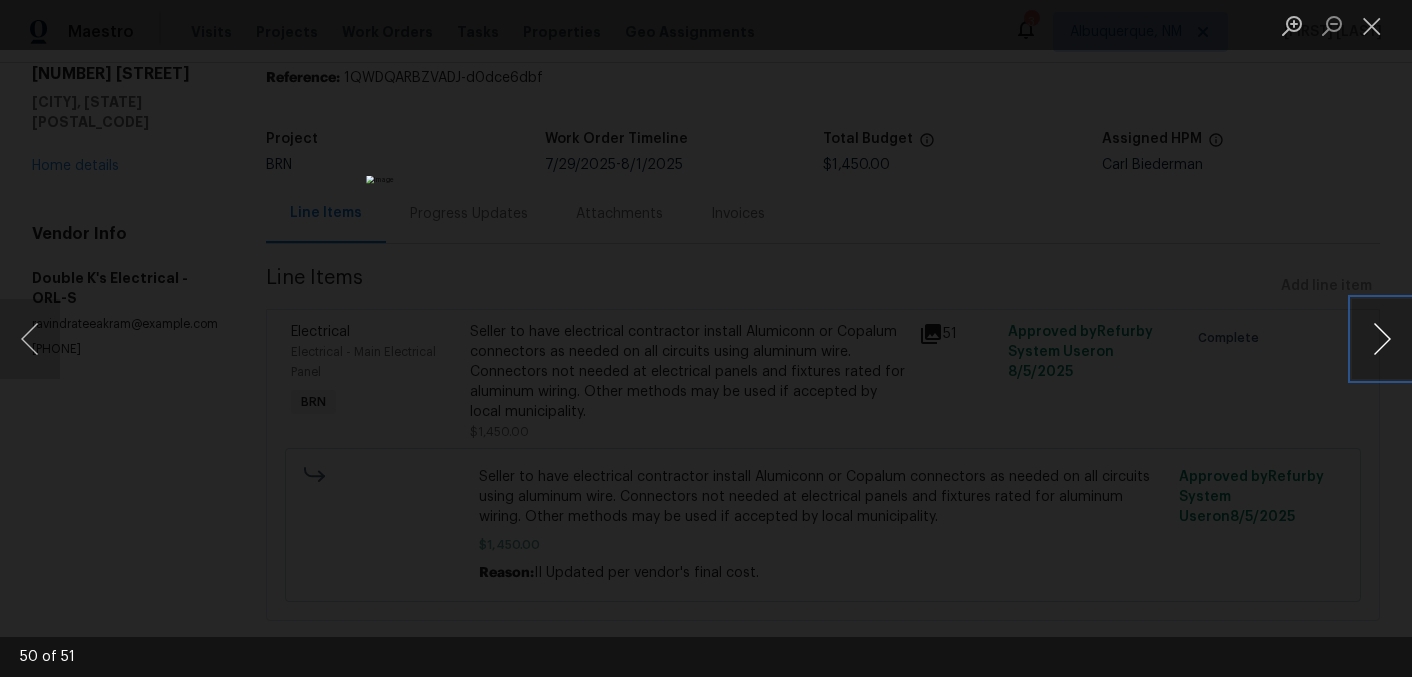 click at bounding box center (1382, 339) 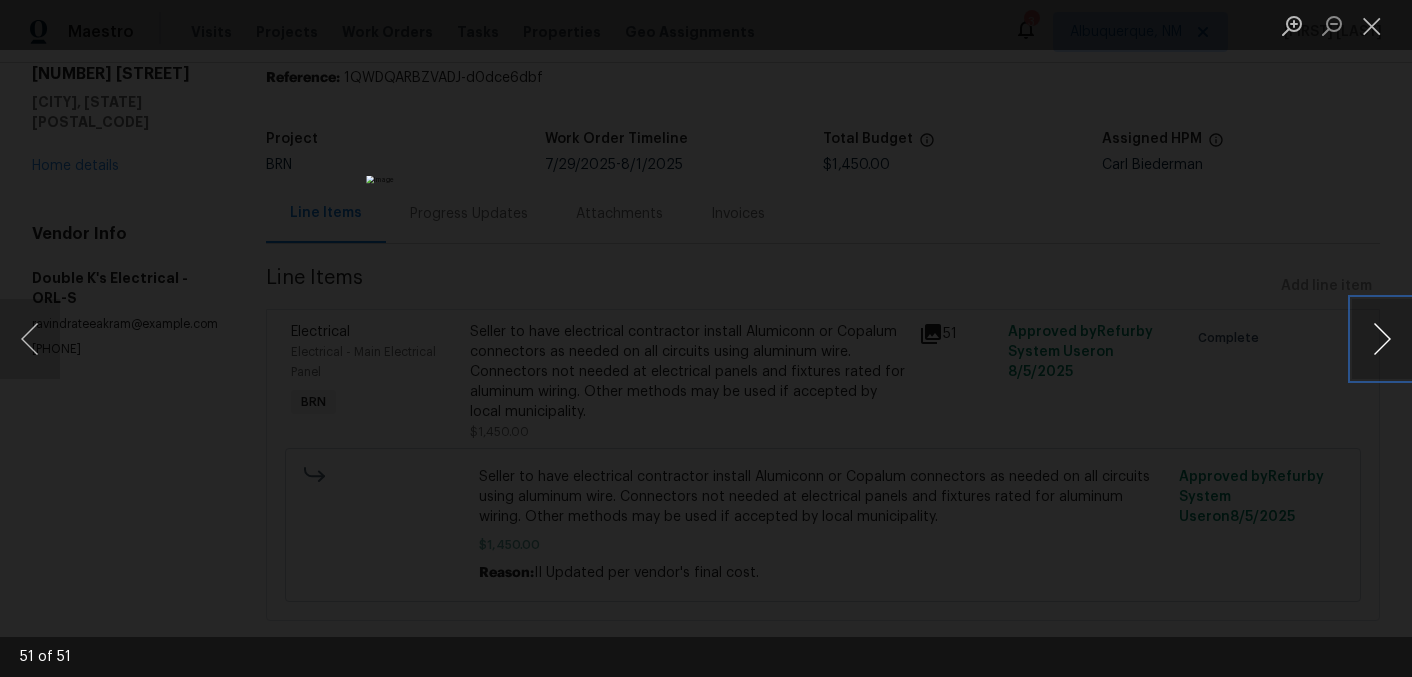 click at bounding box center [1382, 339] 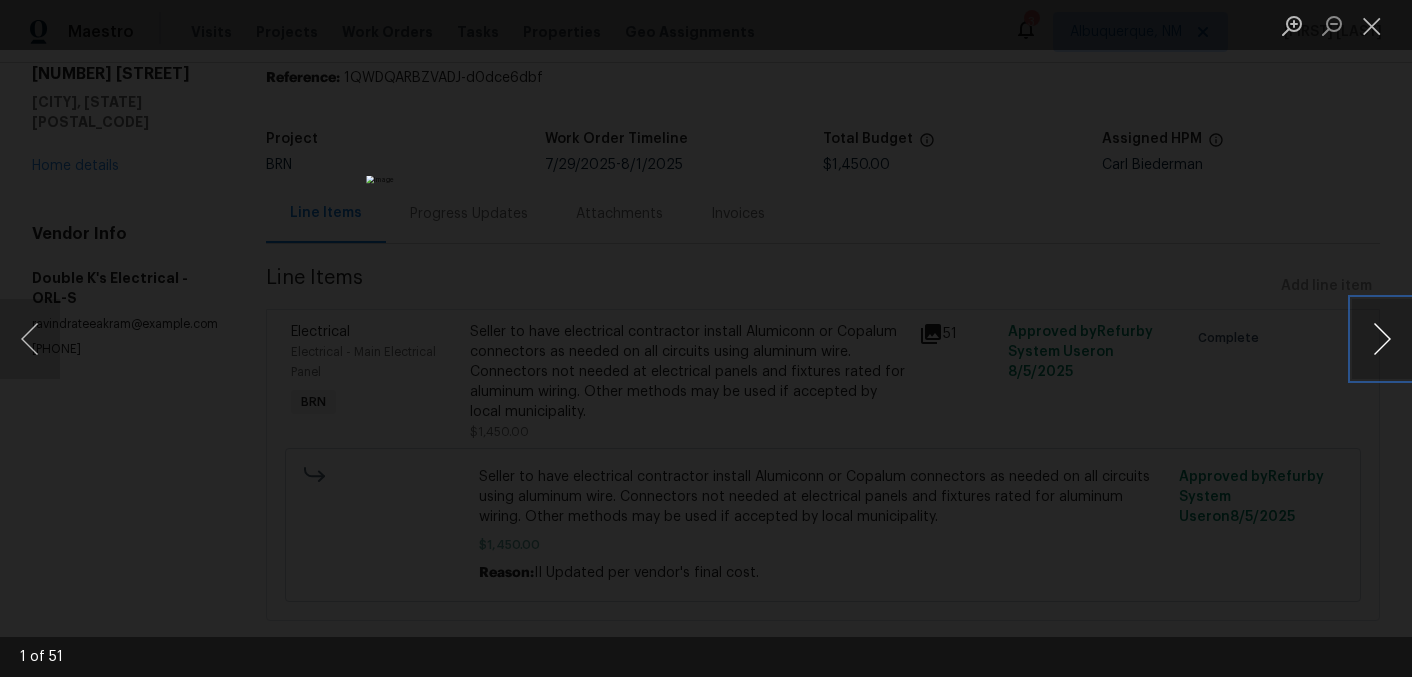 click at bounding box center (1382, 339) 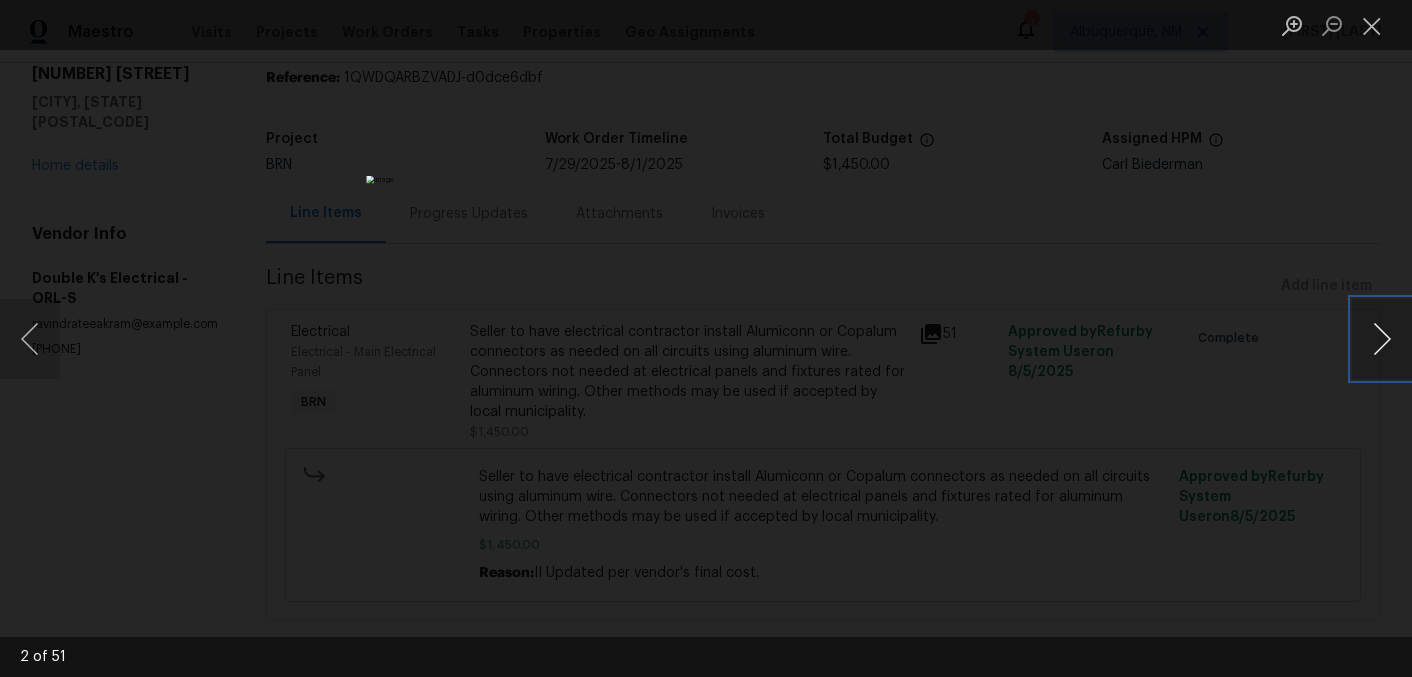 click at bounding box center [1382, 339] 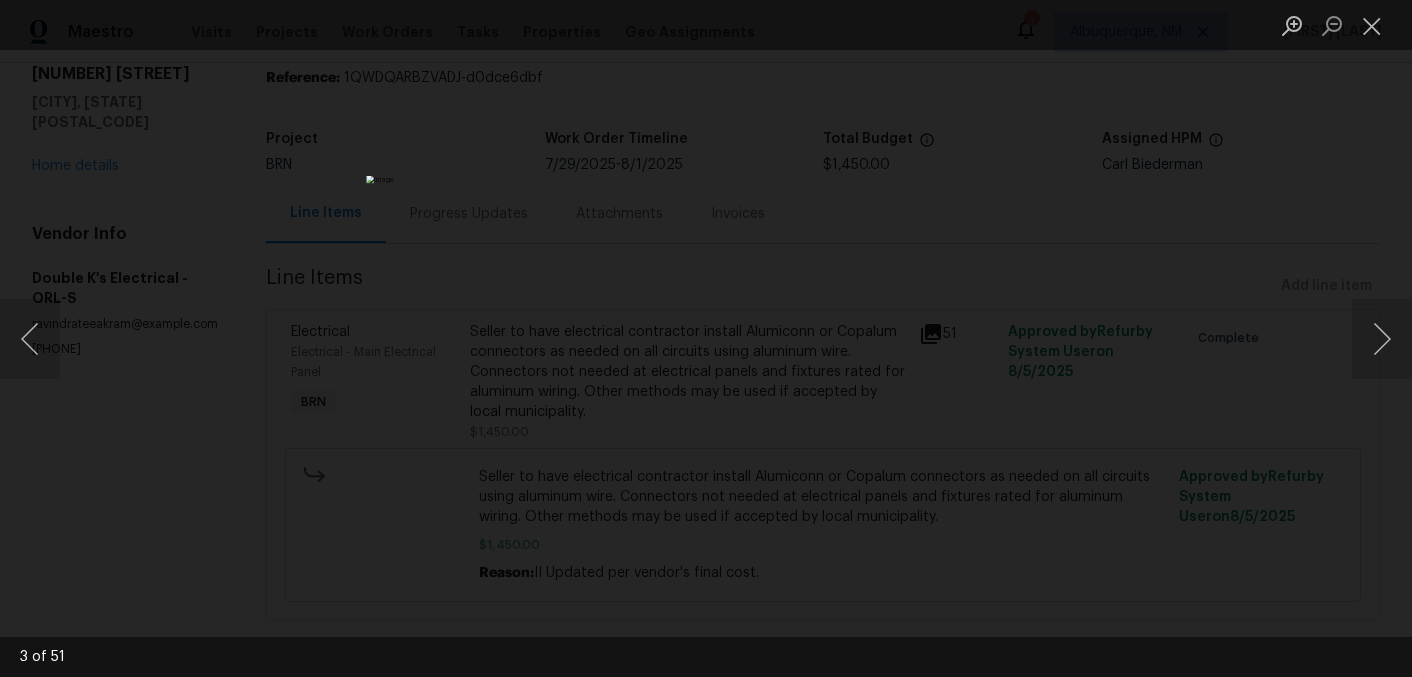 click at bounding box center [706, 338] 